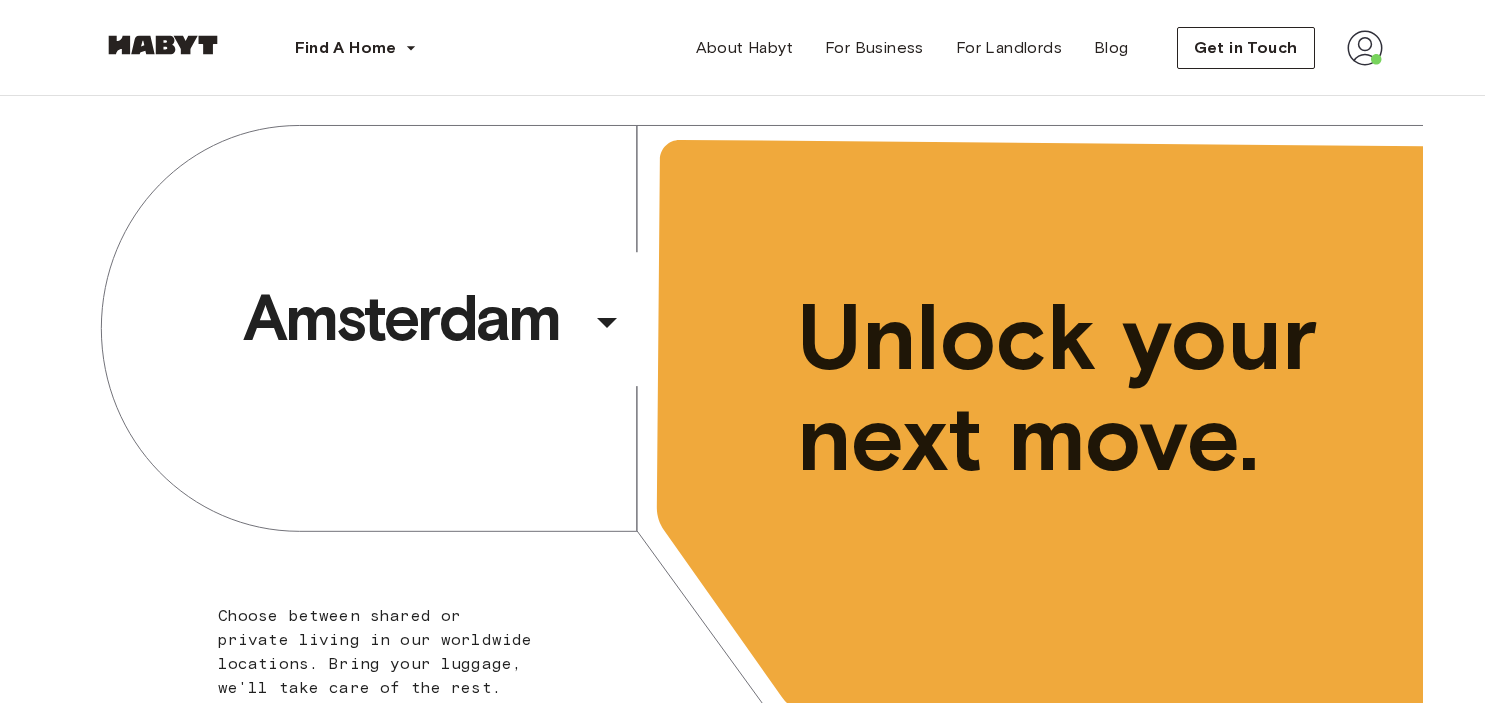 scroll, scrollTop: 0, scrollLeft: 0, axis: both 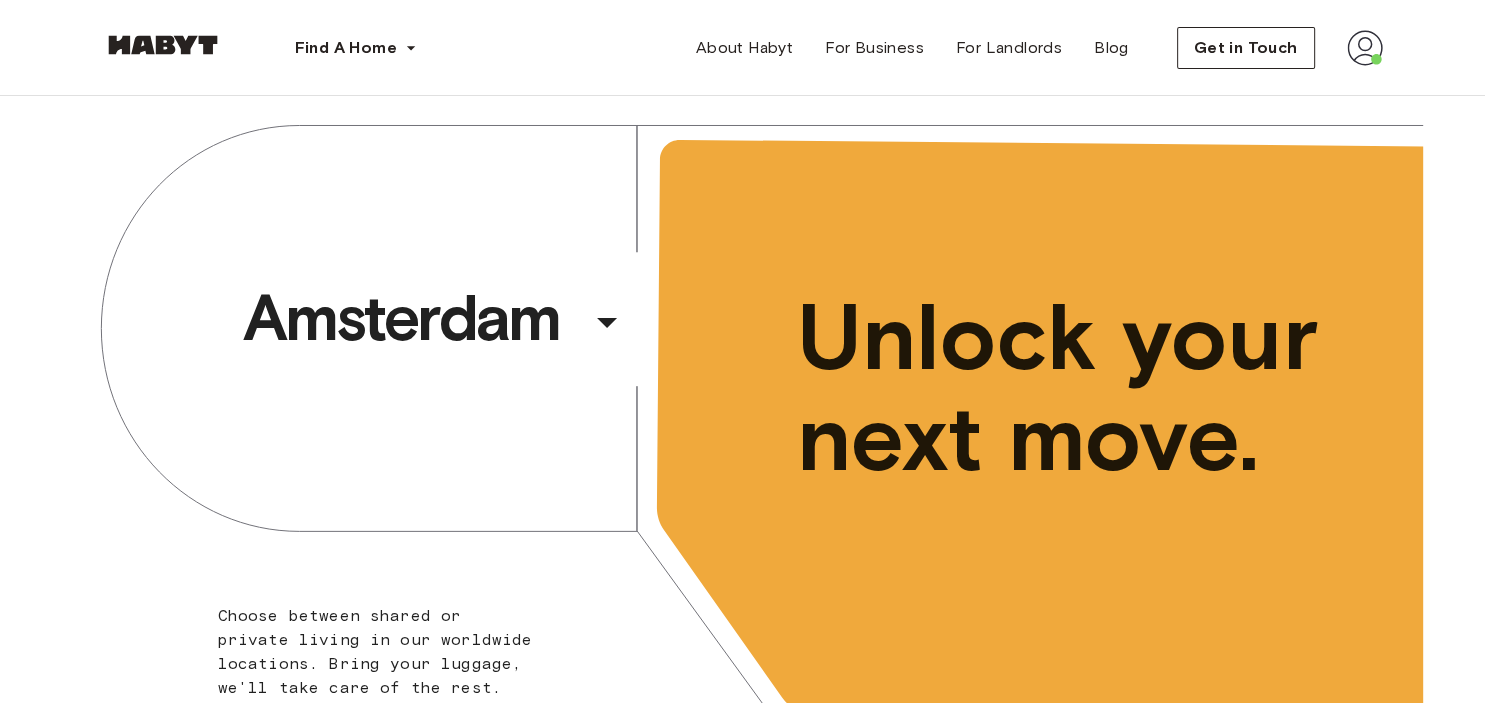 click at bounding box center (1365, 48) 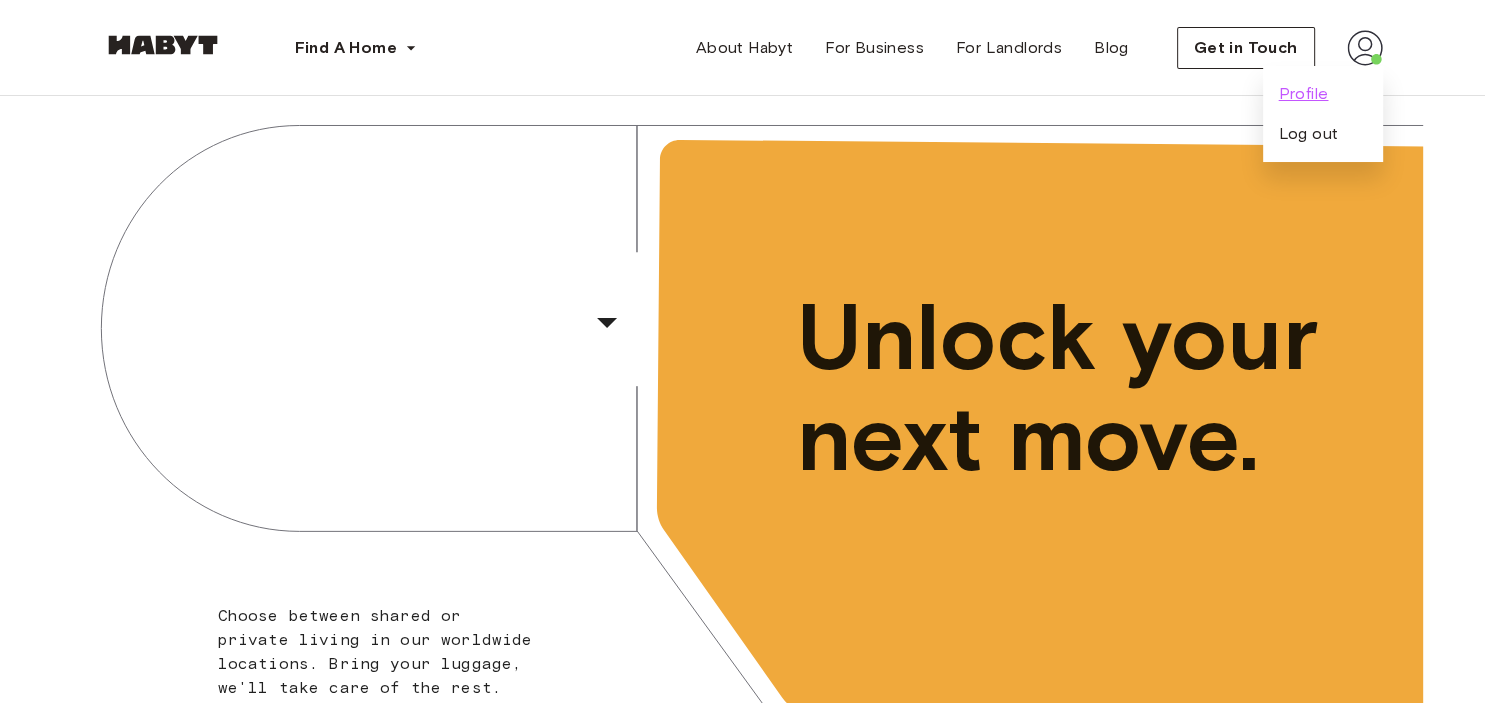click on "Profile" at bounding box center (1304, 94) 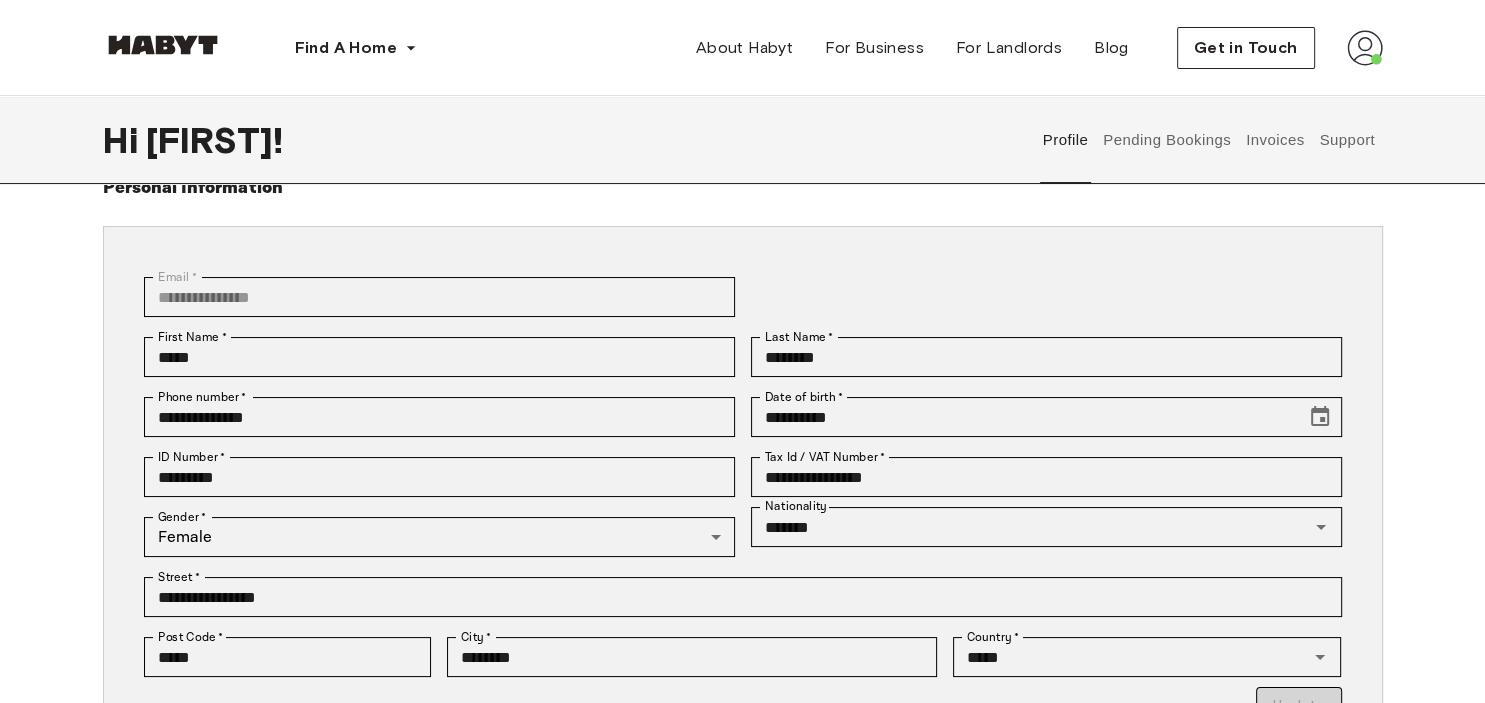 scroll, scrollTop: 211, scrollLeft: 0, axis: vertical 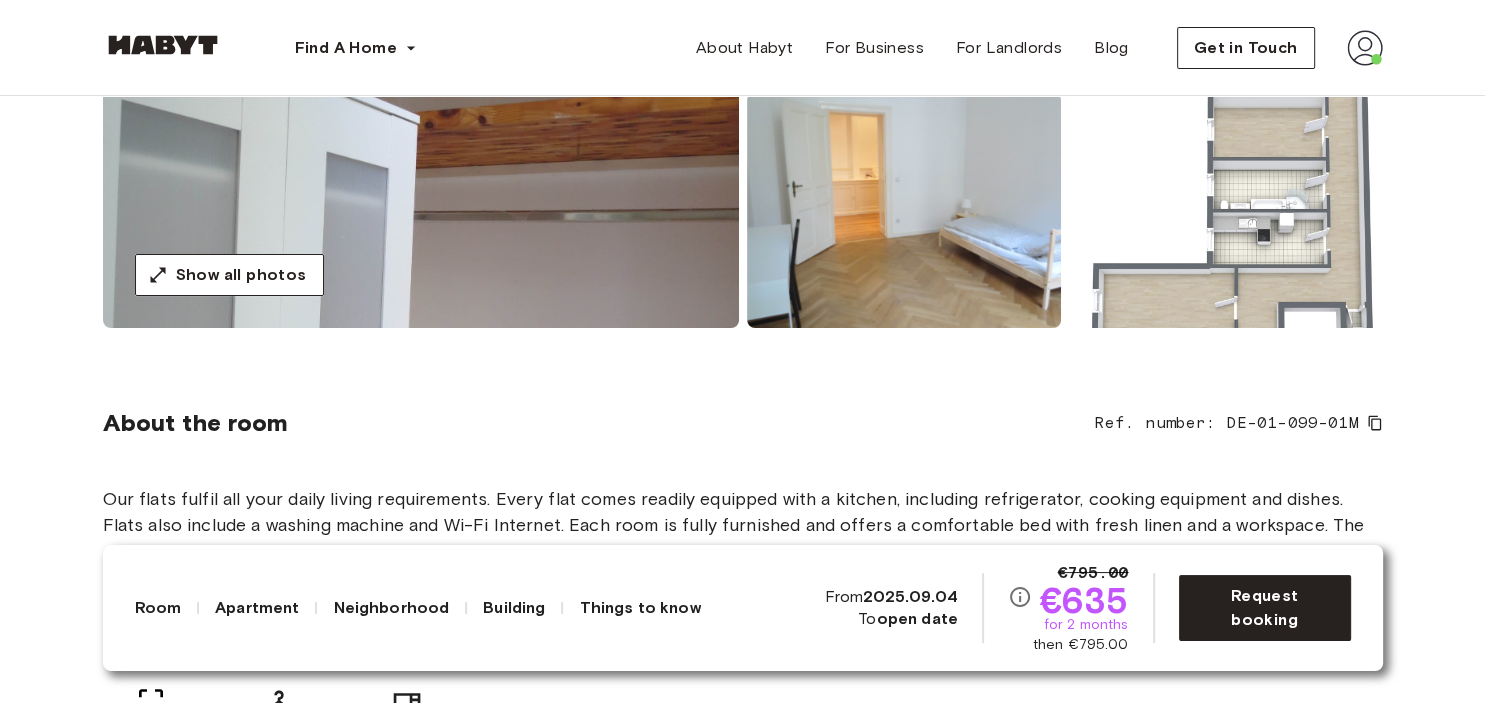 click at bounding box center [1226, 210] 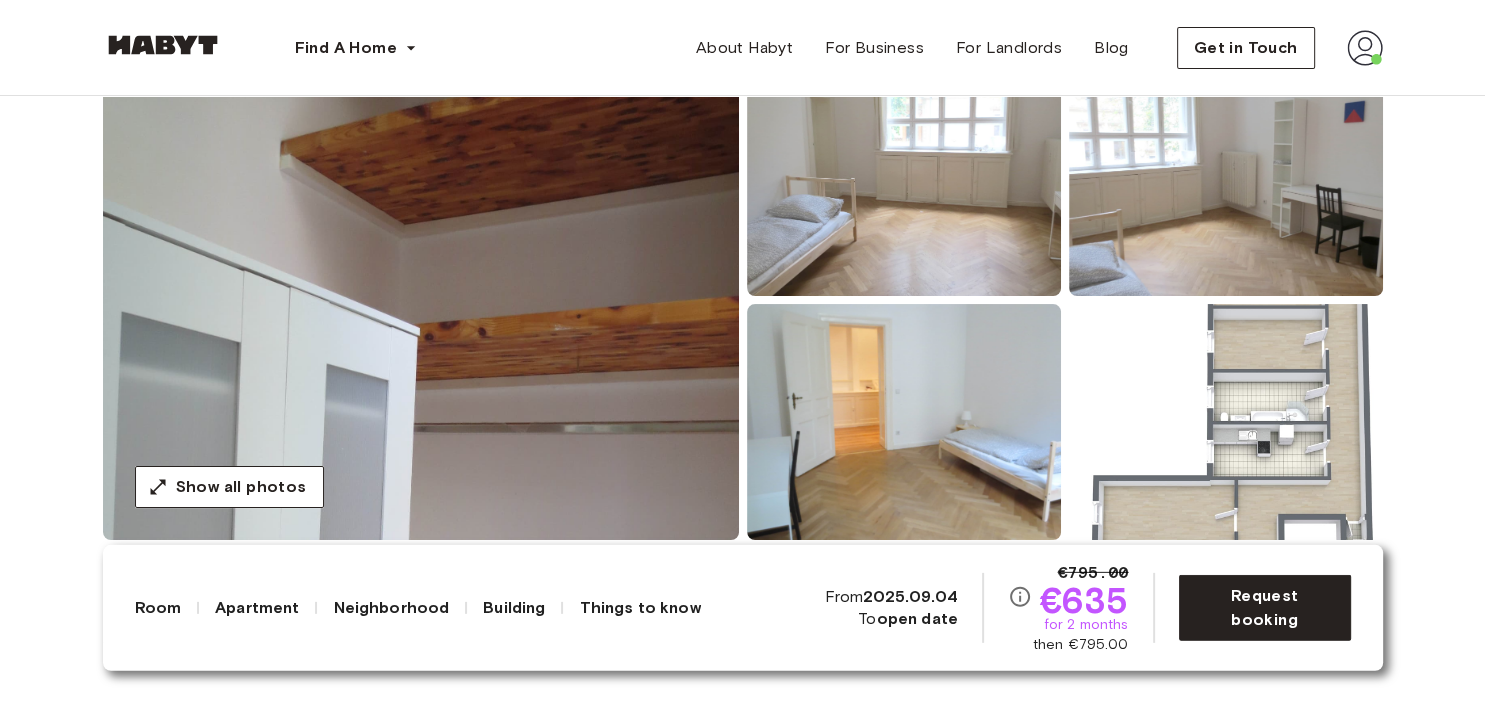 scroll, scrollTop: 211, scrollLeft: 0, axis: vertical 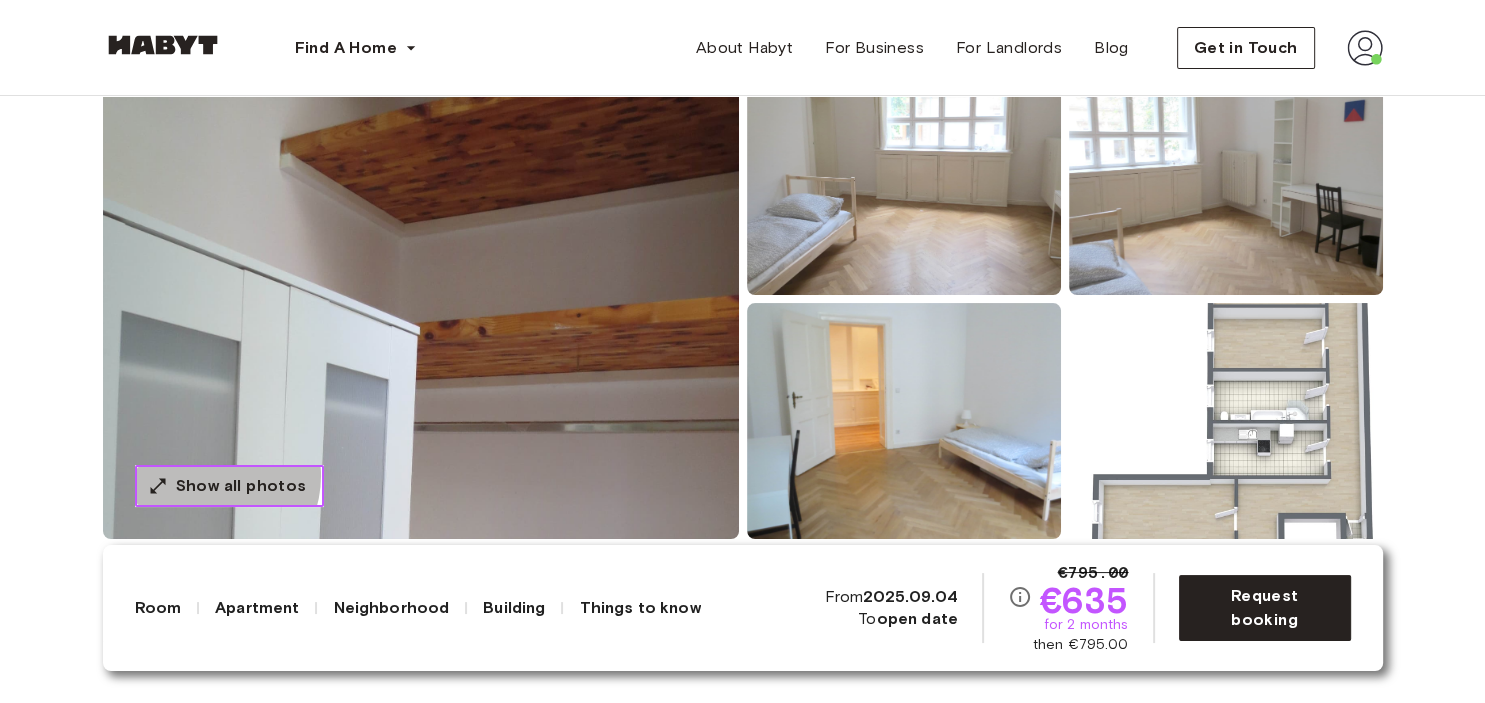 click on "Show all photos" at bounding box center [241, 486] 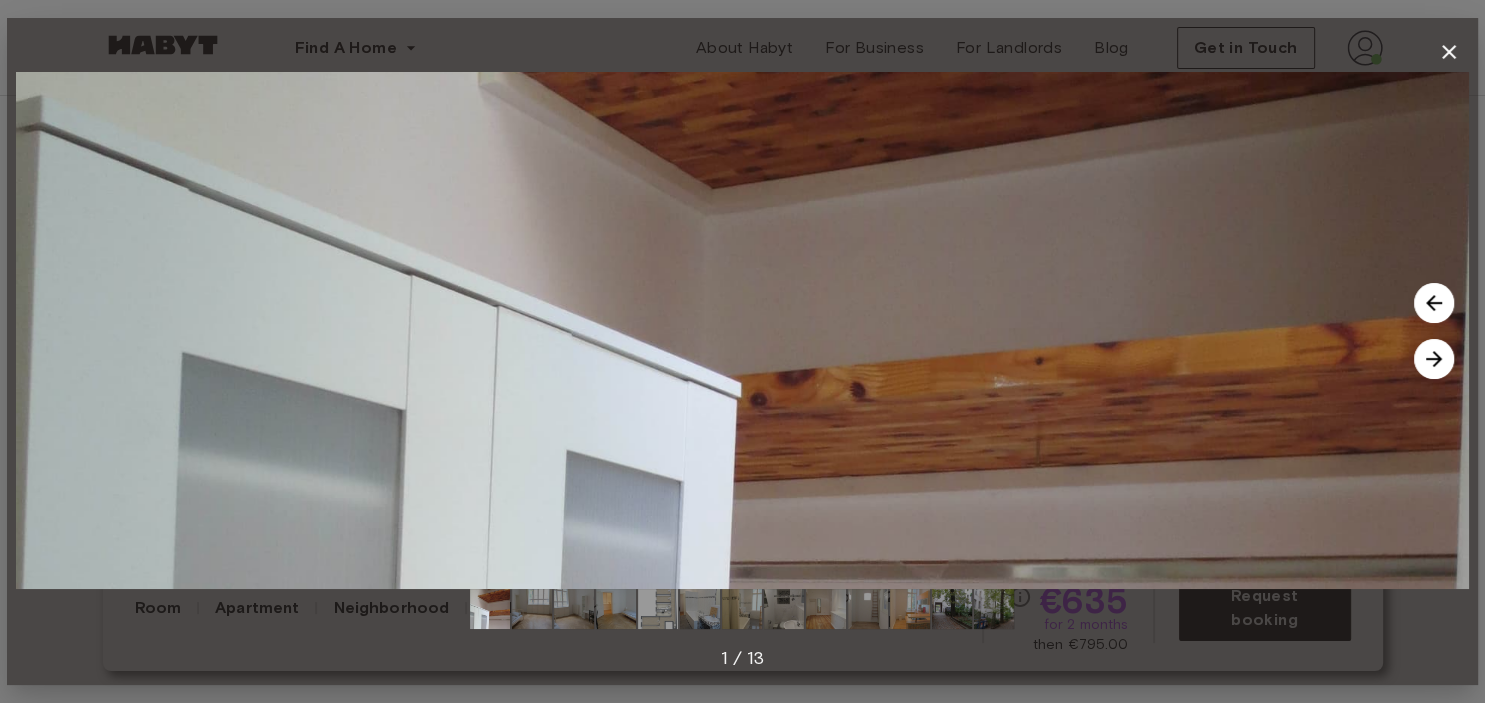 click at bounding box center (1434, 359) 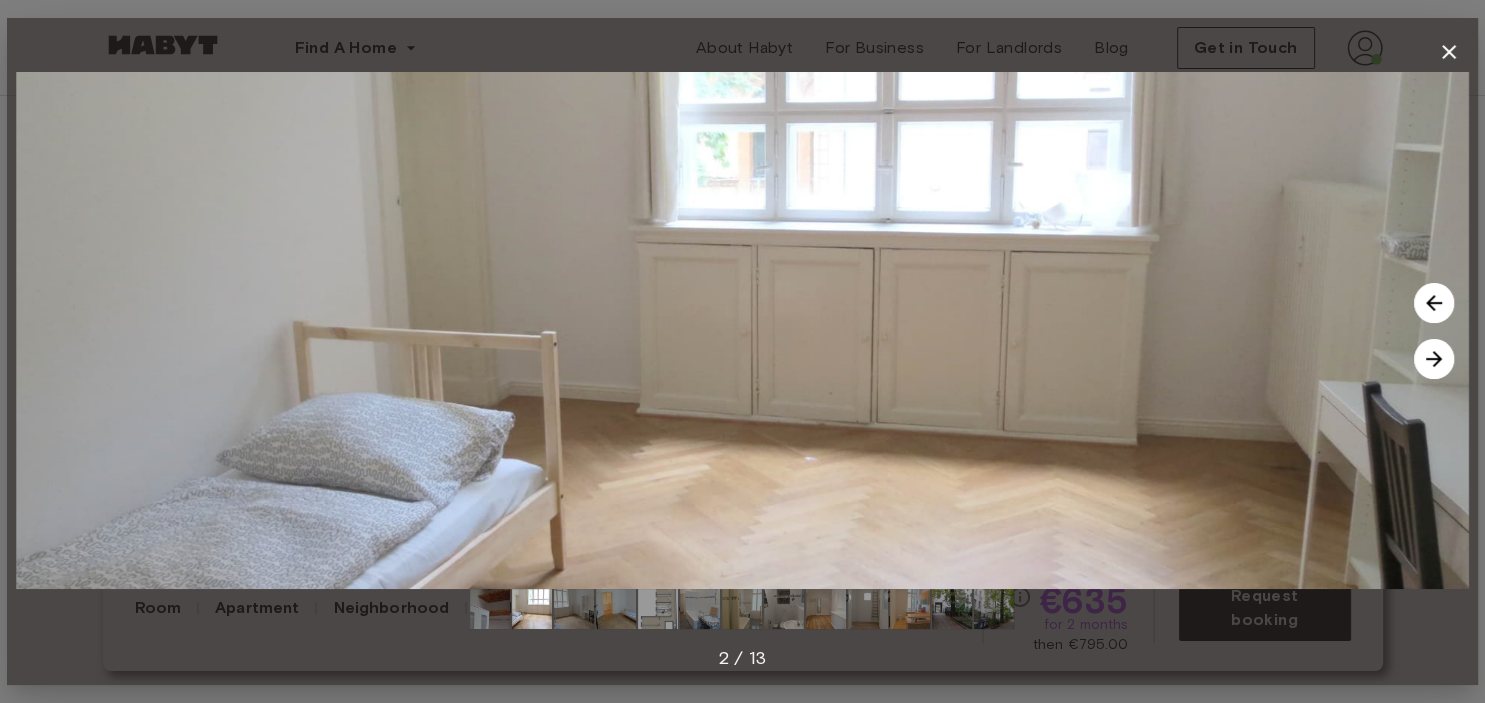 click at bounding box center (1434, 359) 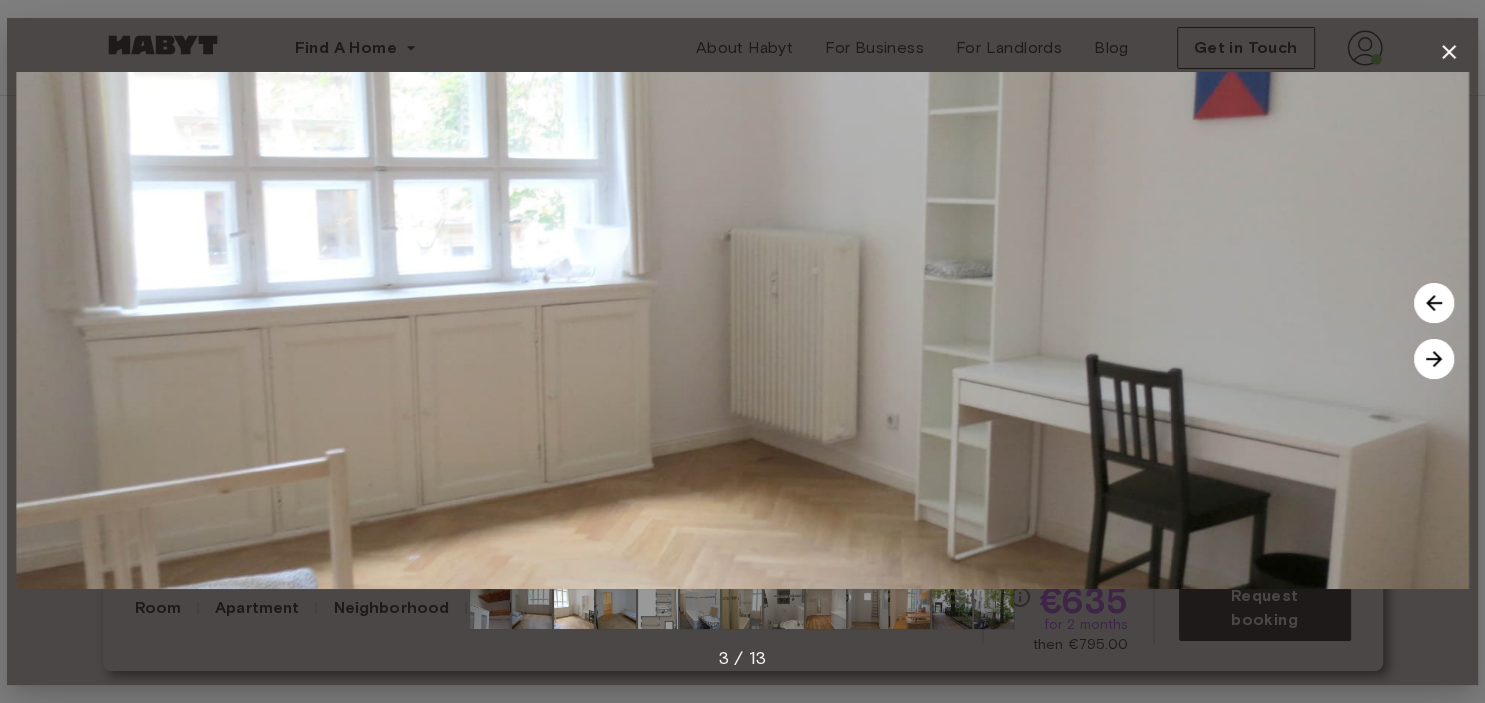 click at bounding box center [1434, 359] 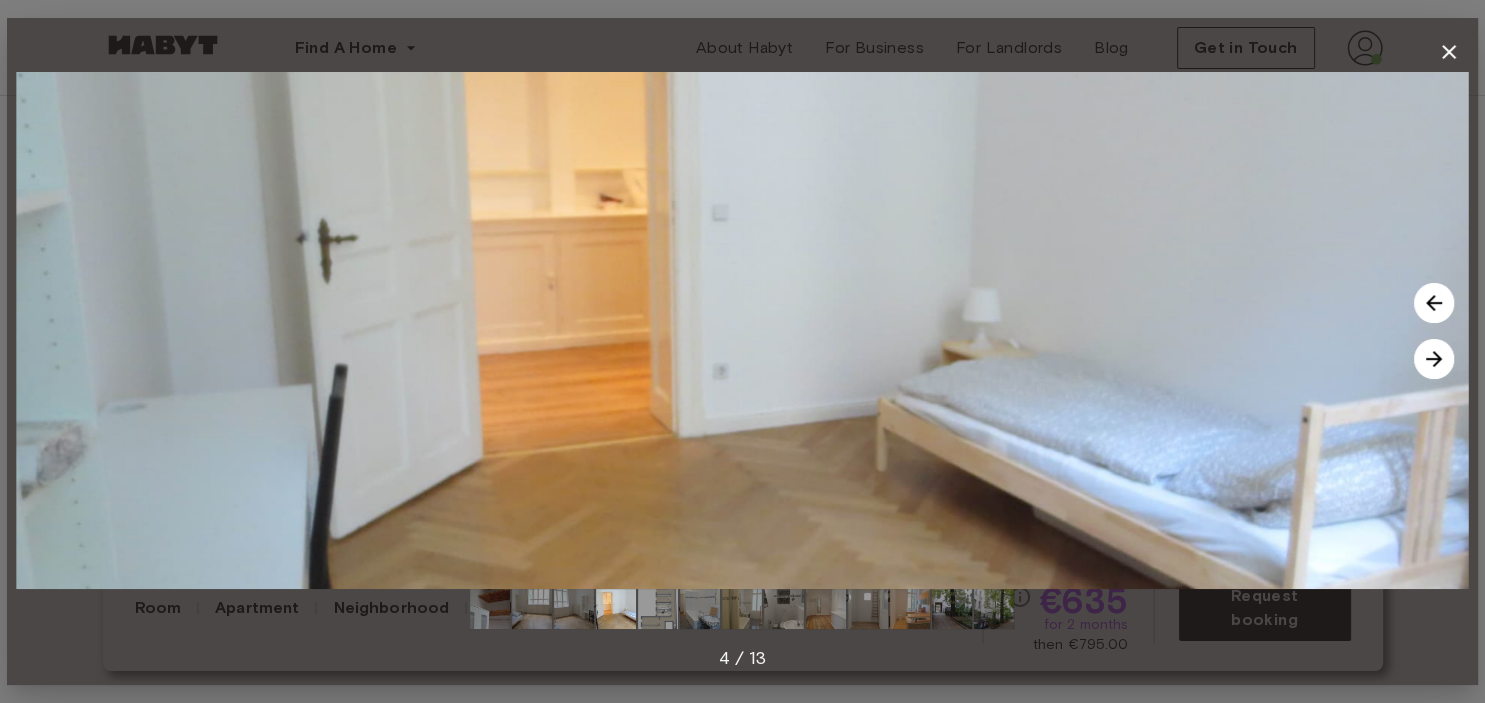 click at bounding box center [1434, 359] 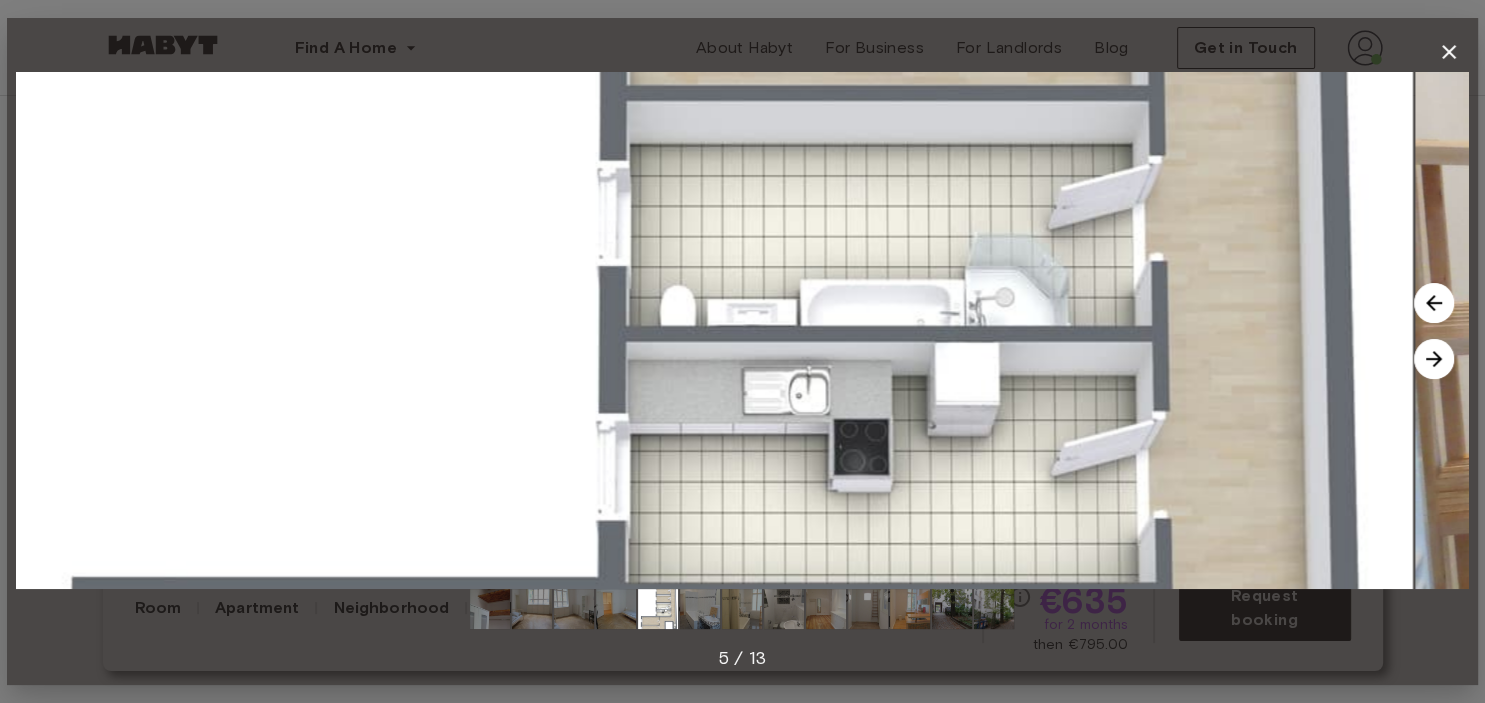 drag, startPoint x: 886, startPoint y: 291, endPoint x: 830, endPoint y: 329, distance: 67.6757 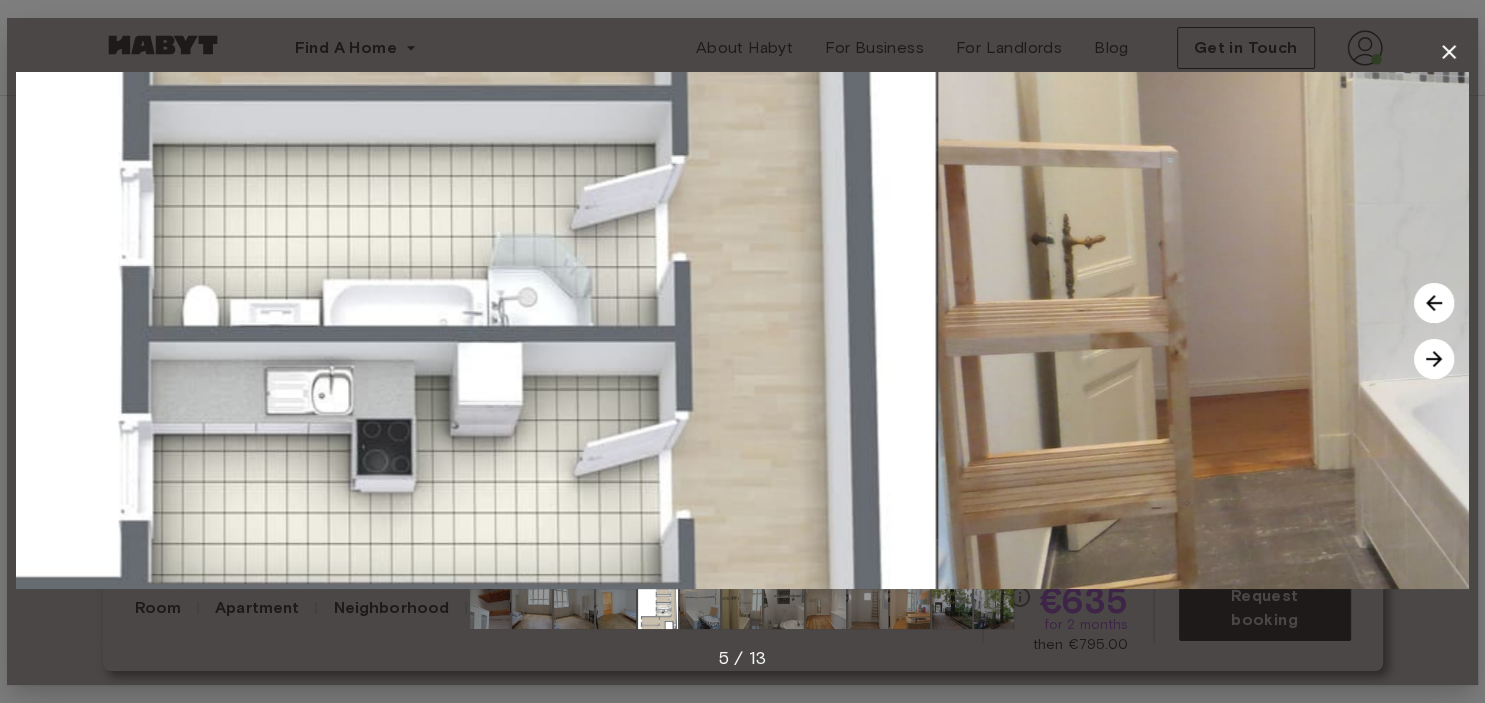 drag, startPoint x: 982, startPoint y: 426, endPoint x: 353, endPoint y: 506, distance: 634.067 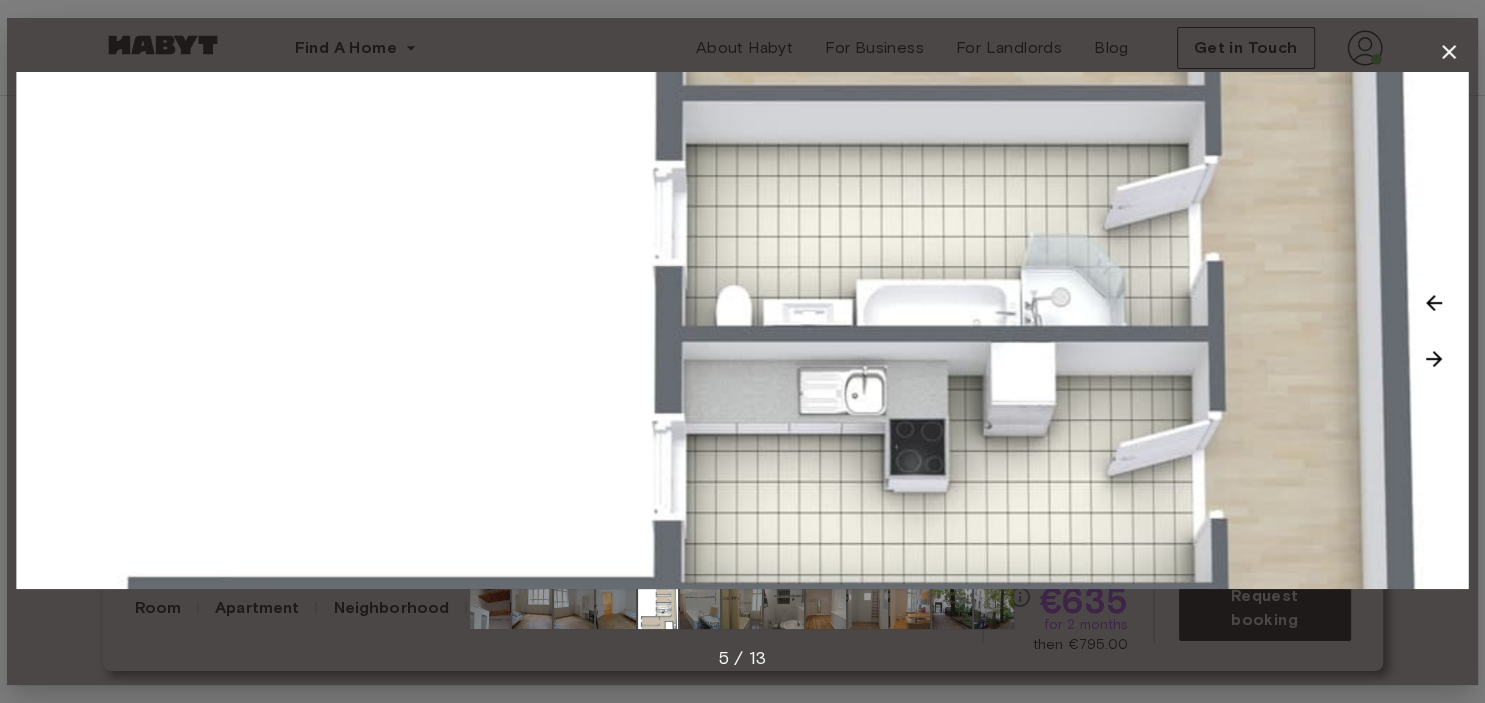 click at bounding box center (742, 609) 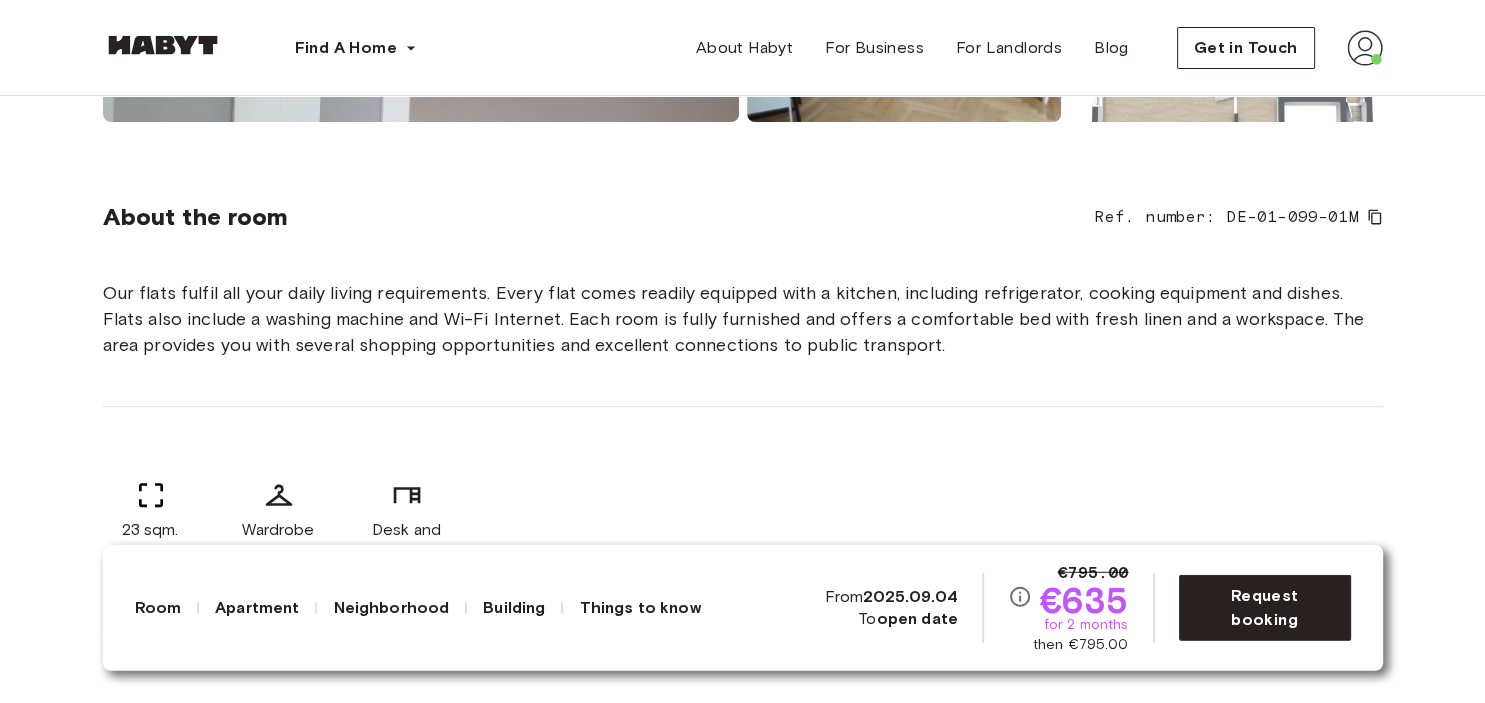 scroll, scrollTop: 633, scrollLeft: 0, axis: vertical 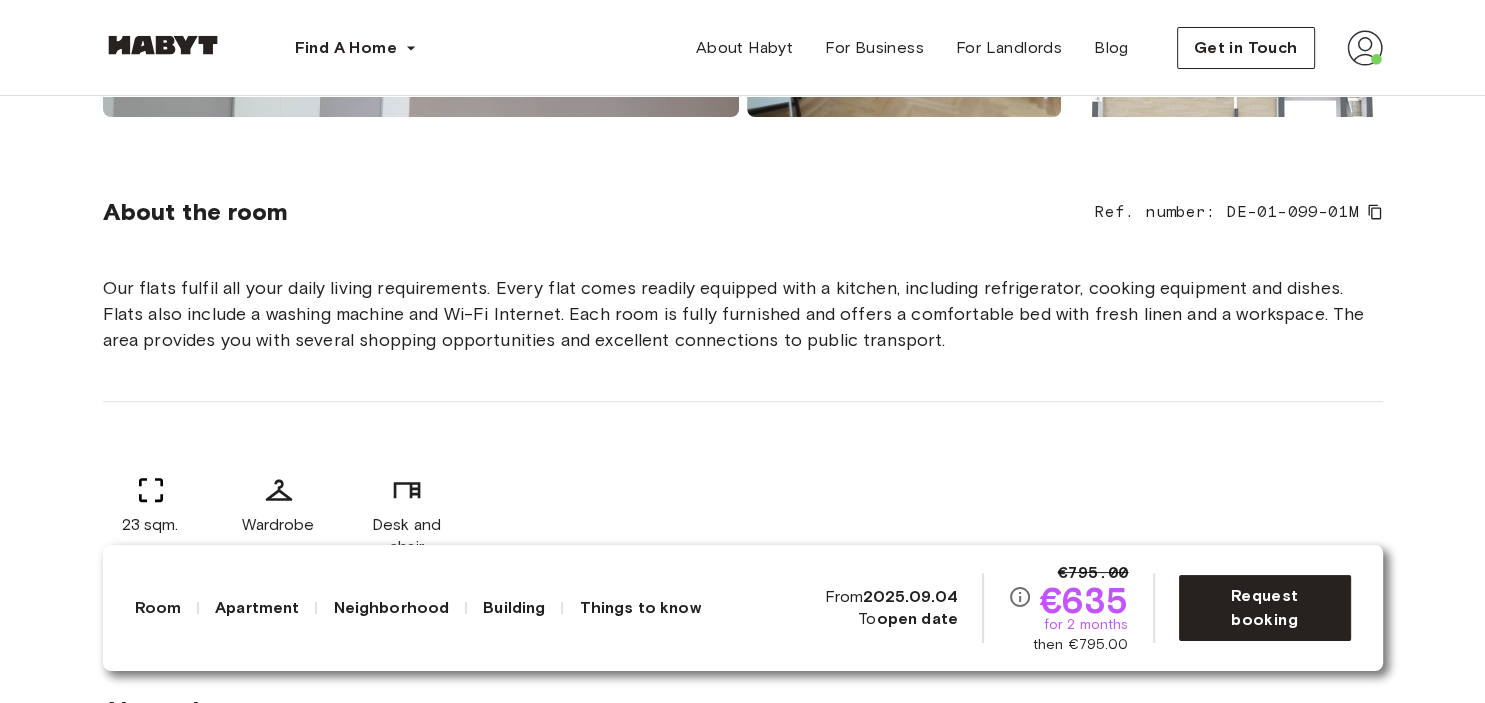 drag, startPoint x: 406, startPoint y: 600, endPoint x: 272, endPoint y: 601, distance: 134.00374 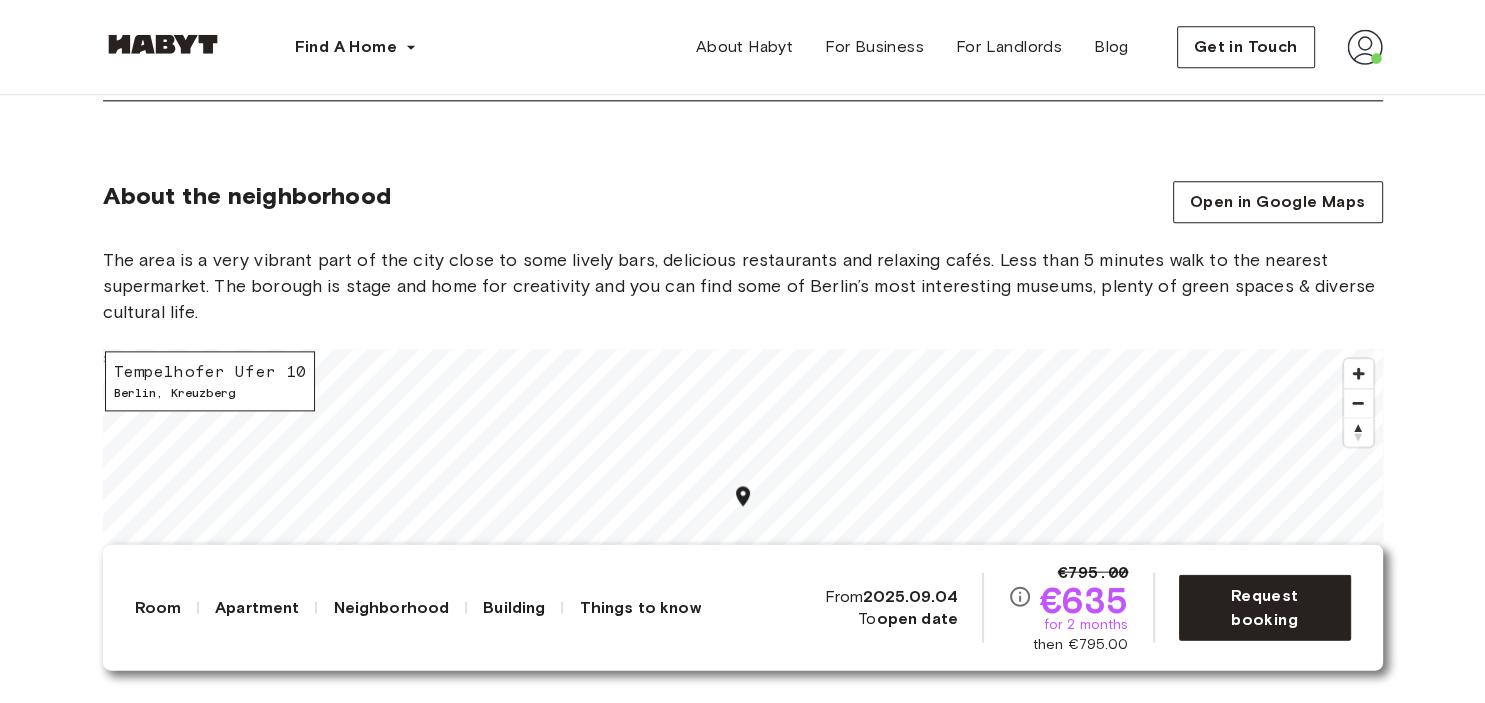click on "Apartment" at bounding box center (257, 608) 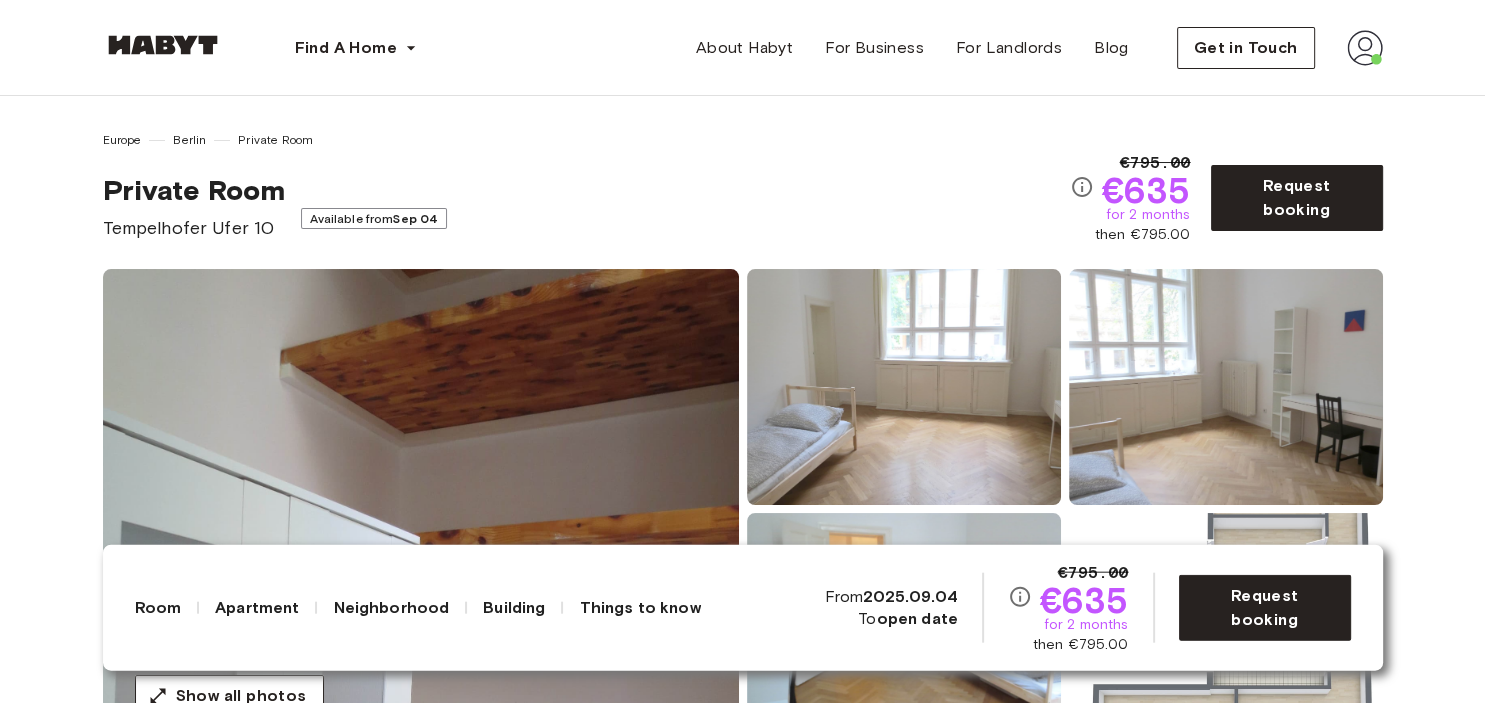 scroll, scrollTop: 0, scrollLeft: 0, axis: both 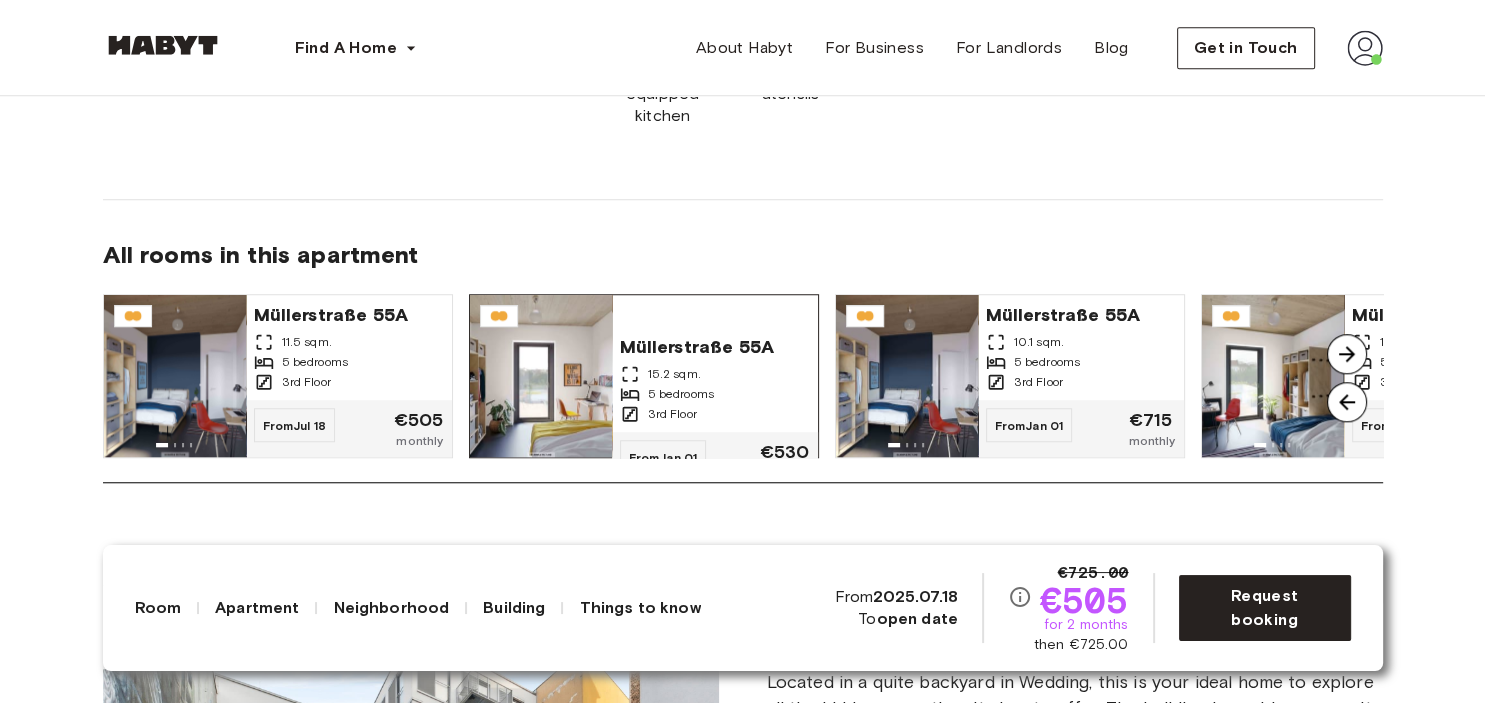 click on "15.2 sqm." at bounding box center (674, 374) 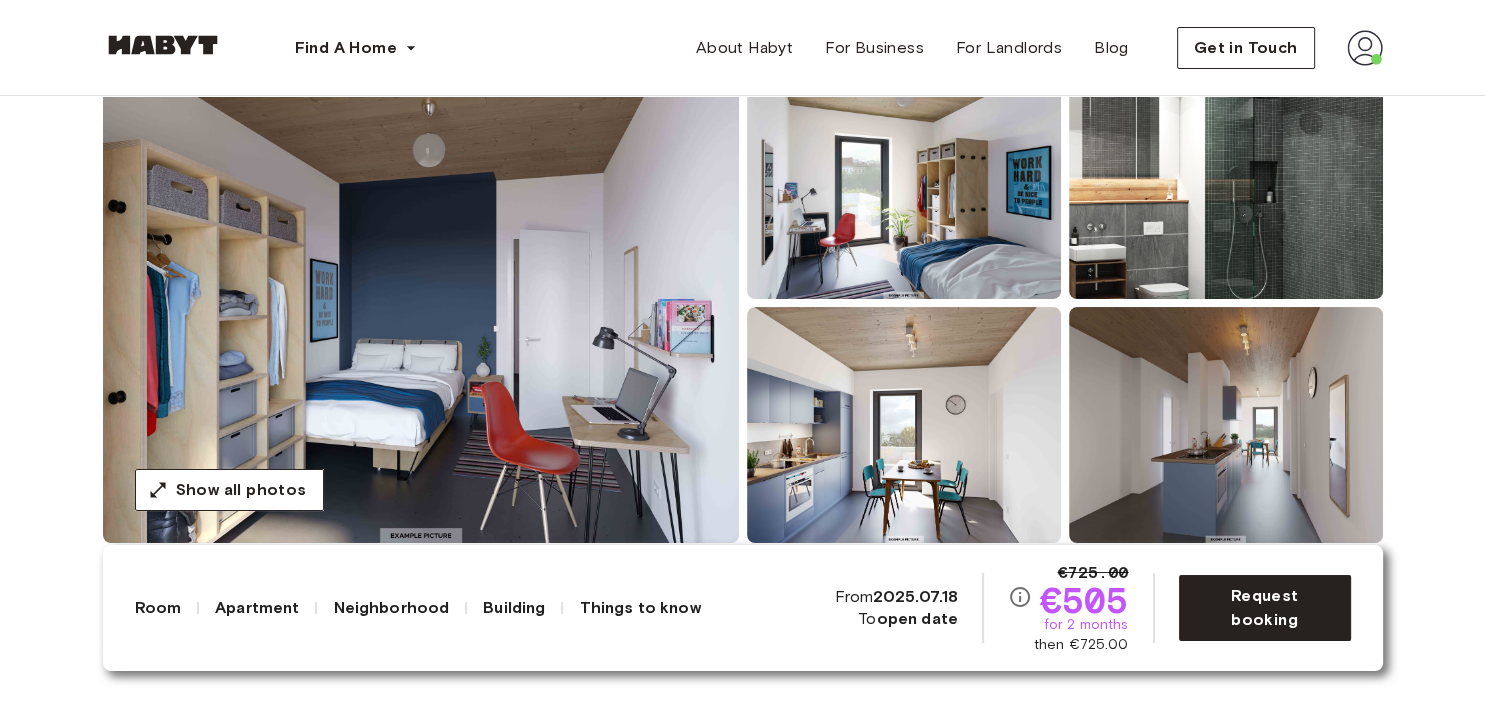 scroll, scrollTop: 211, scrollLeft: 0, axis: vertical 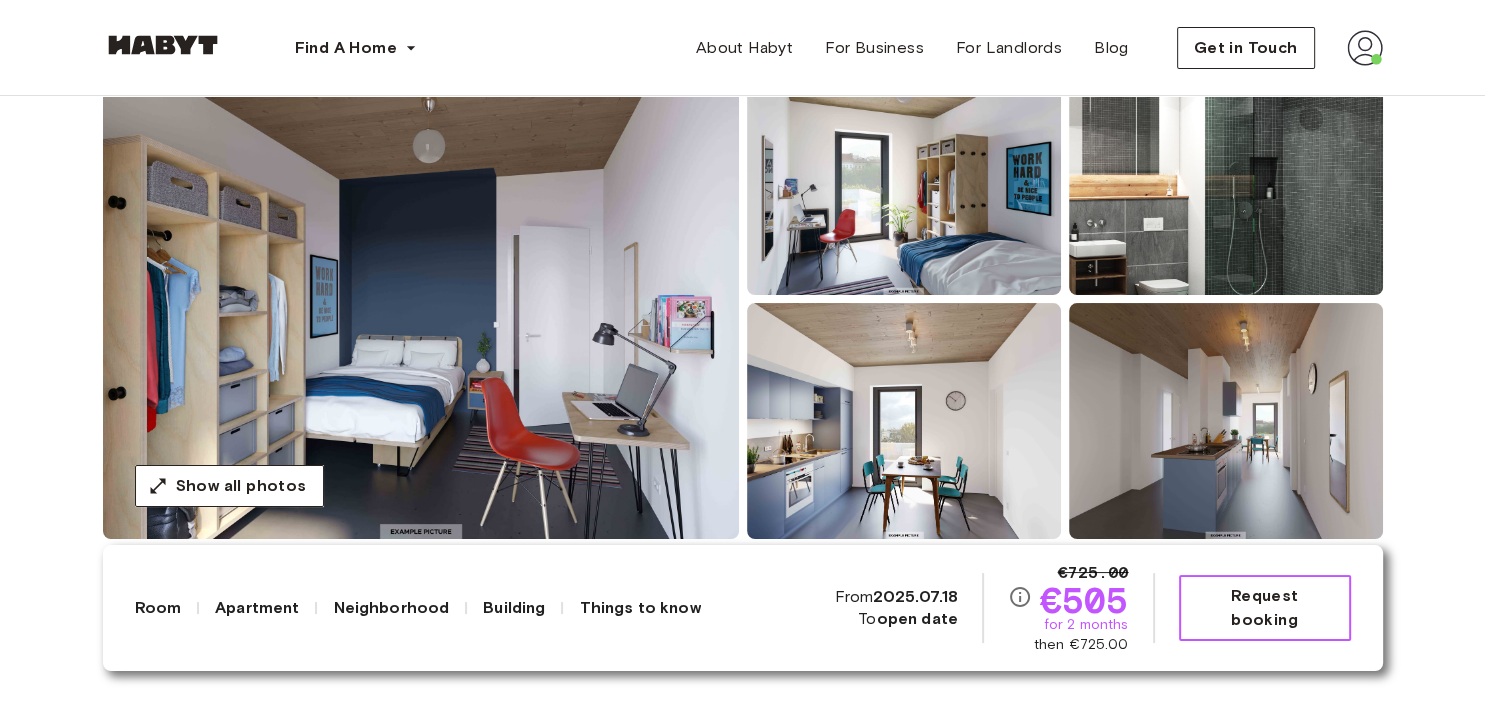 click on "Request booking" at bounding box center [1265, 608] 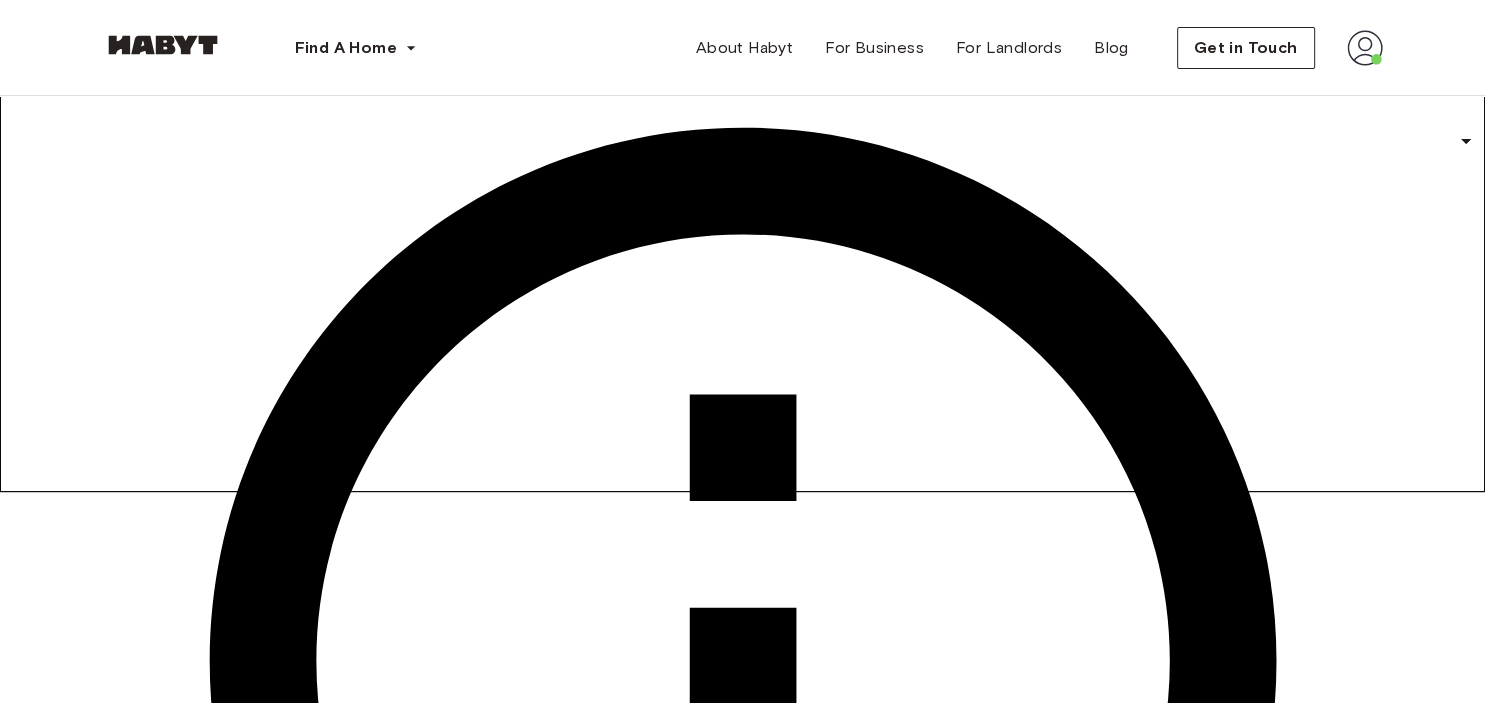 scroll, scrollTop: 0, scrollLeft: 0, axis: both 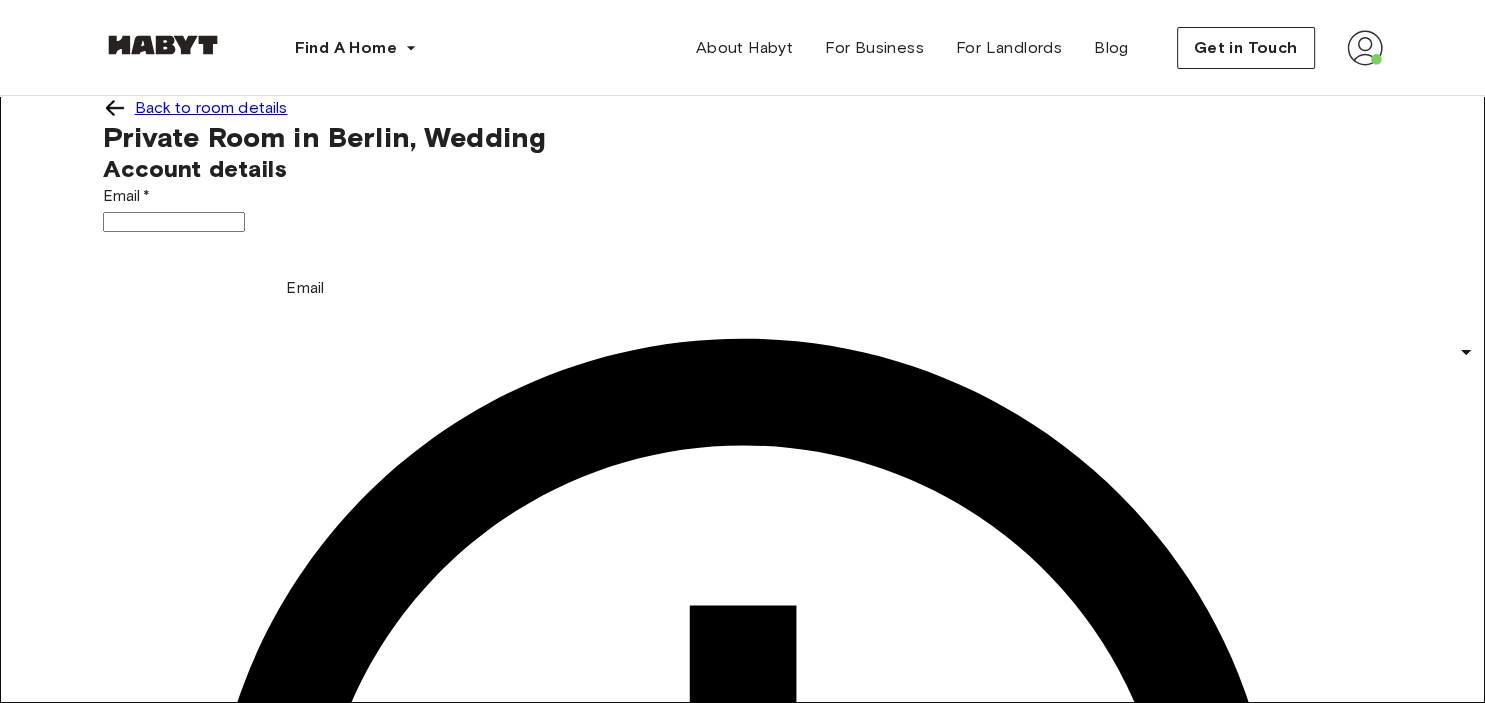 click on "Email   *" at bounding box center [174, 222] 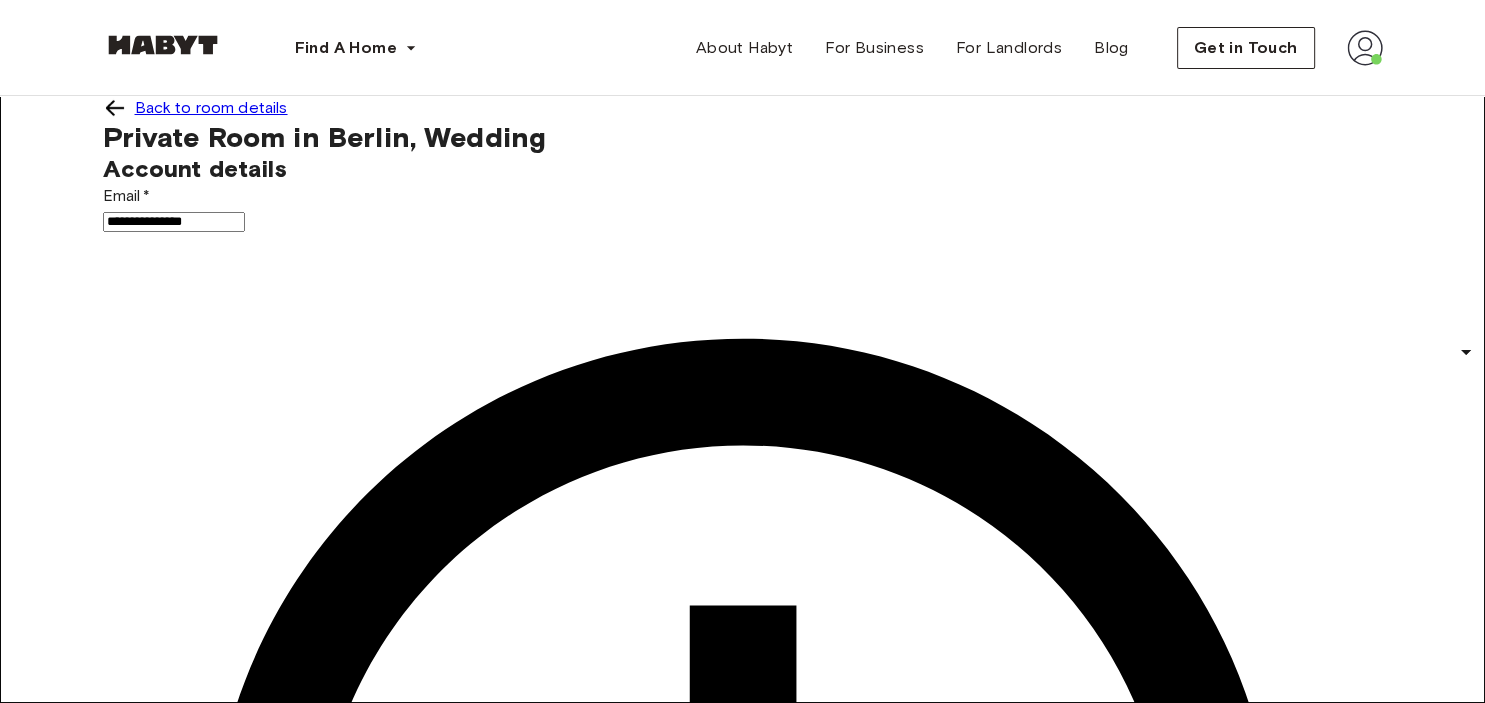 type on "**********" 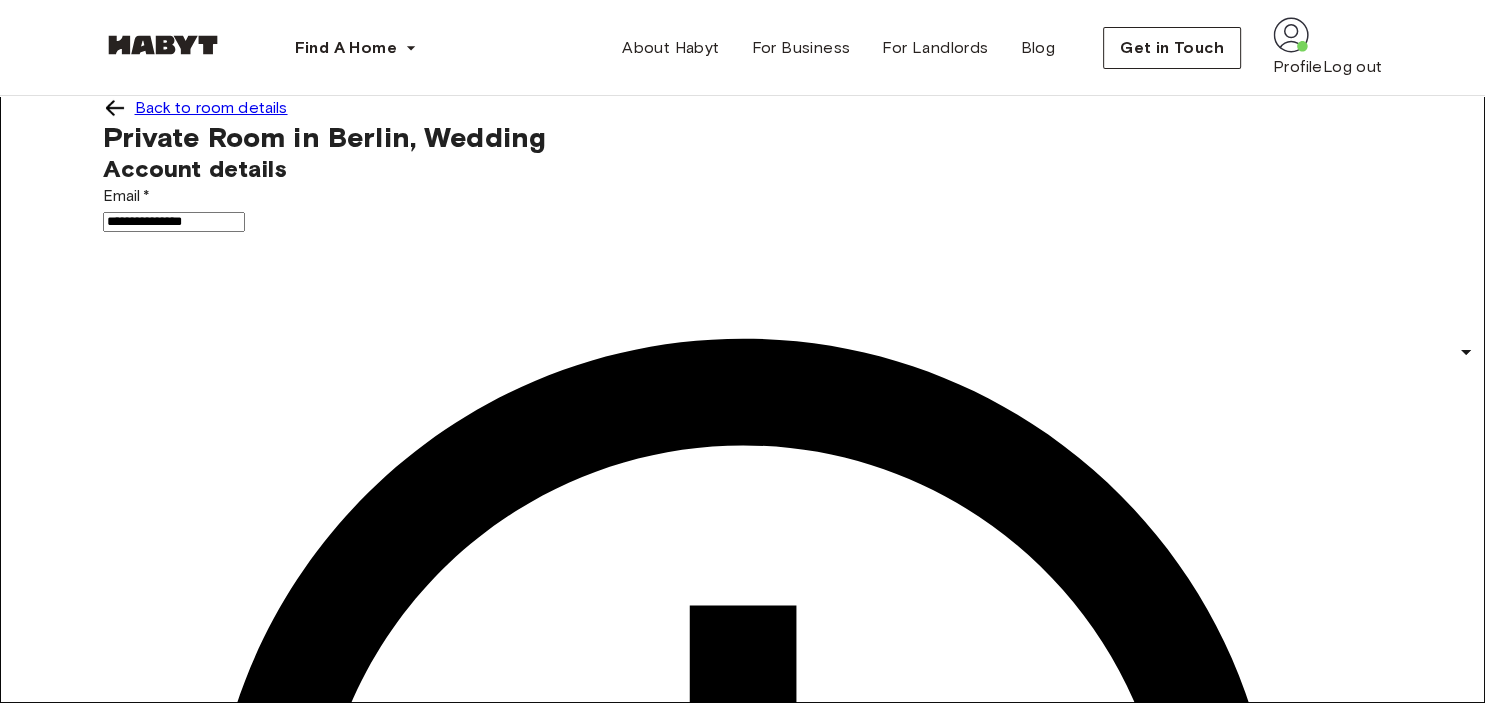 click on "Private Room in Berlin, Wedding" at bounding box center (325, 137) 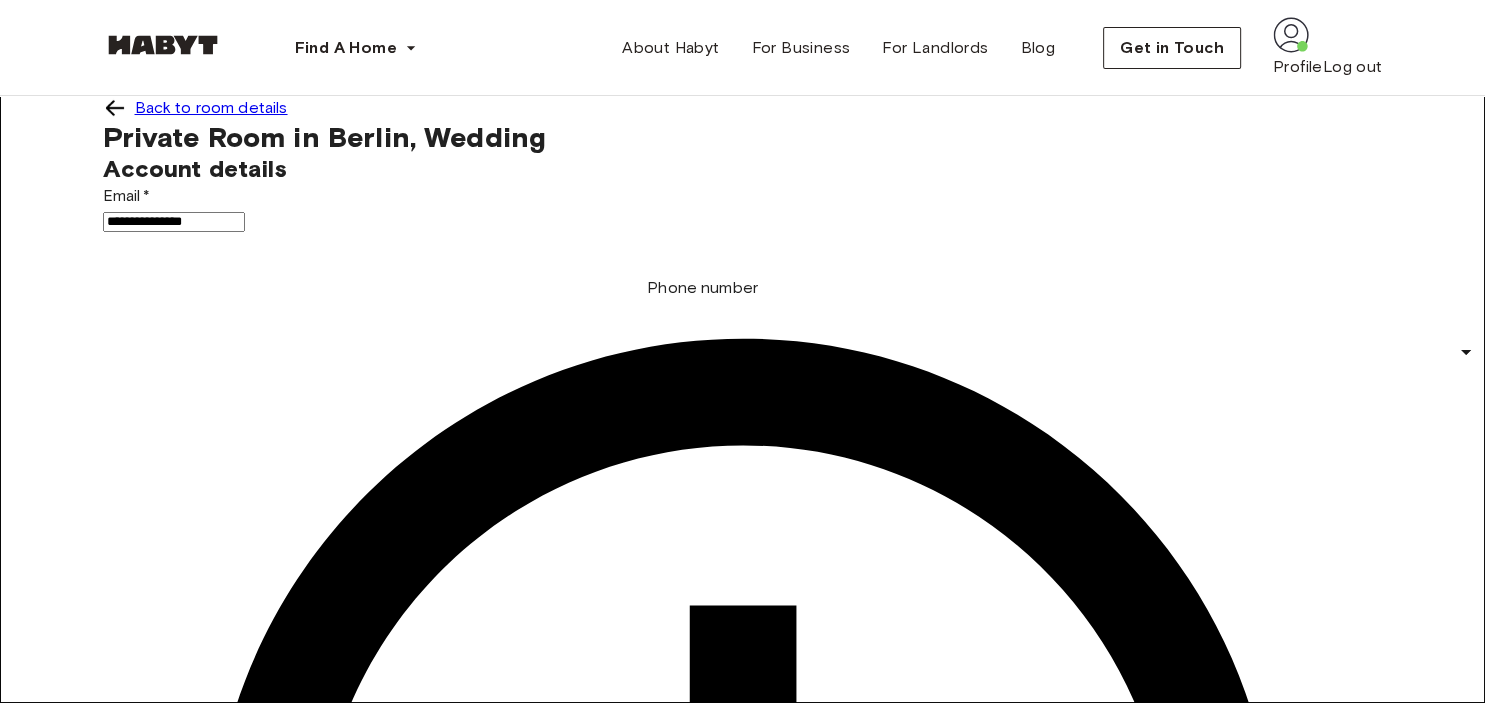 click on "Phone number   *" at bounding box center (174, 1557) 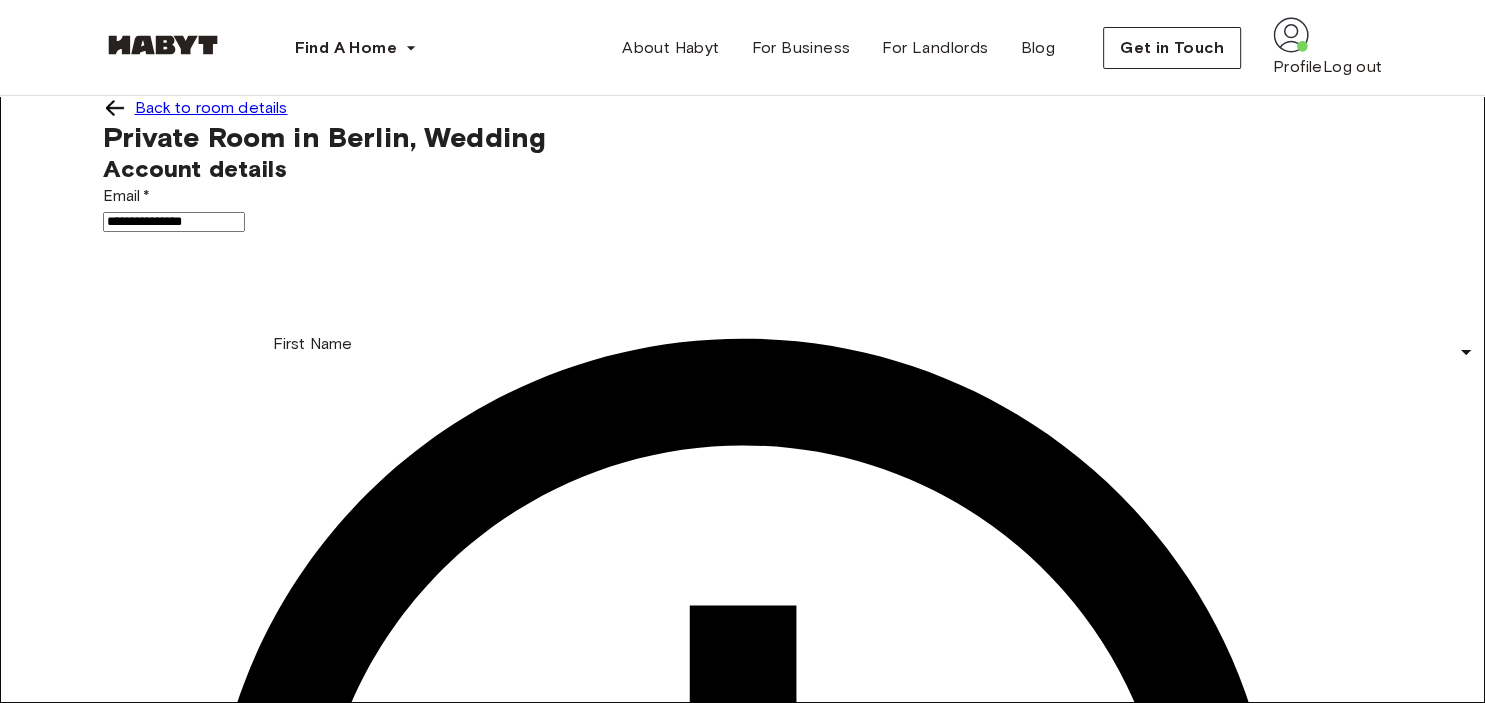 type on "**********" 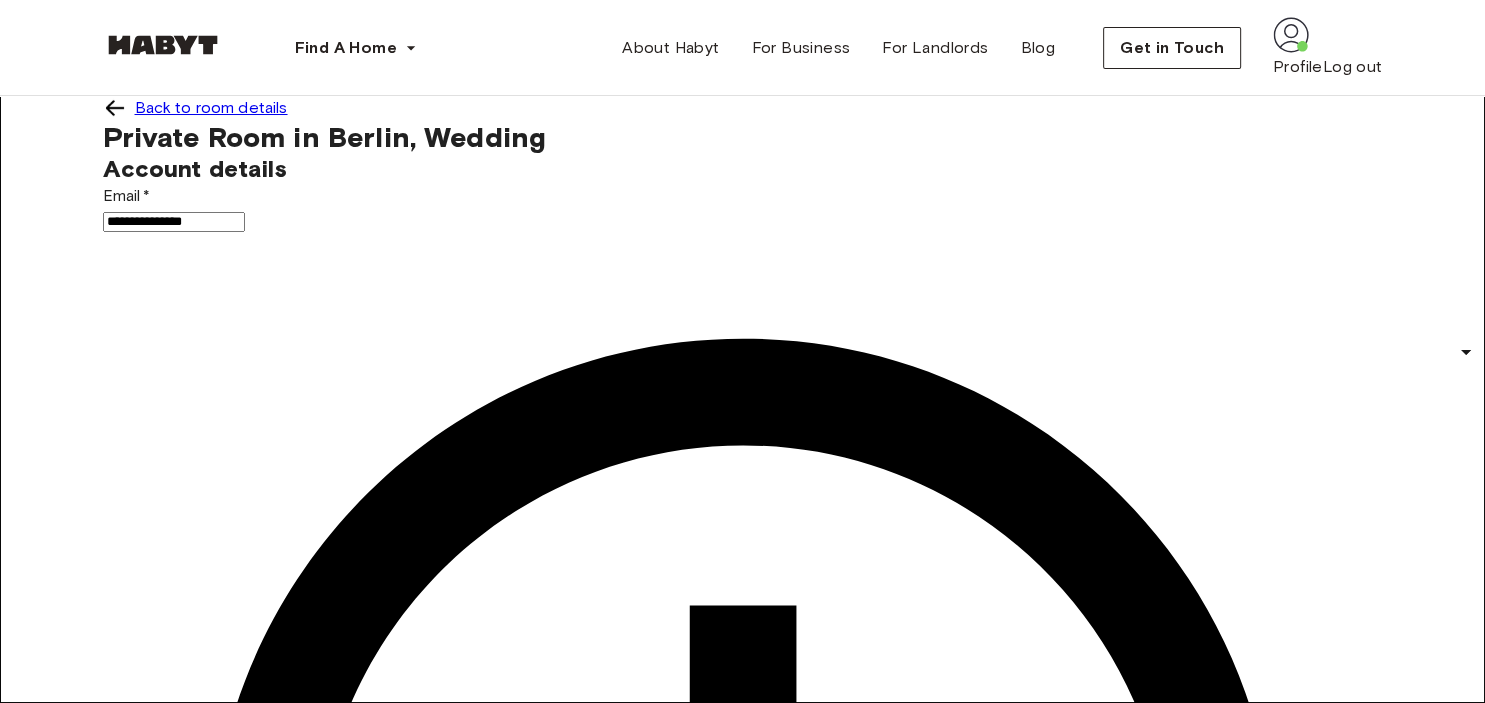 type on "********" 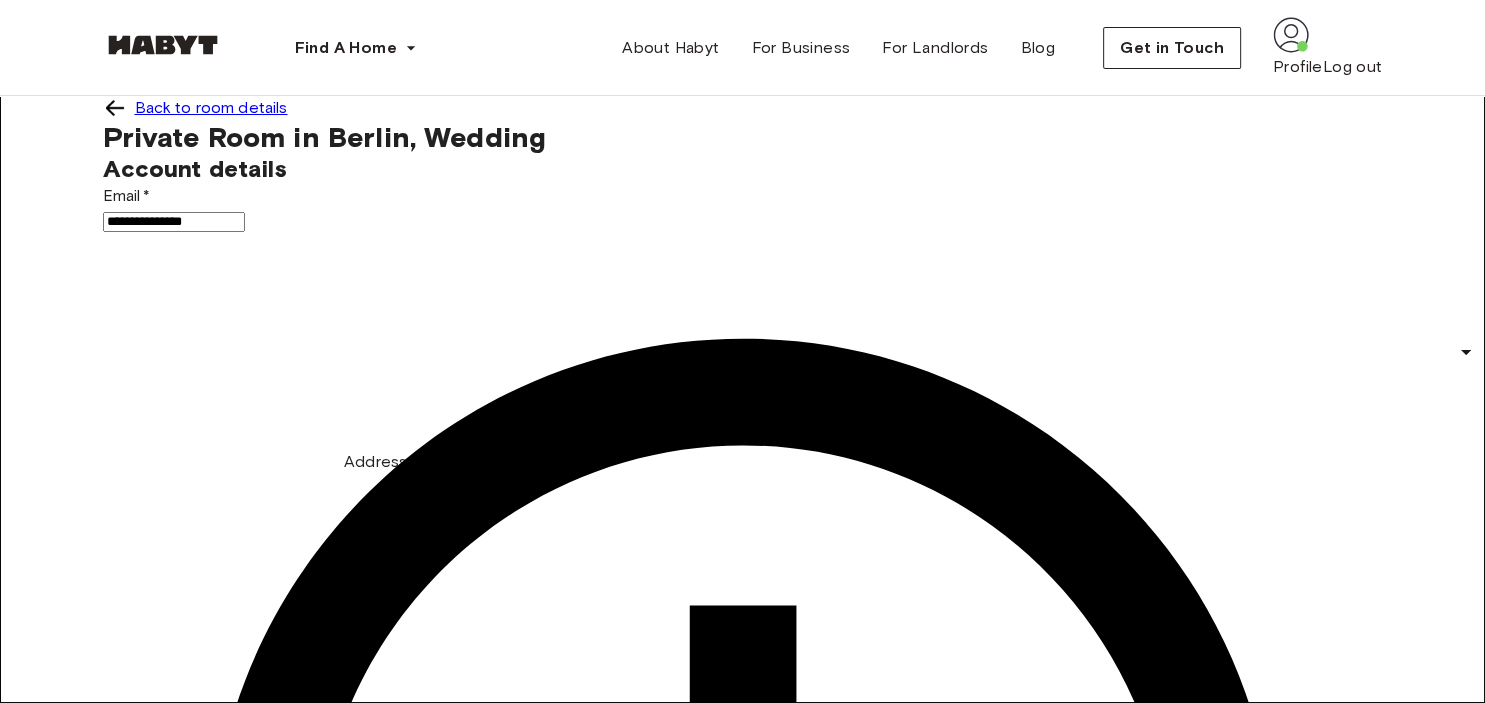 click on "Address   *" at bounding box center [174, 1731] 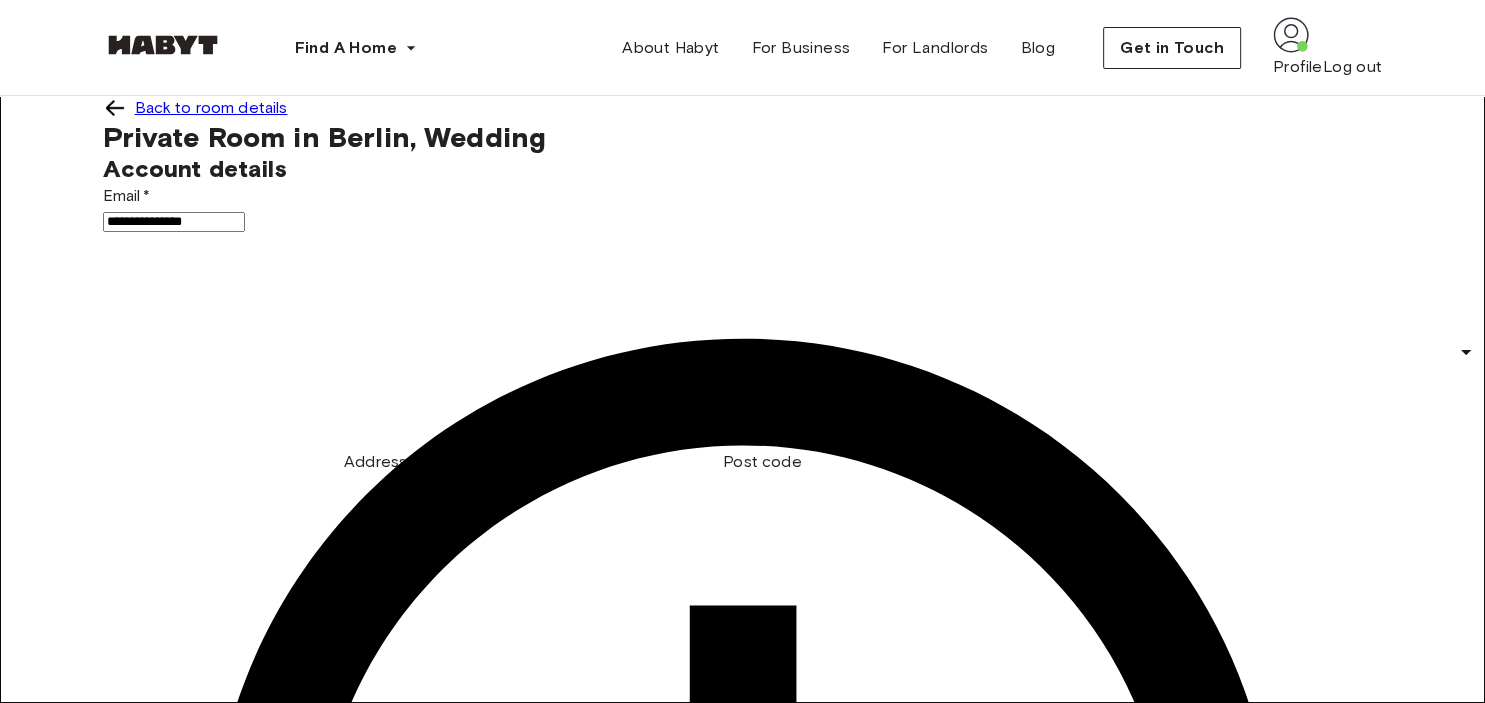 click on "**********" at bounding box center [174, 1731] 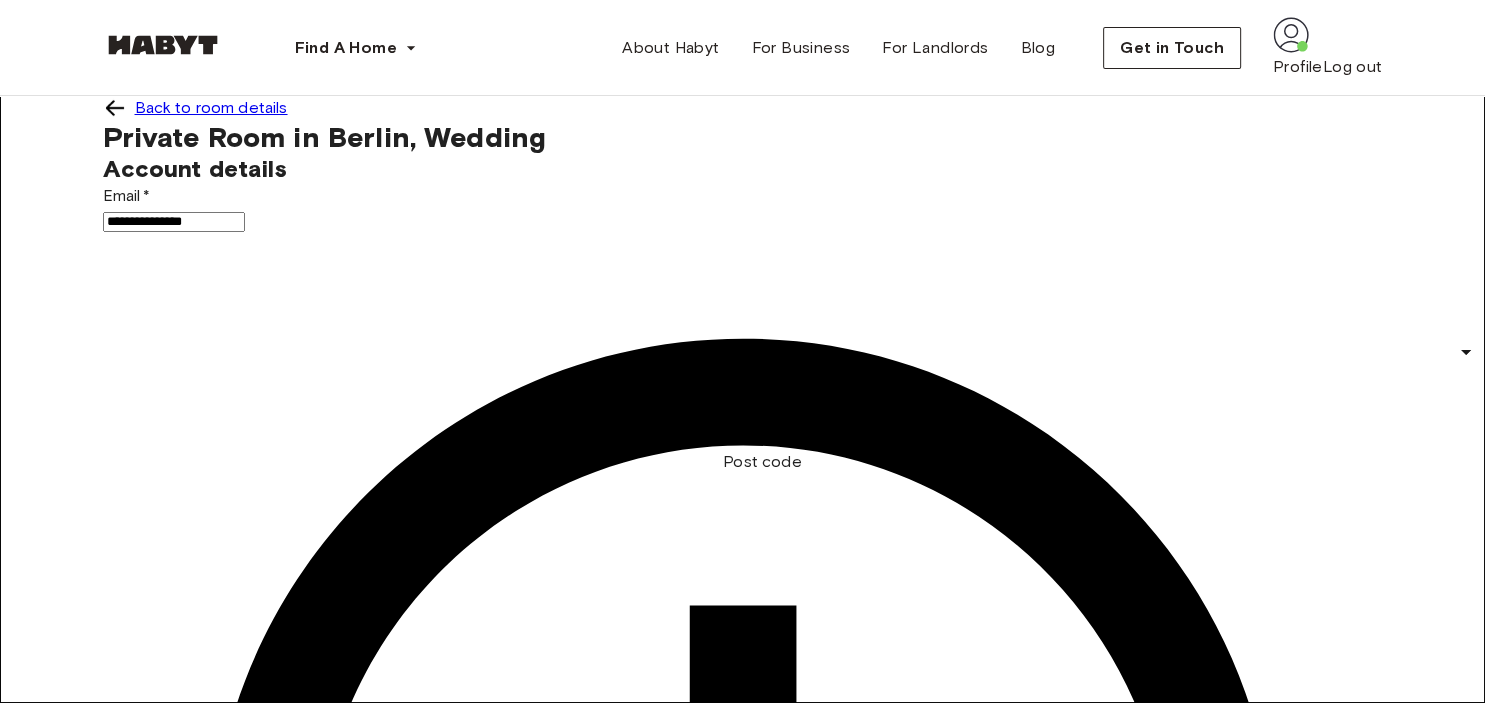type on "**********" 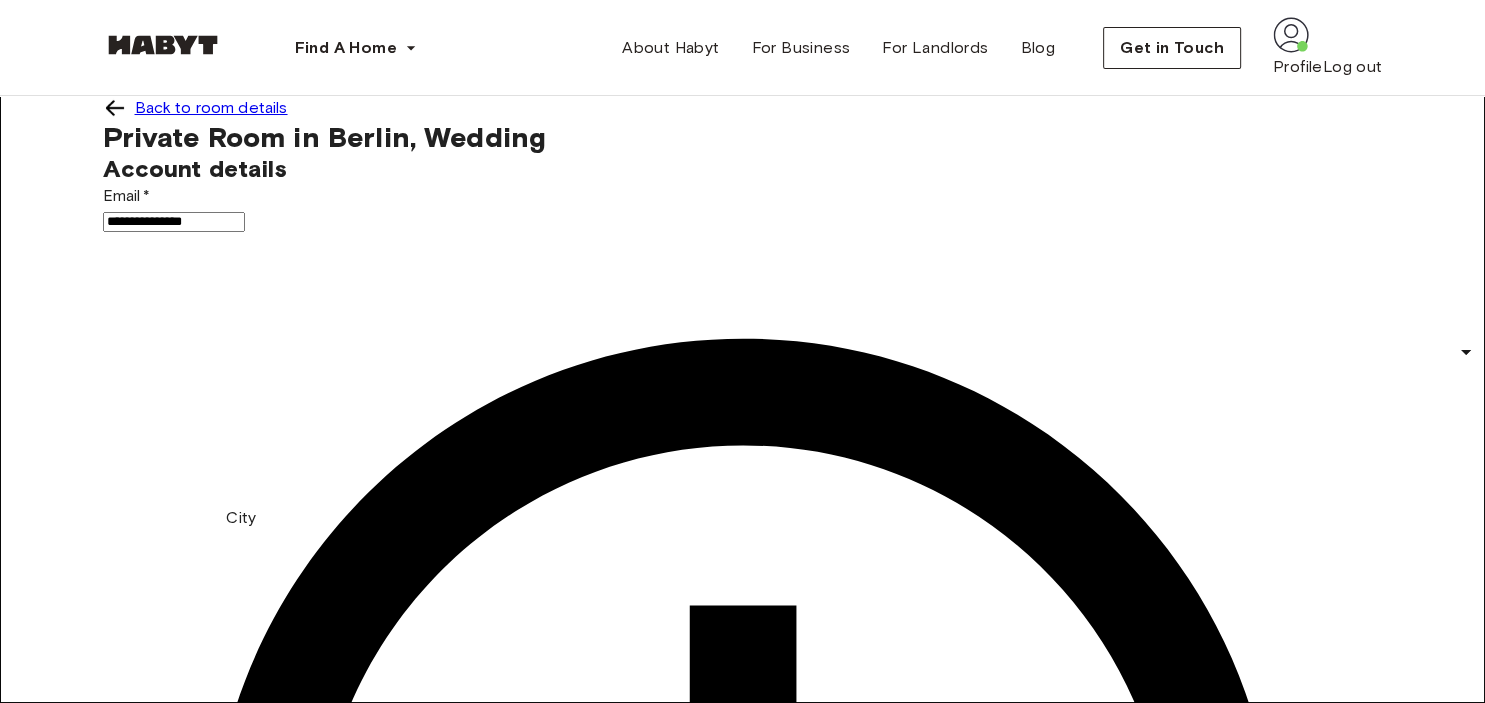 type on "********" 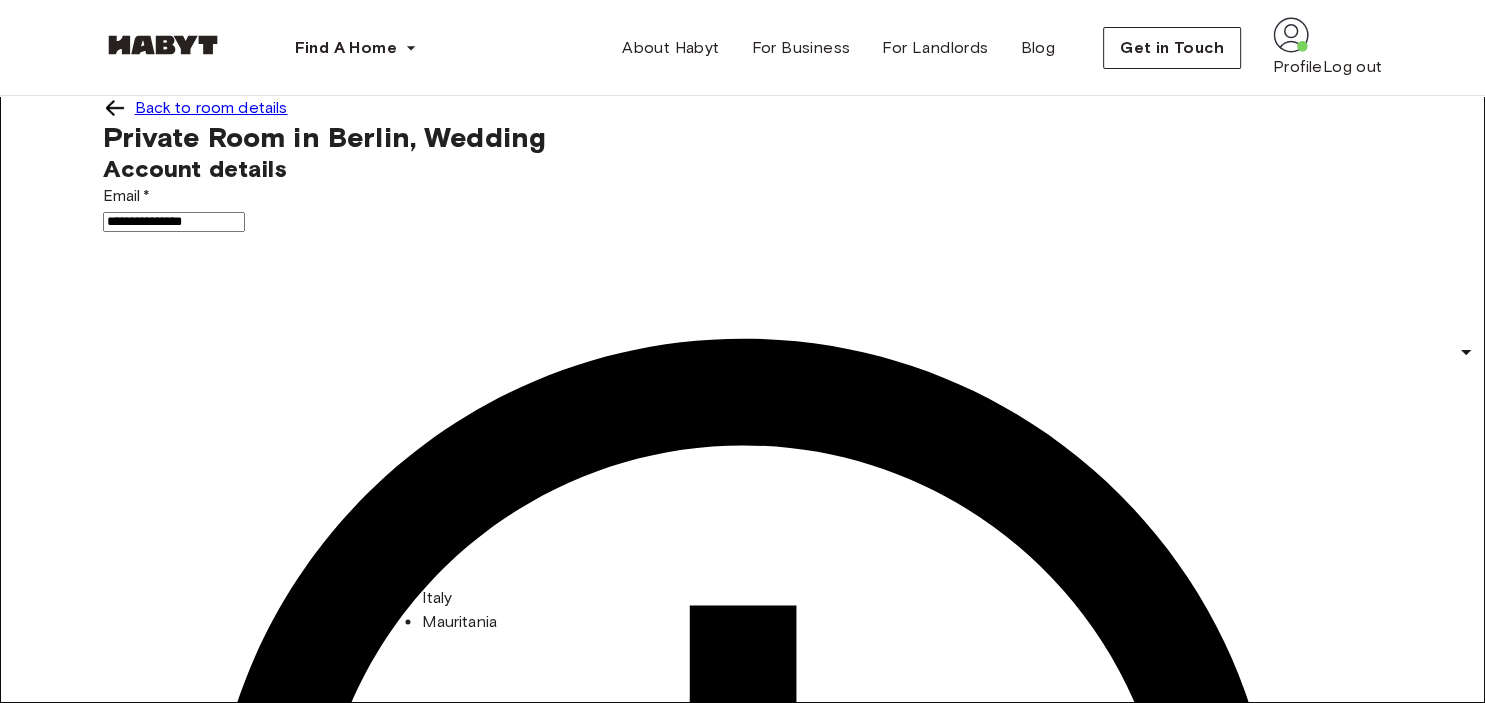 click on "Italy" at bounding box center [522, 598] 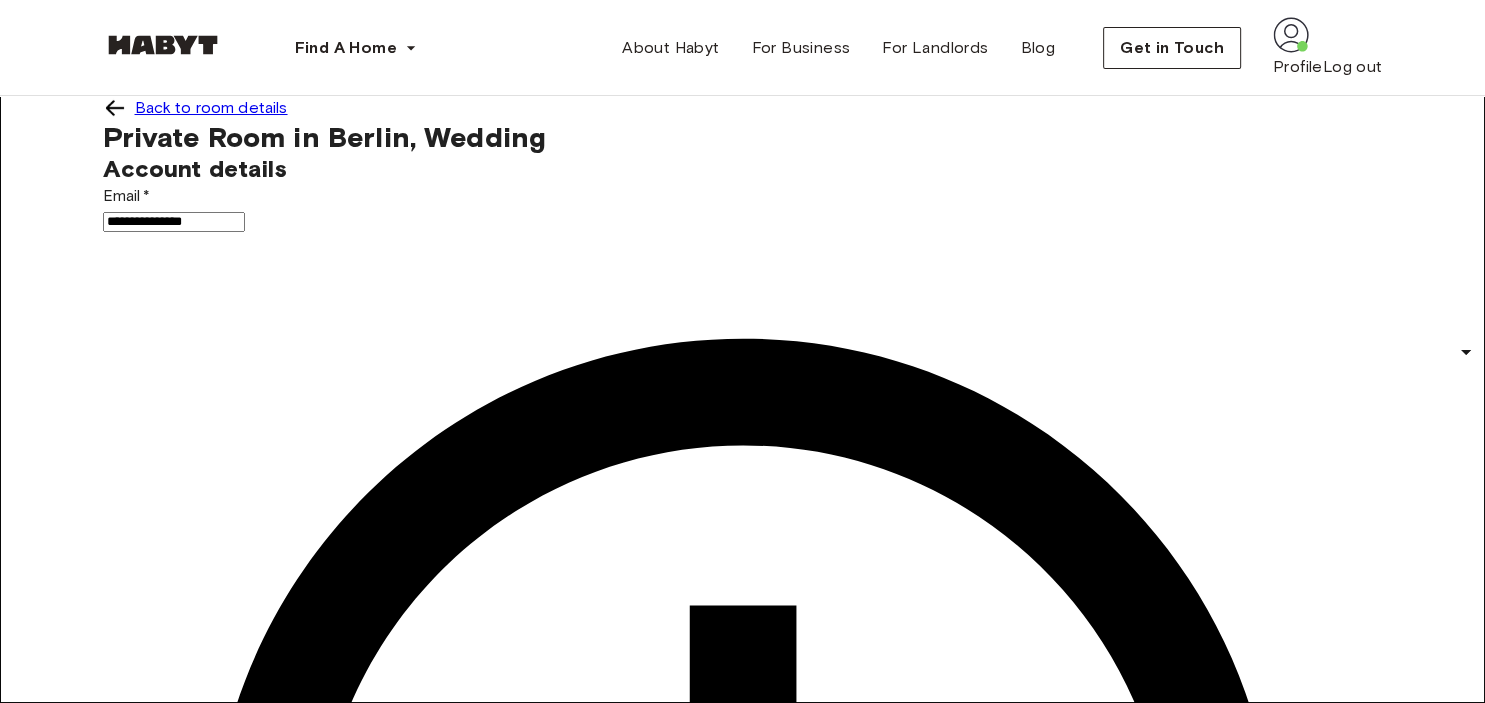 type on "*****" 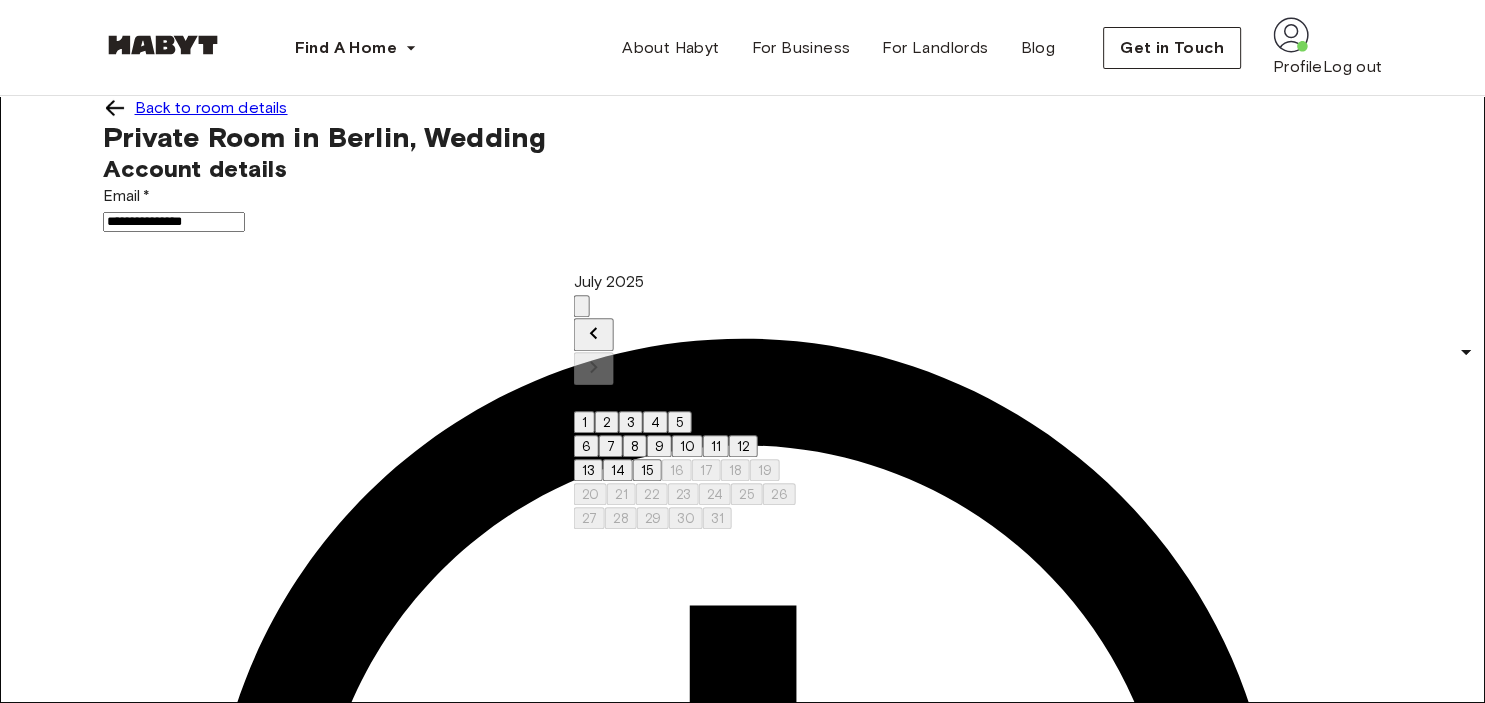 click on "15" at bounding box center [647, 470] 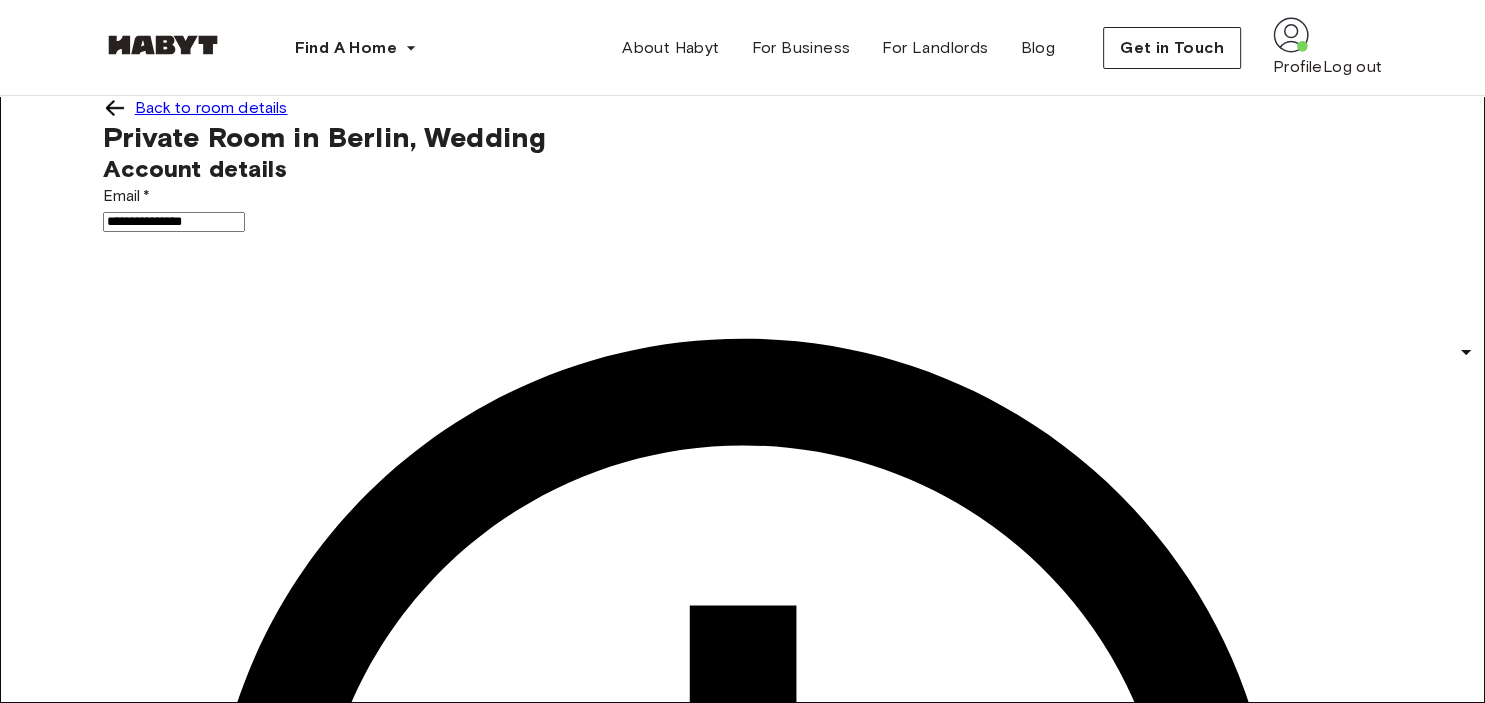 click on "**********" at bounding box center [174, 1957] 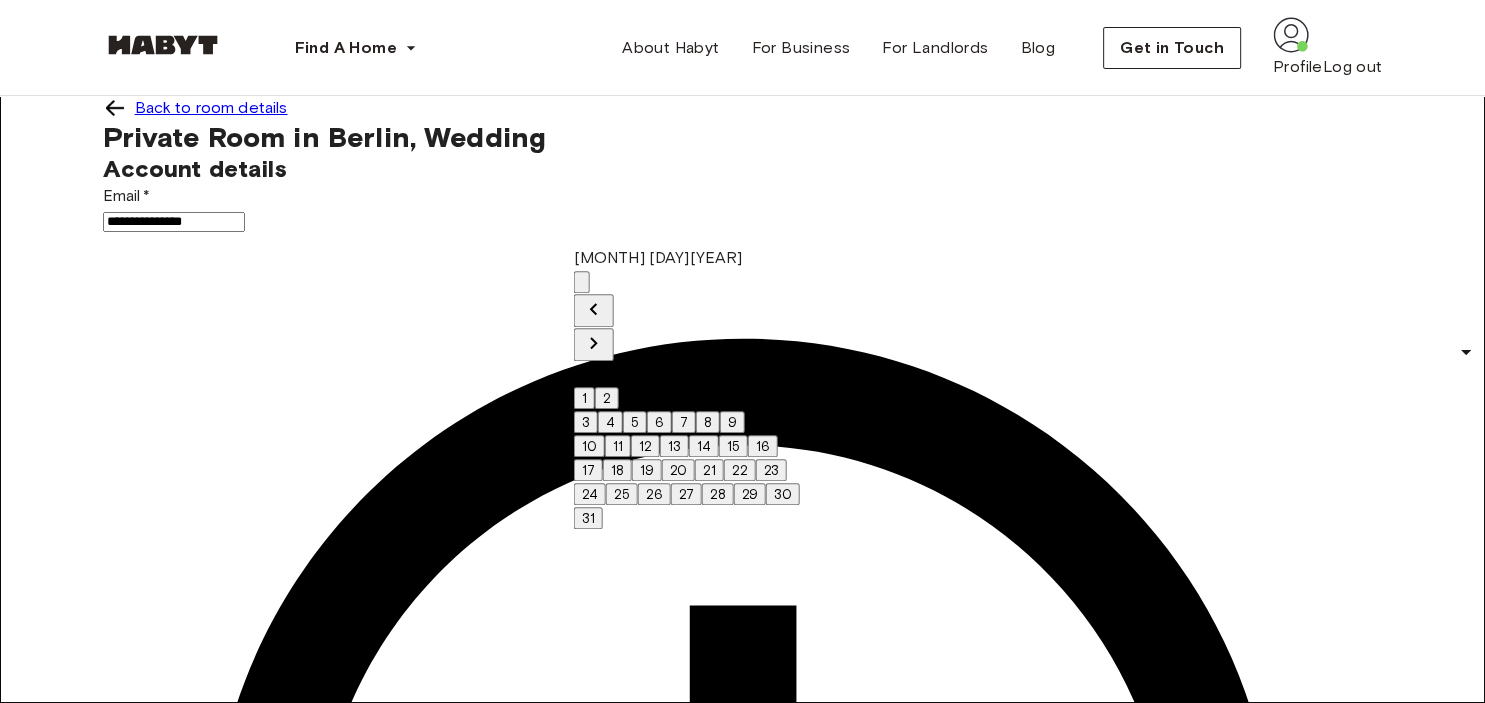 click on "August 1919" at bounding box center [687, 258] 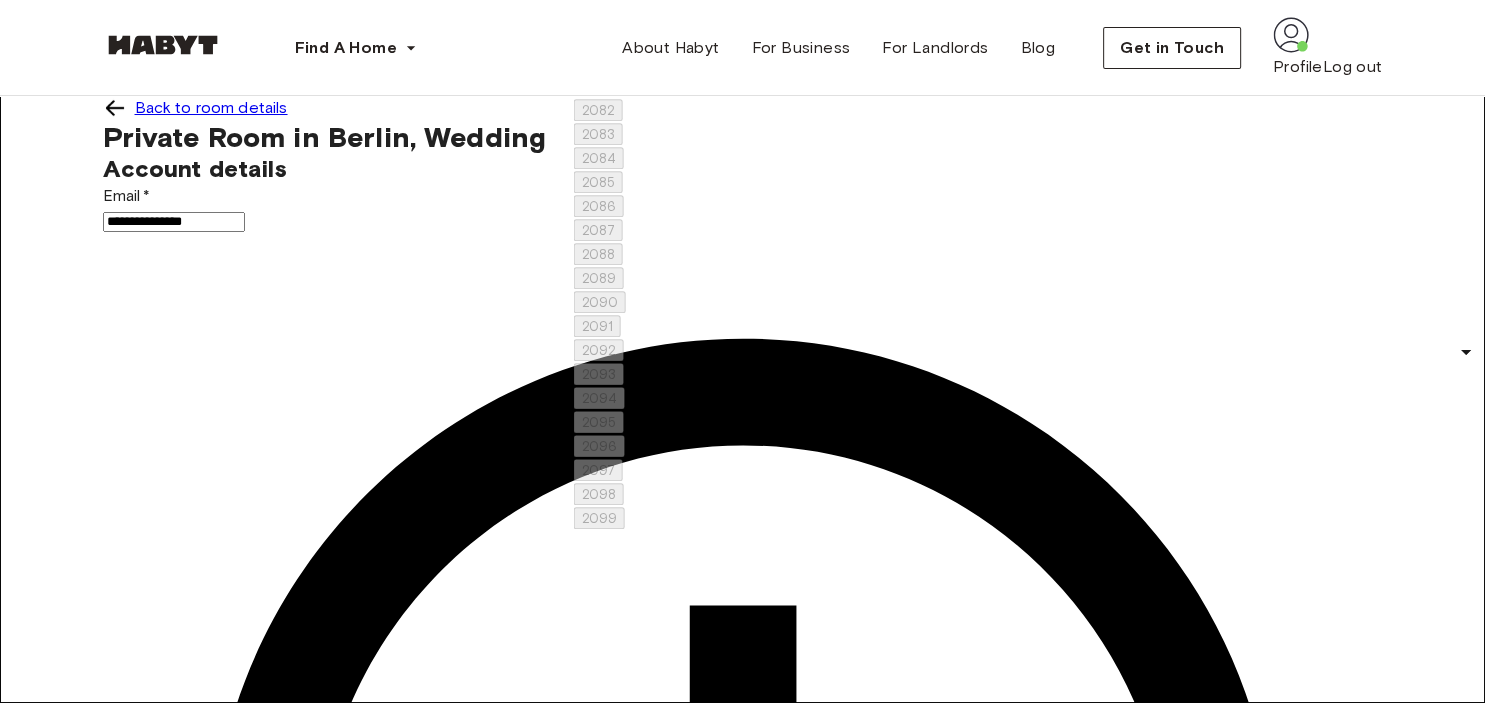 scroll, scrollTop: 1267, scrollLeft: 0, axis: vertical 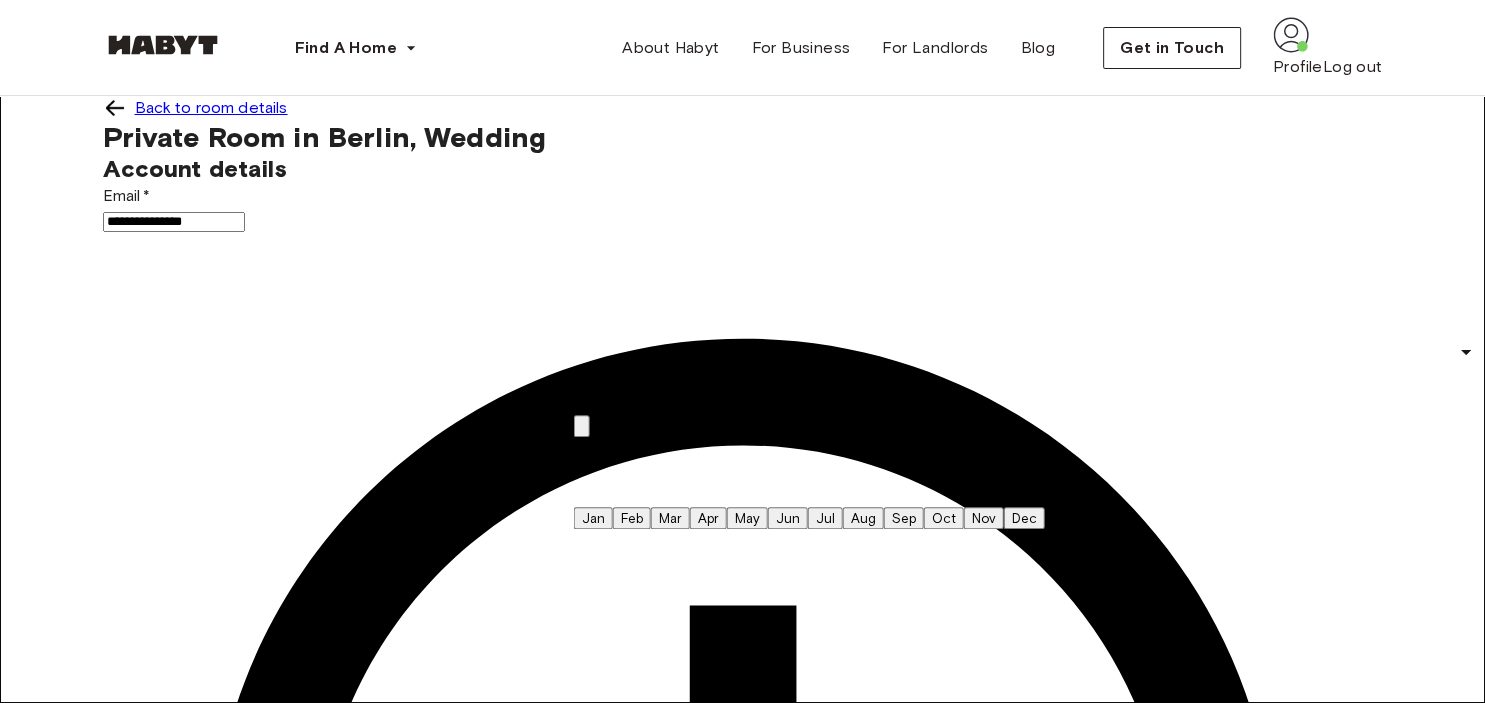 click on "Aug" at bounding box center (863, 518) 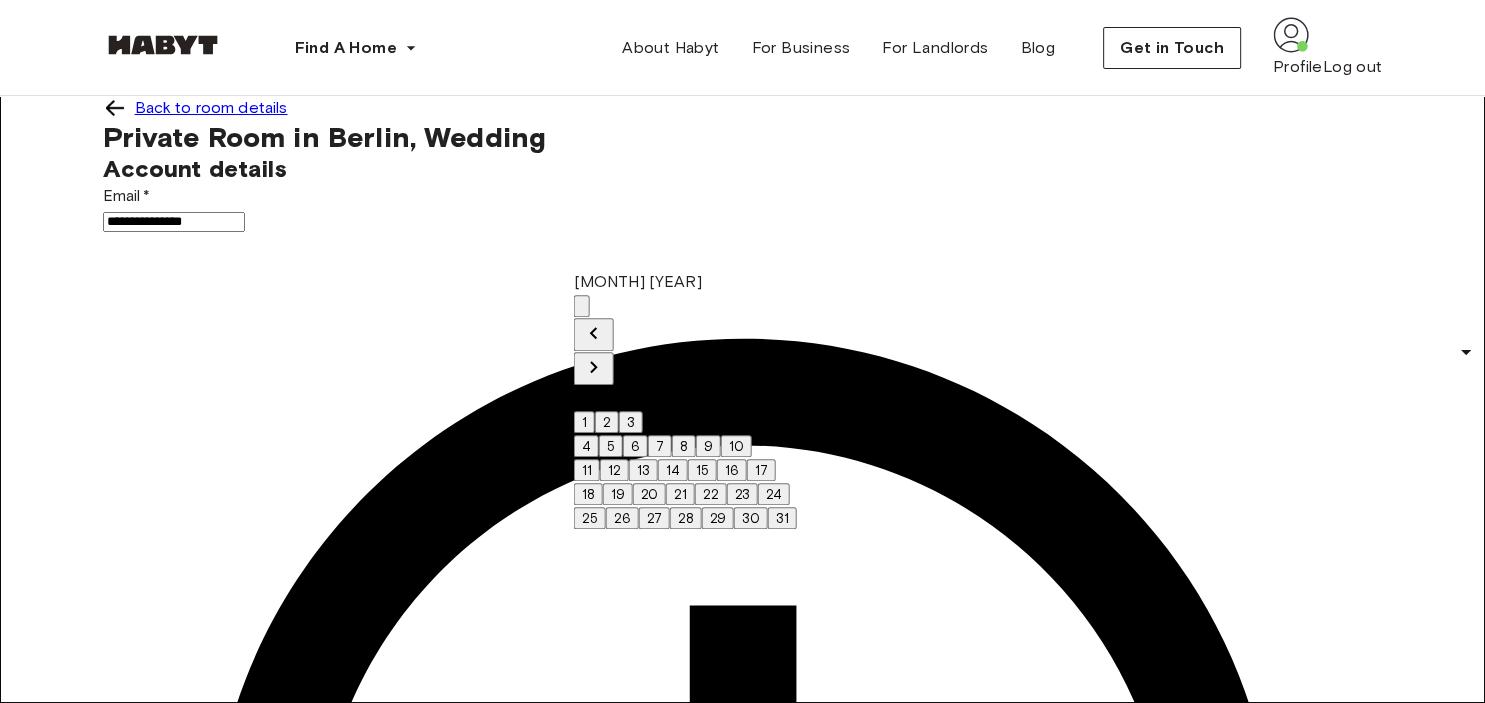 click on "31" at bounding box center [782, 518] 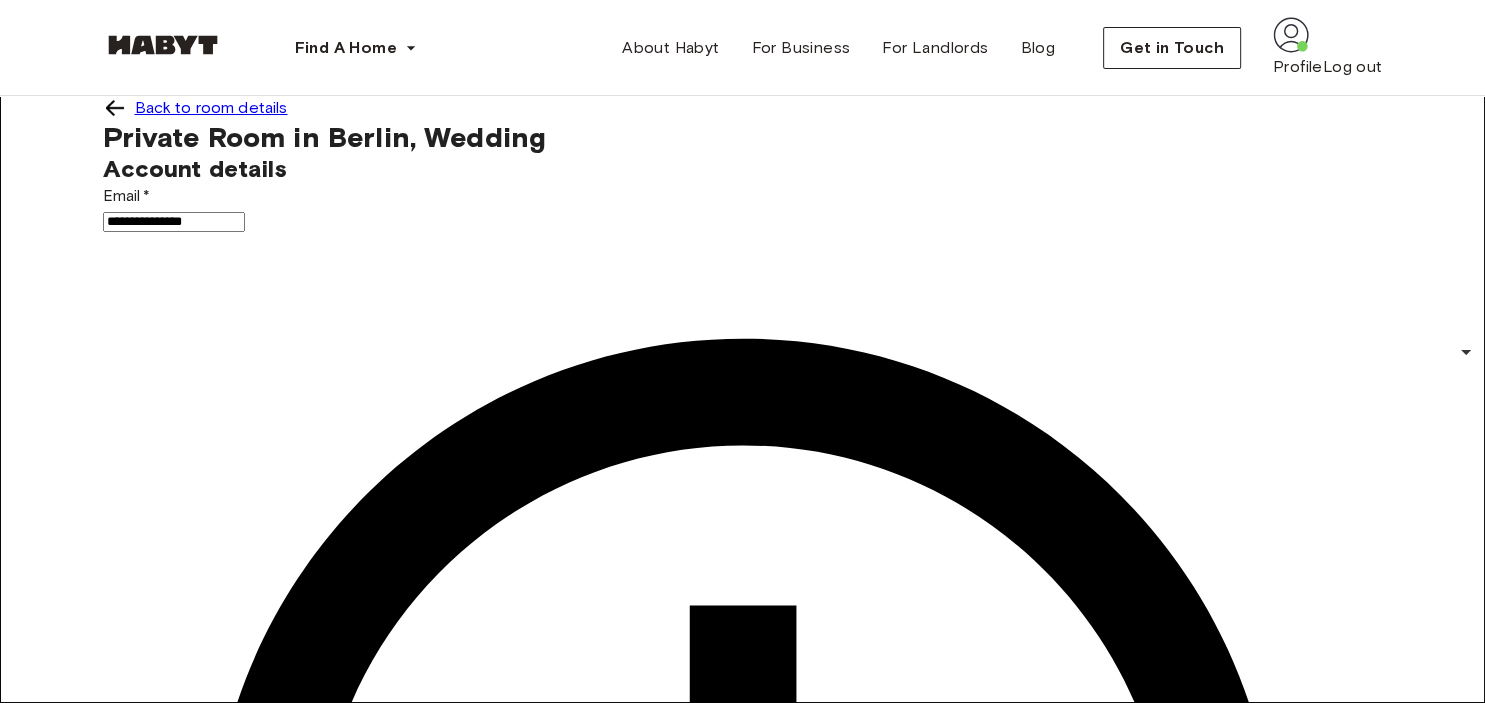 click on "**********" at bounding box center (742, 3411) 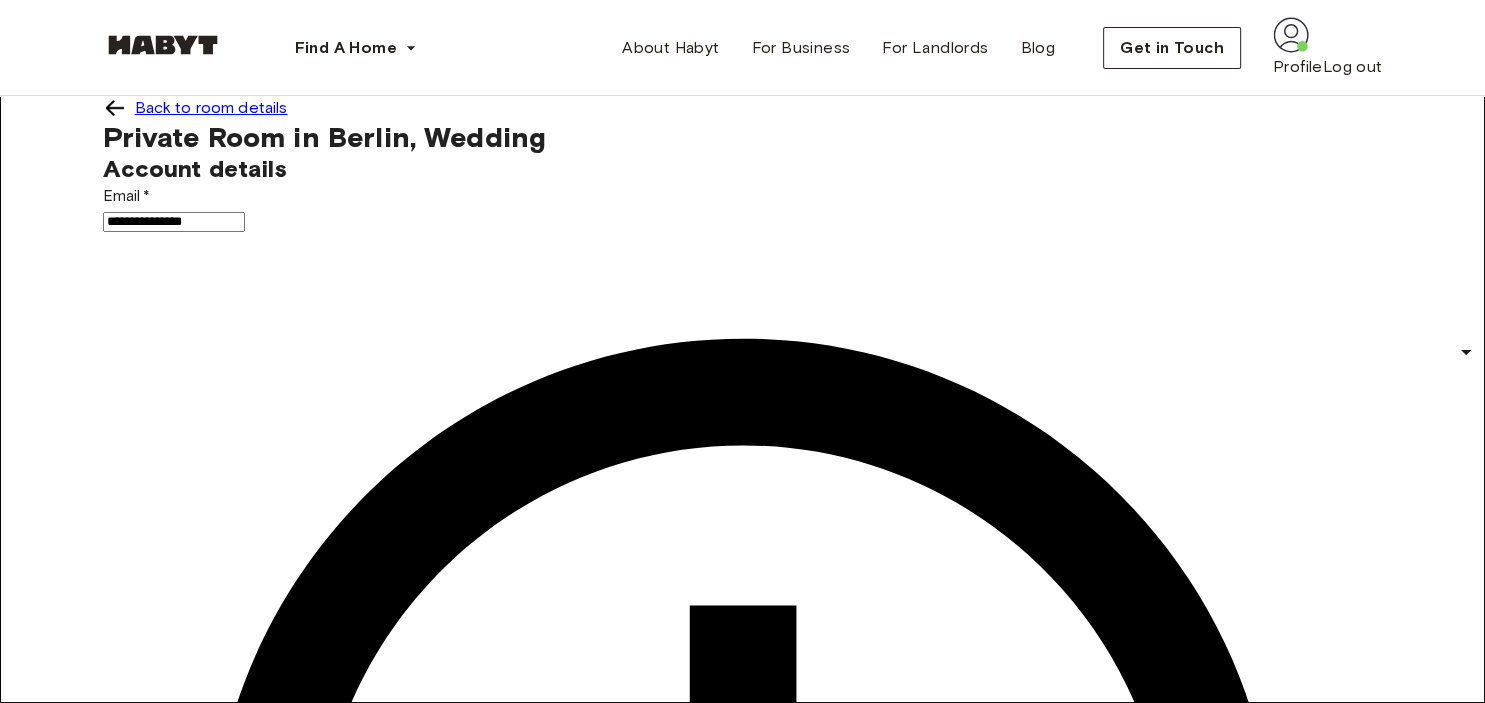 type on "*******" 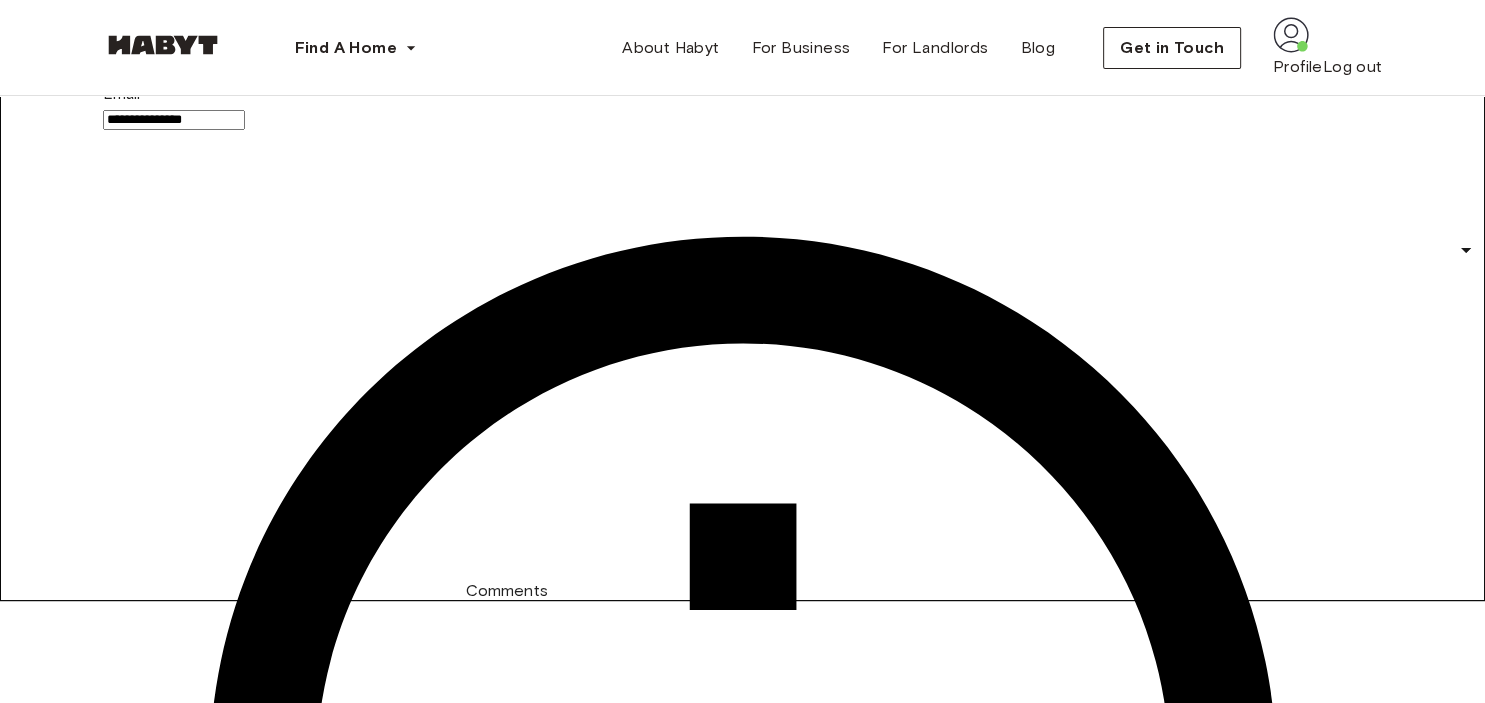 scroll, scrollTop: 105, scrollLeft: 0, axis: vertical 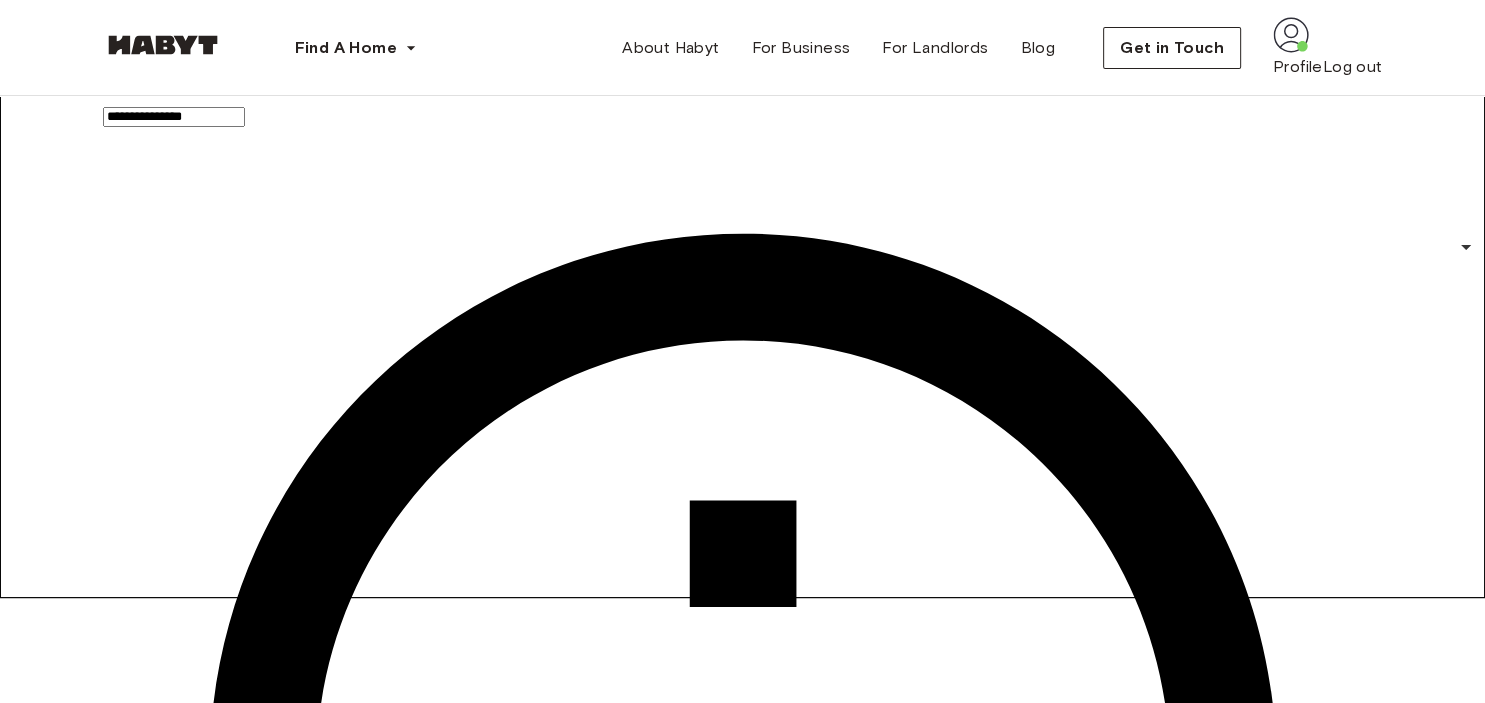 click on "**********" at bounding box center (742, 3330) 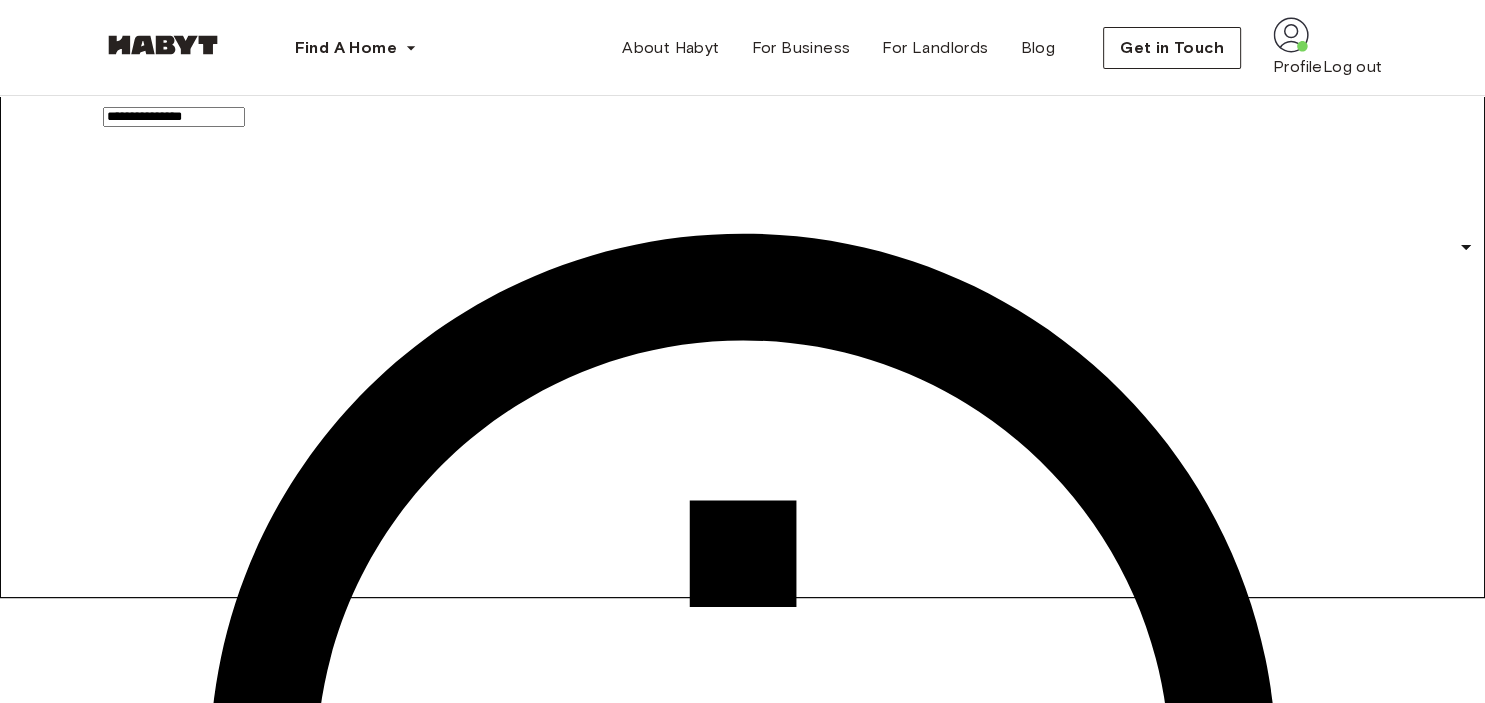 click on "Special requests" at bounding box center (743, 2055) 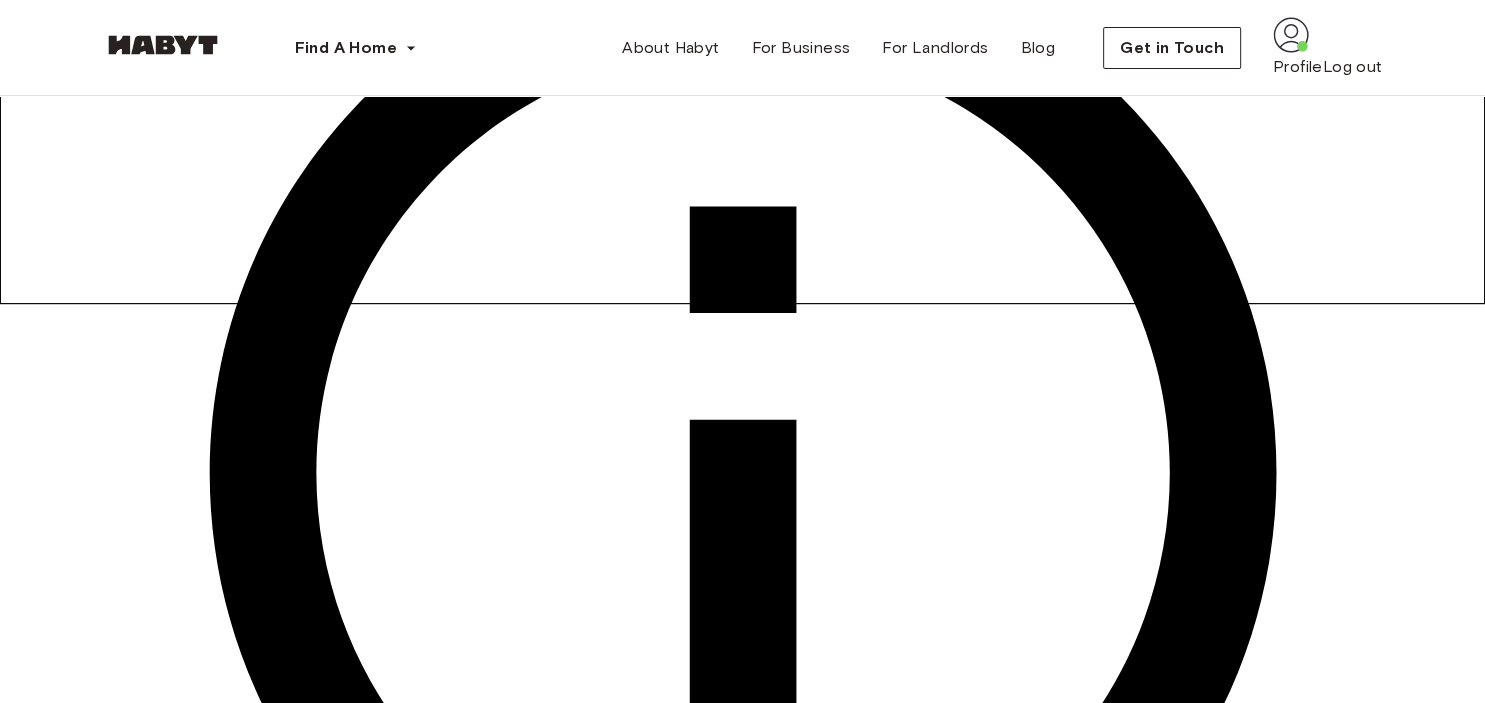 scroll, scrollTop: 422, scrollLeft: 0, axis: vertical 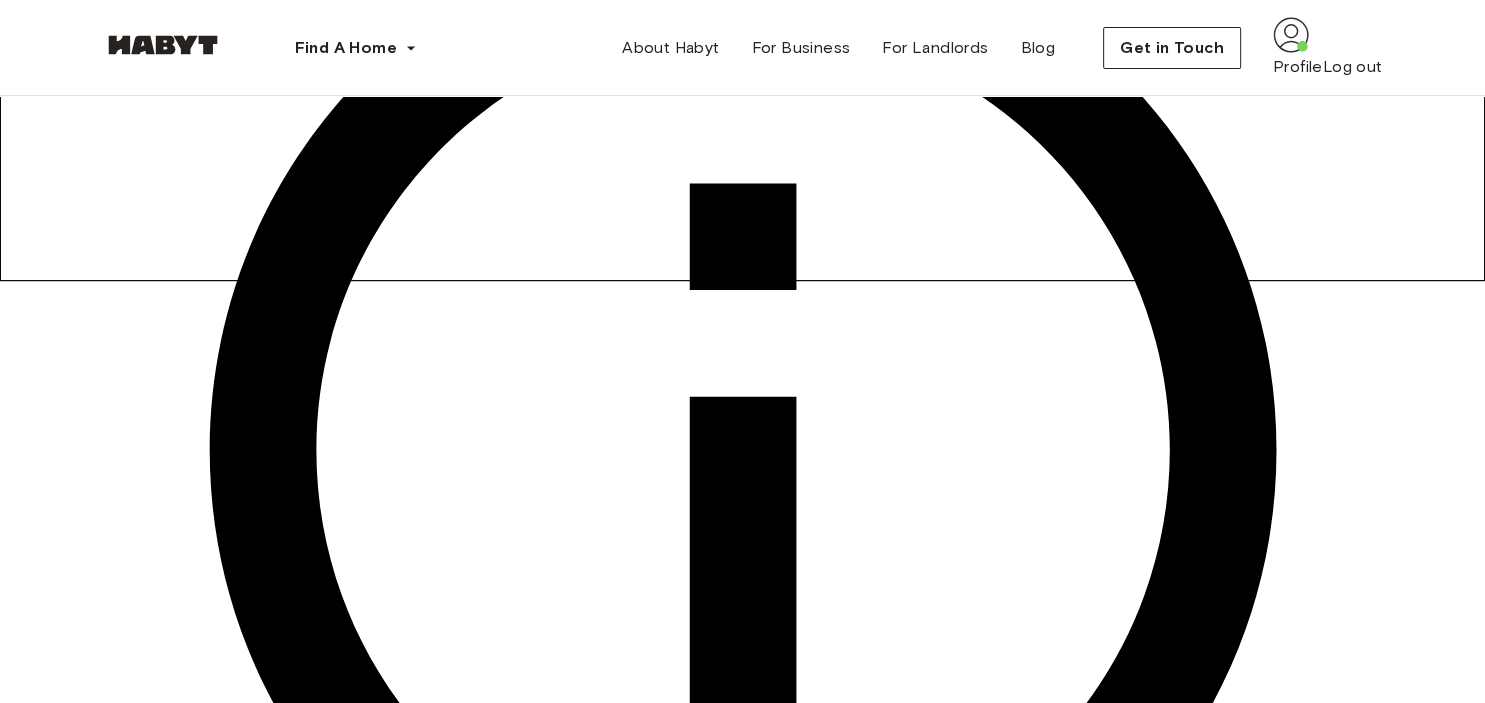 drag, startPoint x: 1334, startPoint y: 246, endPoint x: 1308, endPoint y: 250, distance: 26.305893 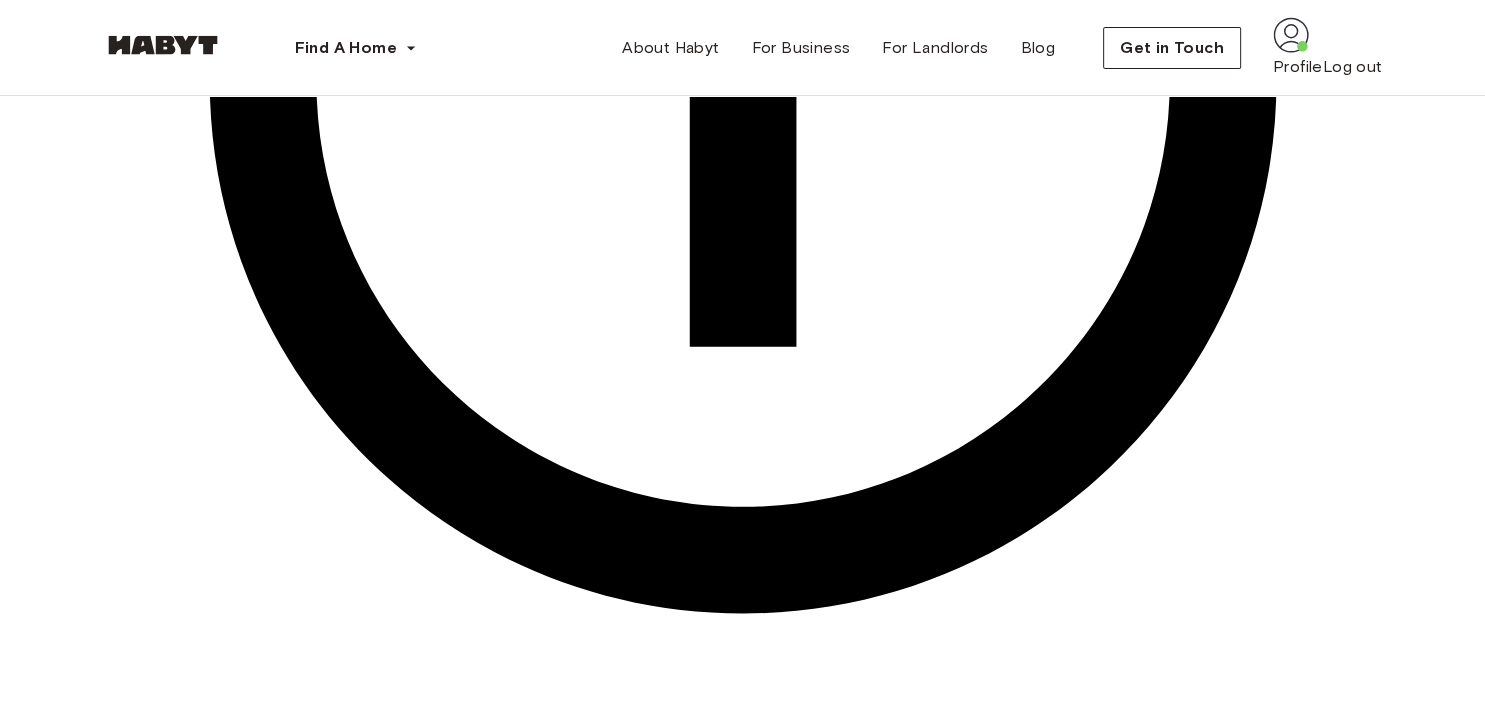 scroll, scrollTop: 844, scrollLeft: 0, axis: vertical 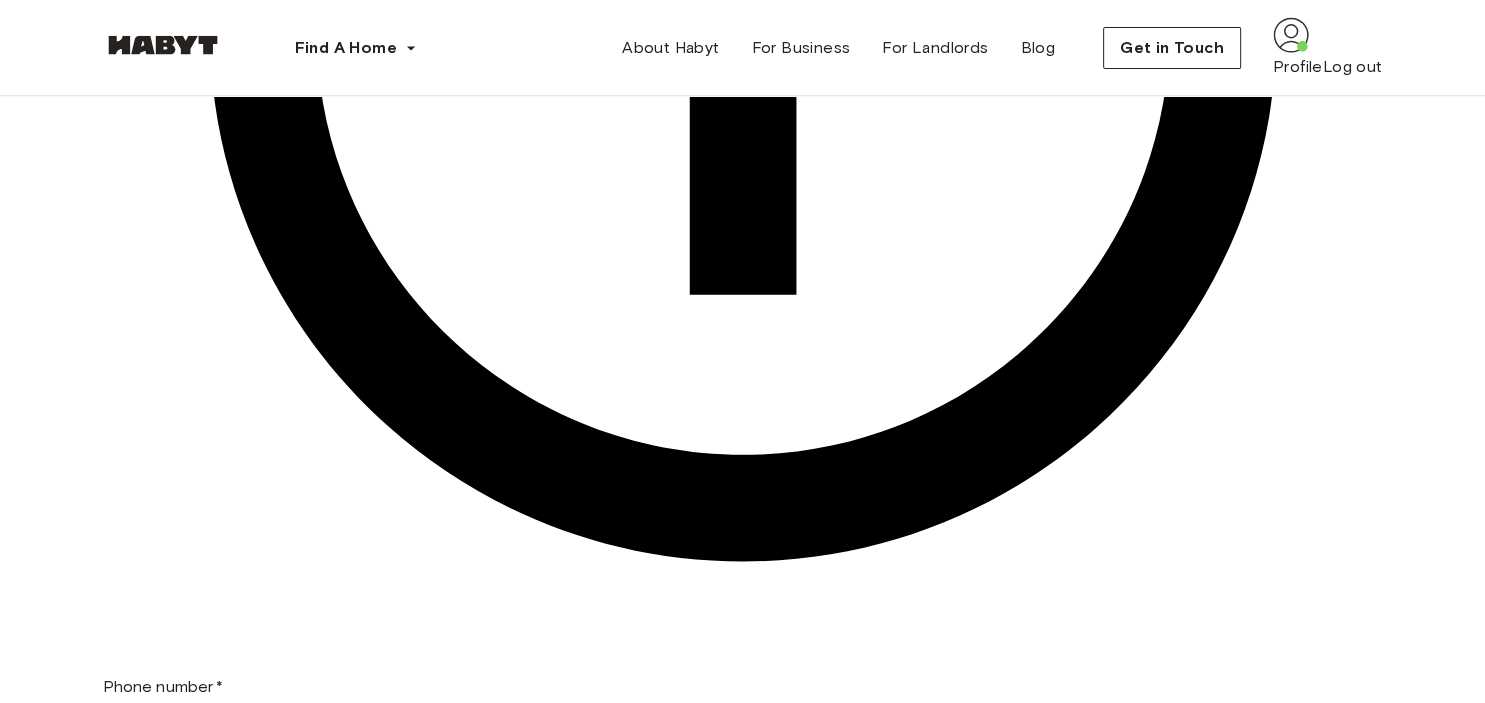 click on "I agree with Habyt's  Terms of Service  and  Privacy Policy Confirm Application You won't be charged today" at bounding box center (743, 2290) 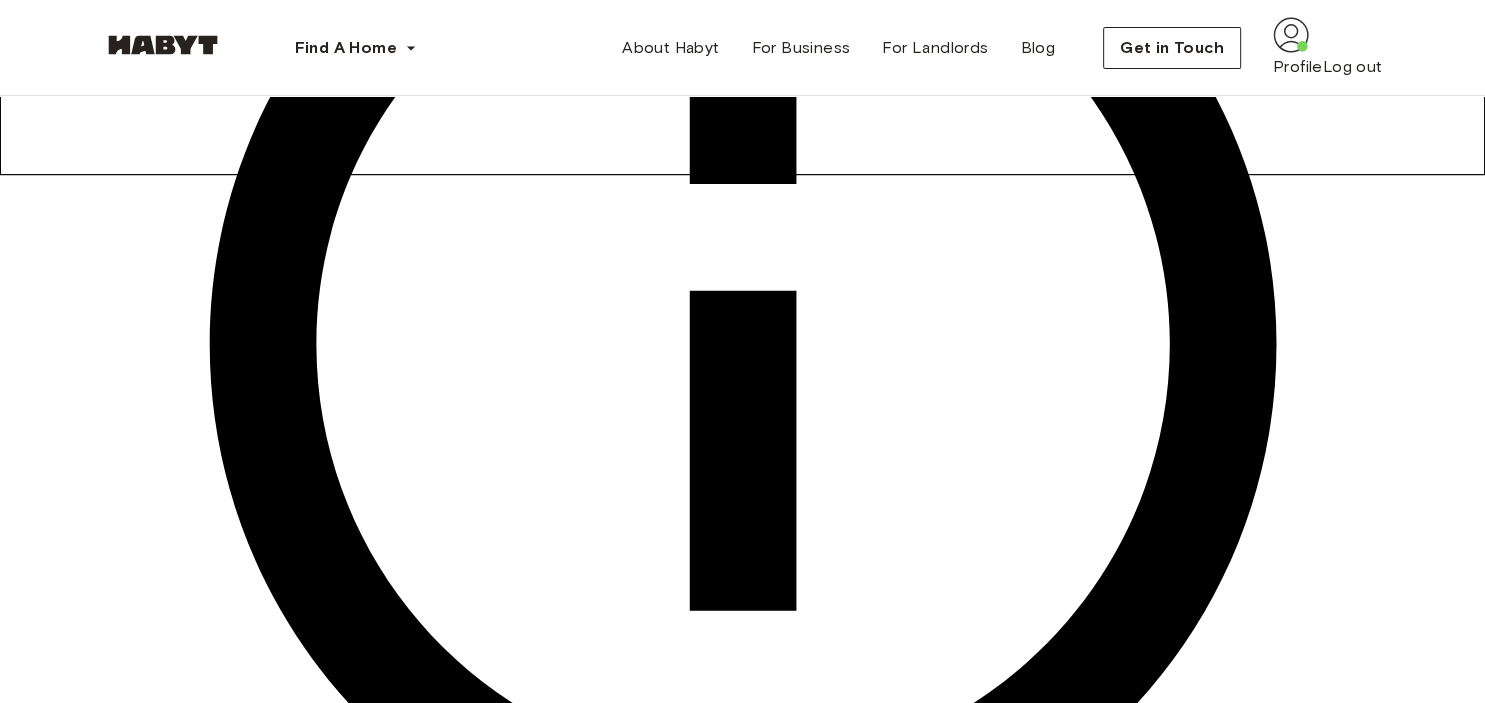 scroll, scrollTop: 0, scrollLeft: 0, axis: both 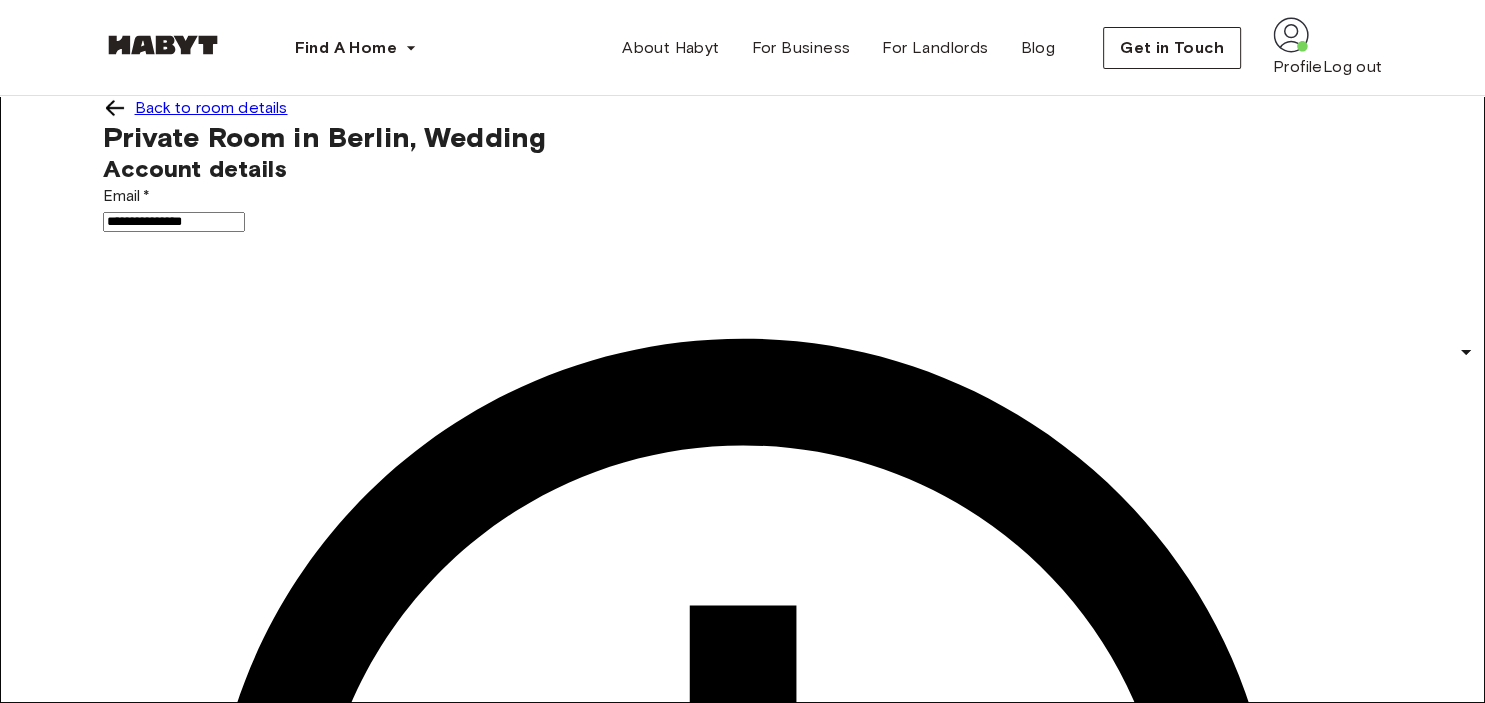 click at bounding box center (115, 108) 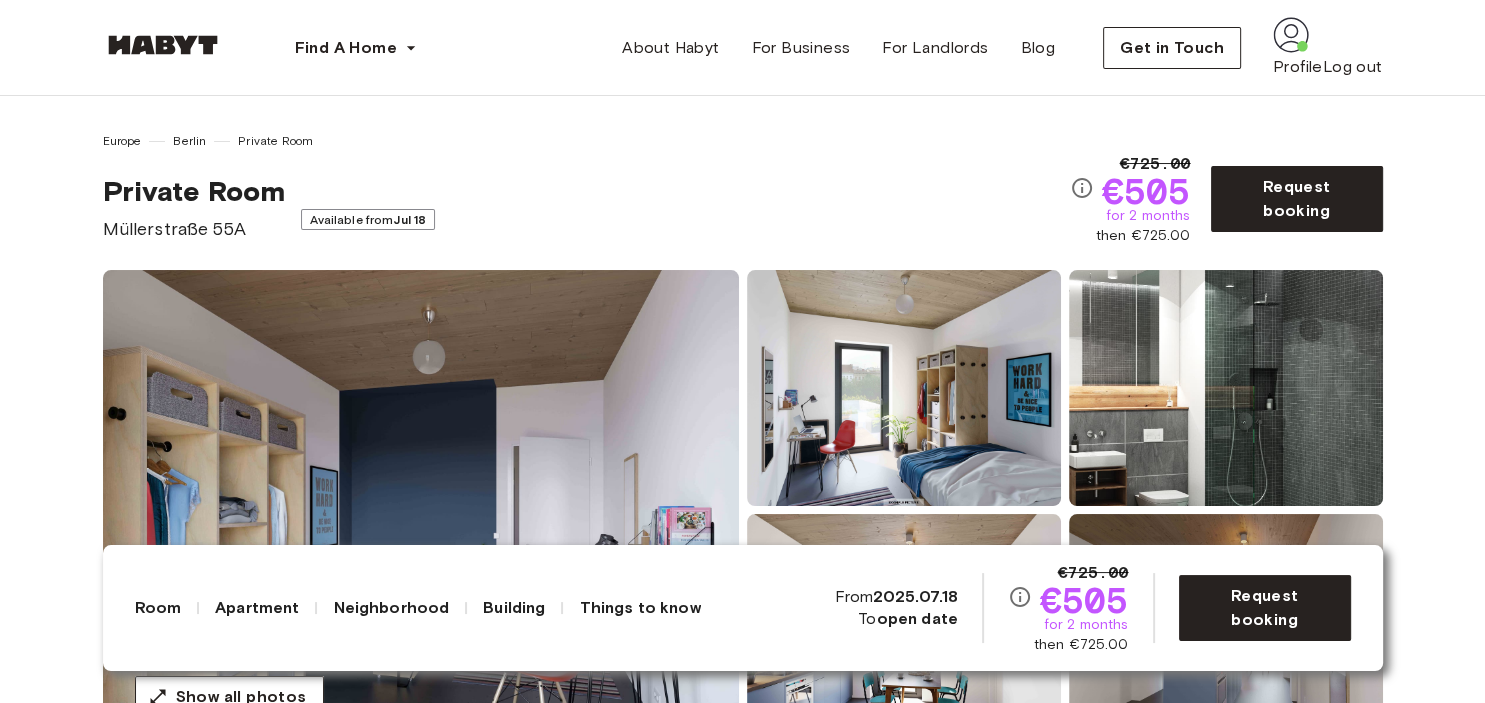 click on "Available from  Jul 18" at bounding box center (368, 219) 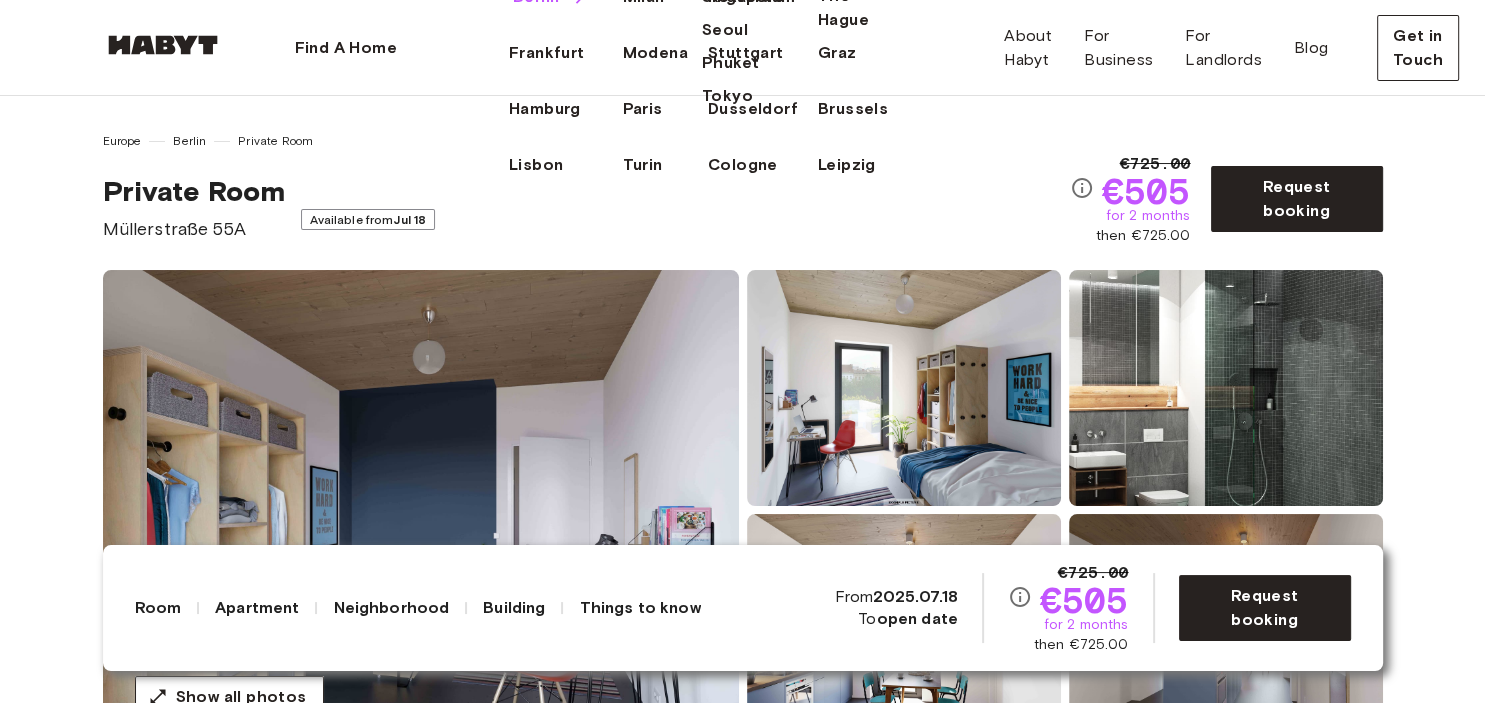 click on "Berlin" at bounding box center [536, -3] 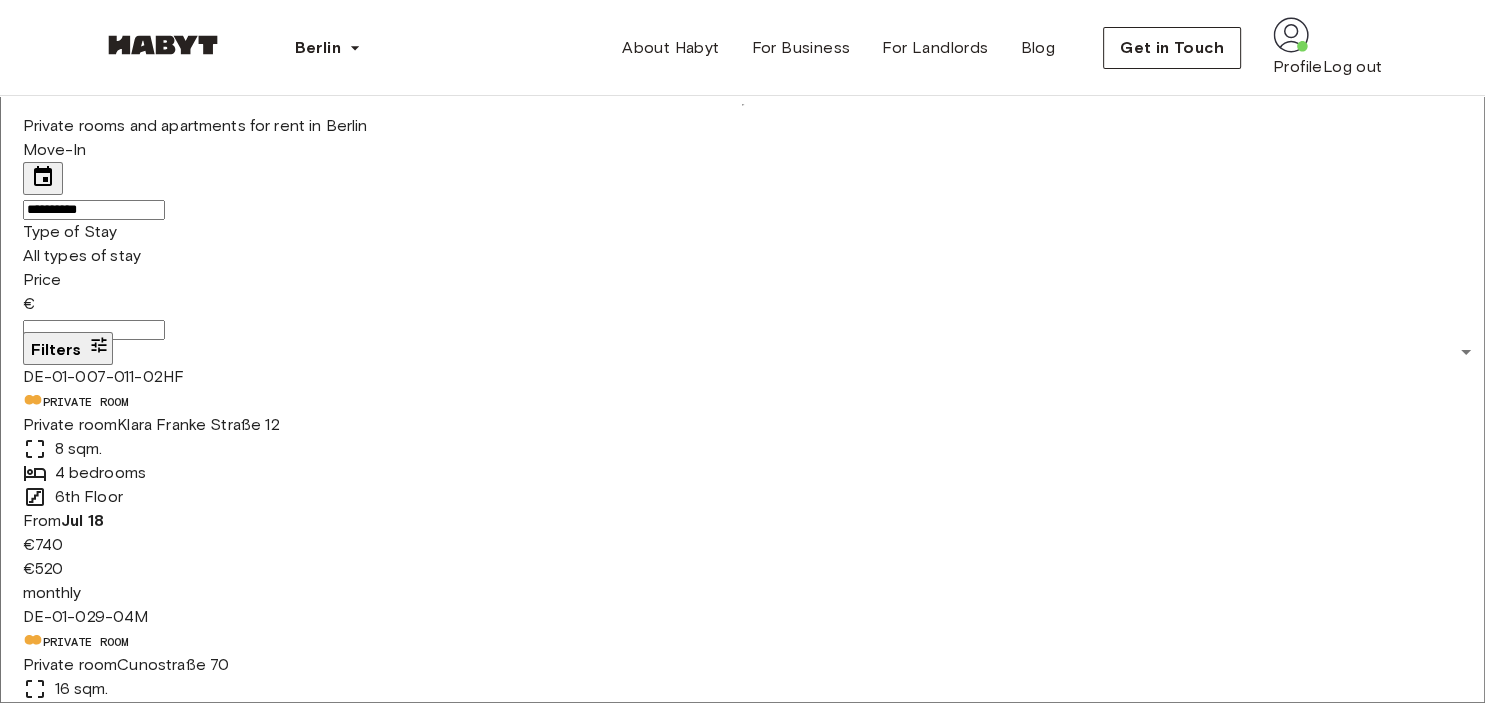 click on "**********" at bounding box center (94, 210) 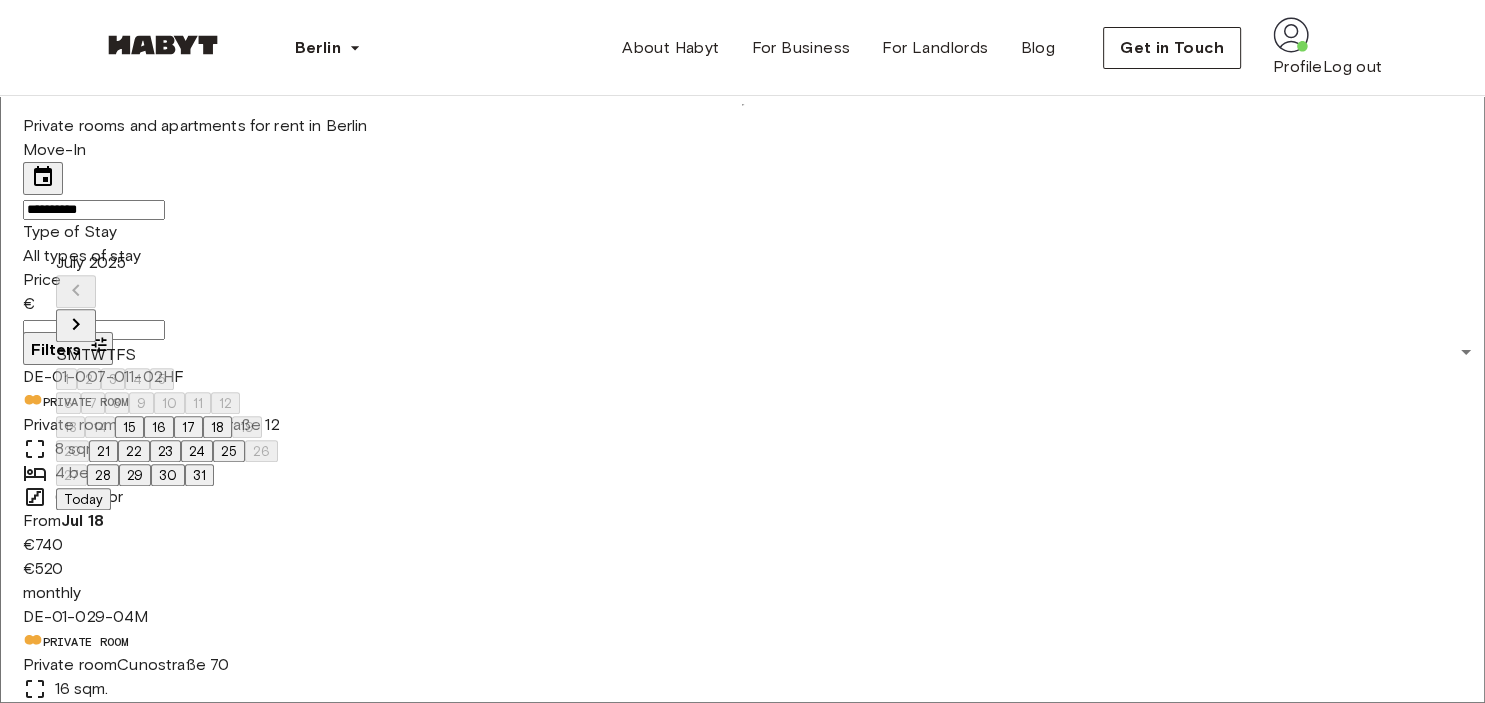 click 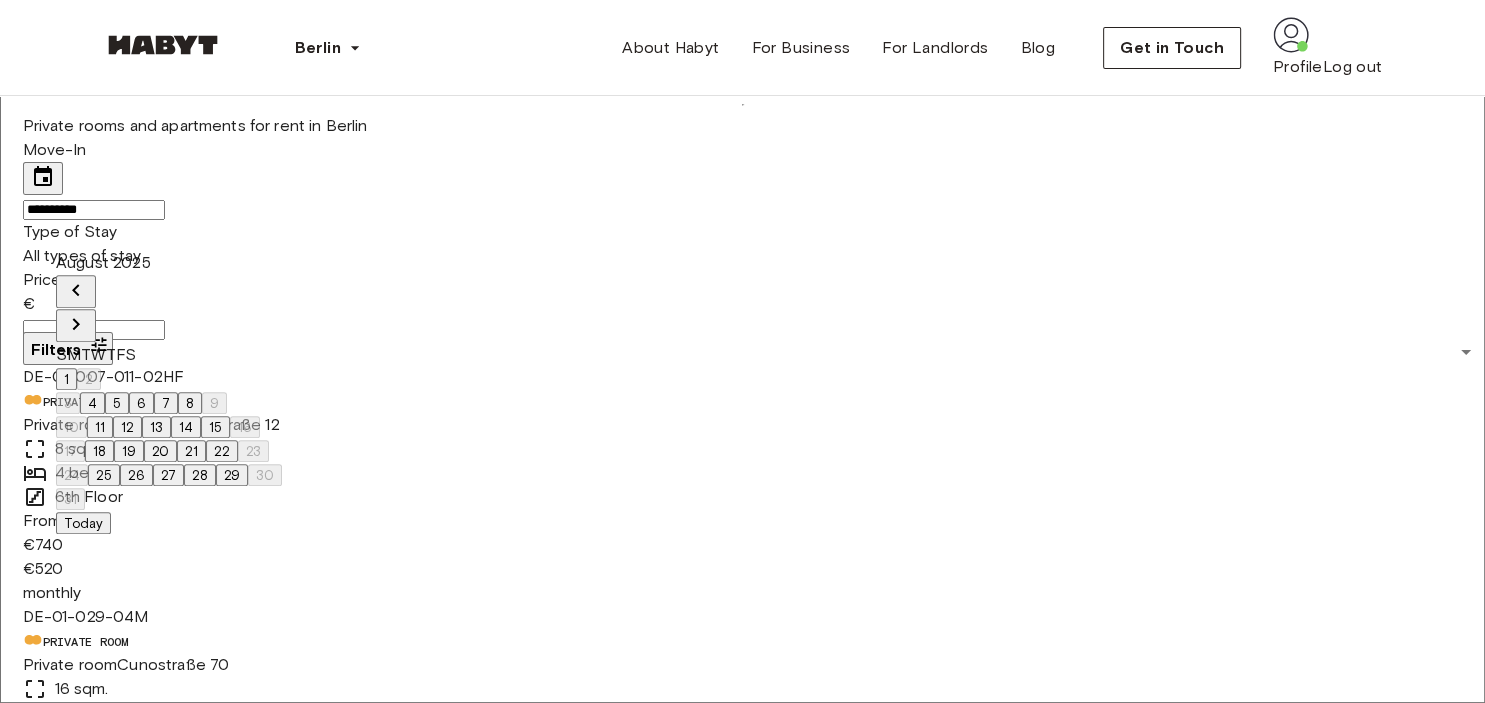 click on "22" at bounding box center (222, 451) 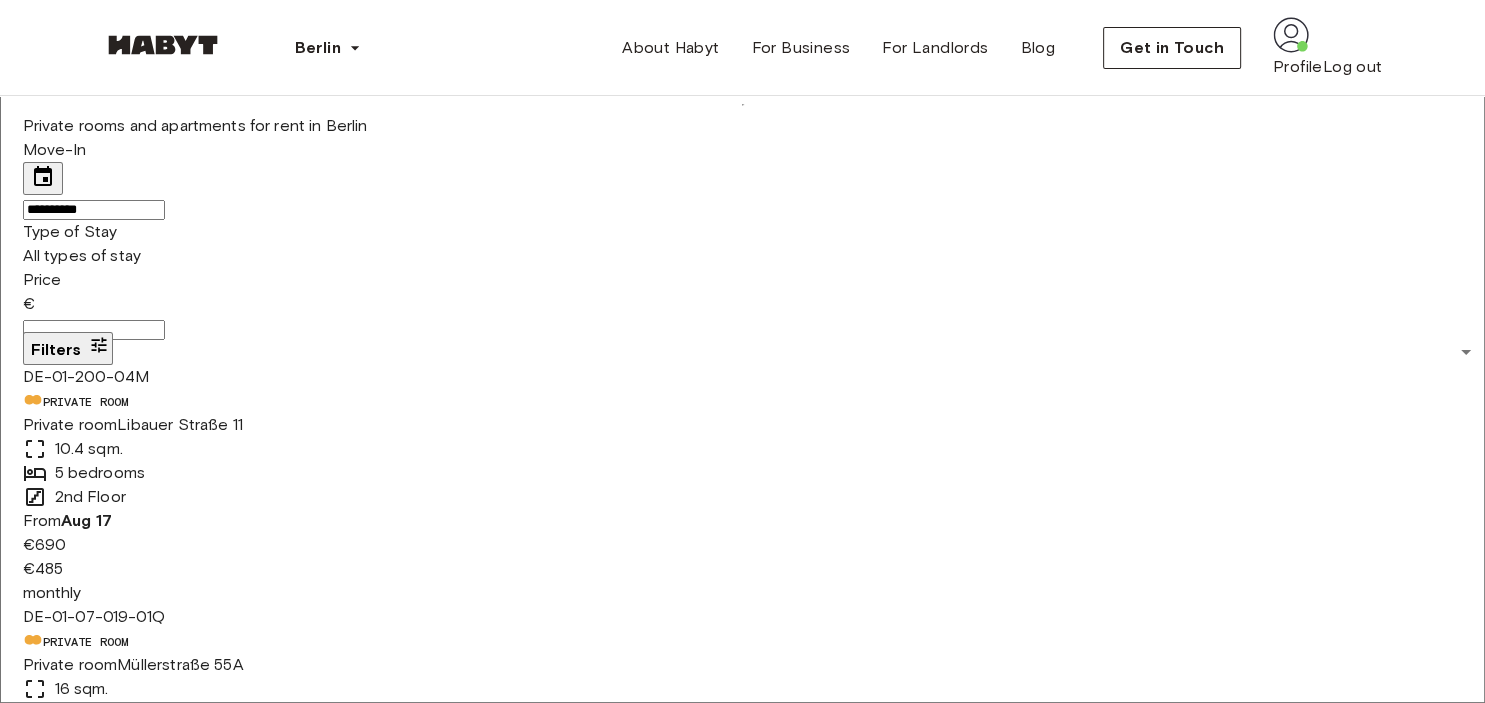 type on "**********" 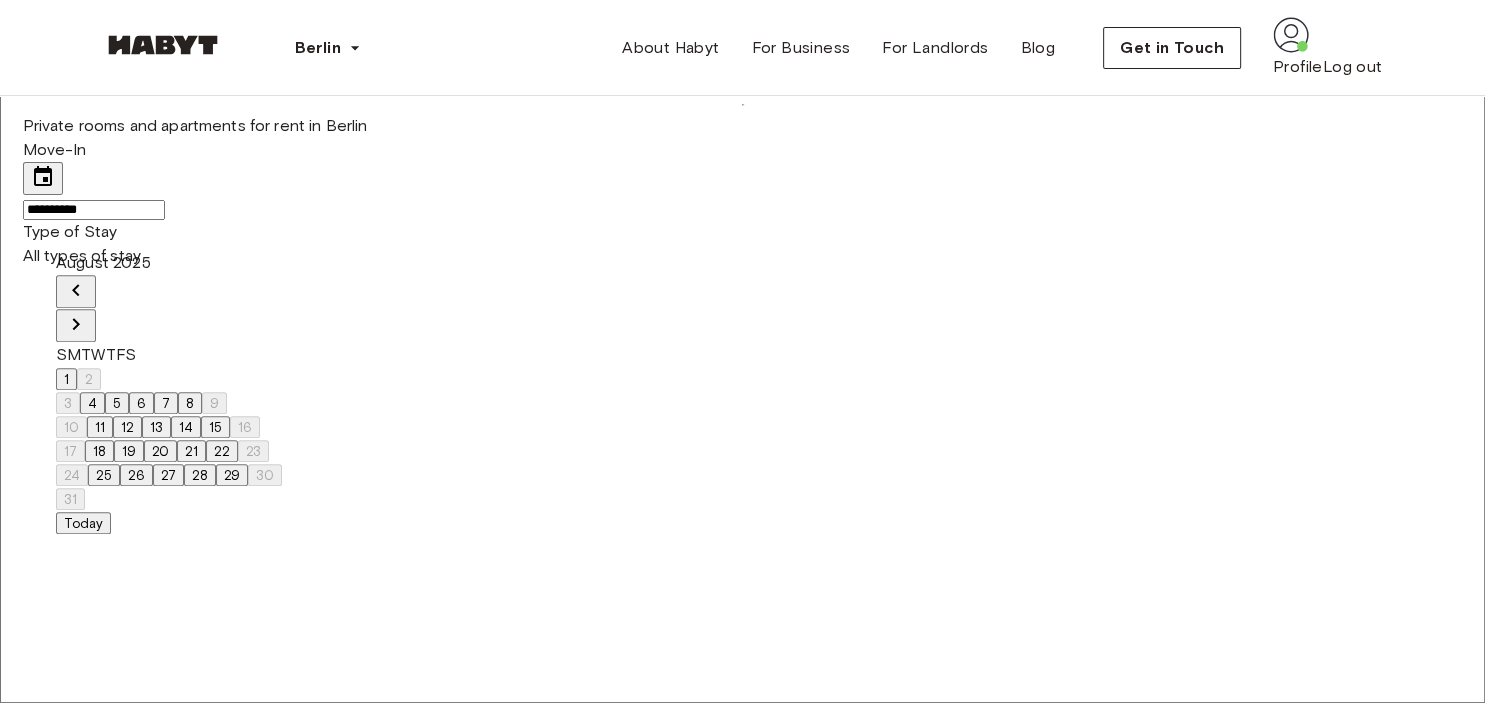 click on "**********" at bounding box center [742, 6097] 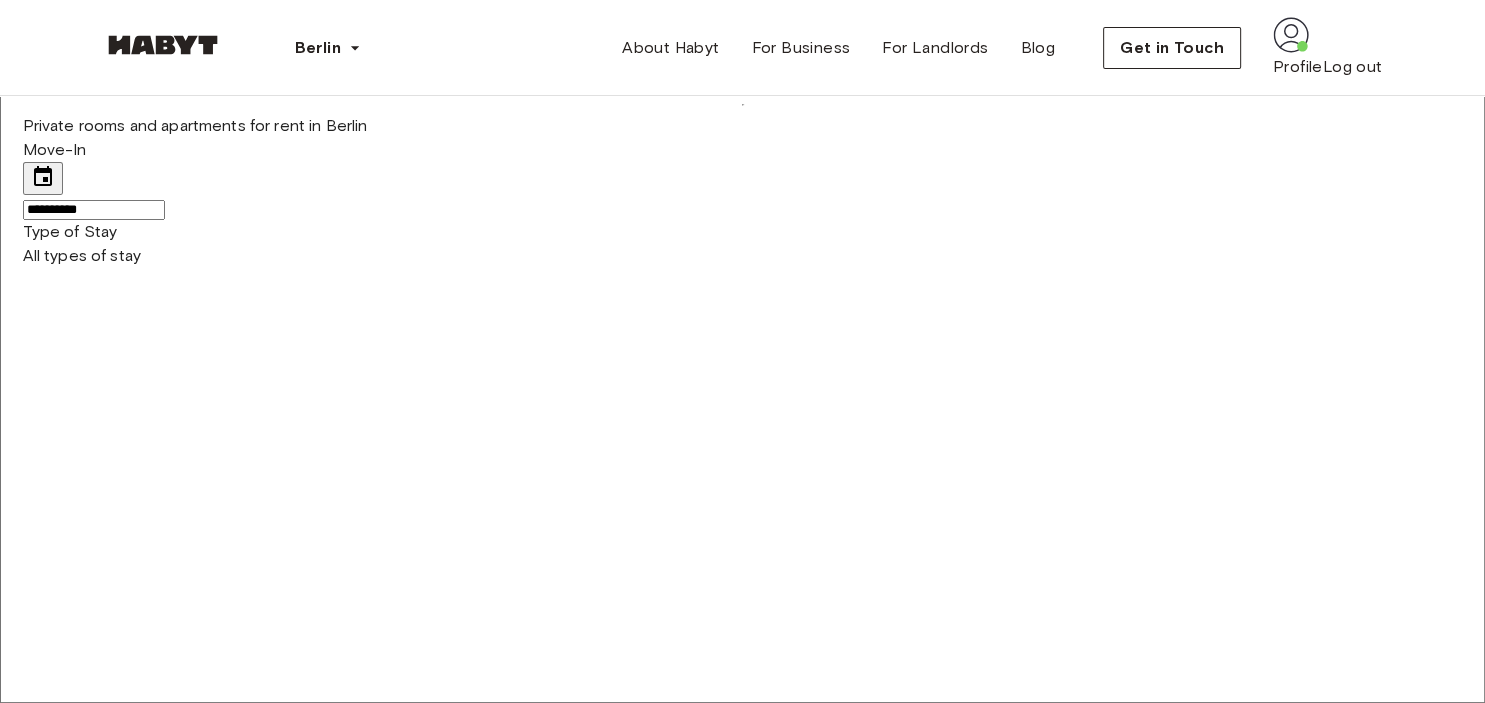 click on "Private Room" at bounding box center (762, 11922) 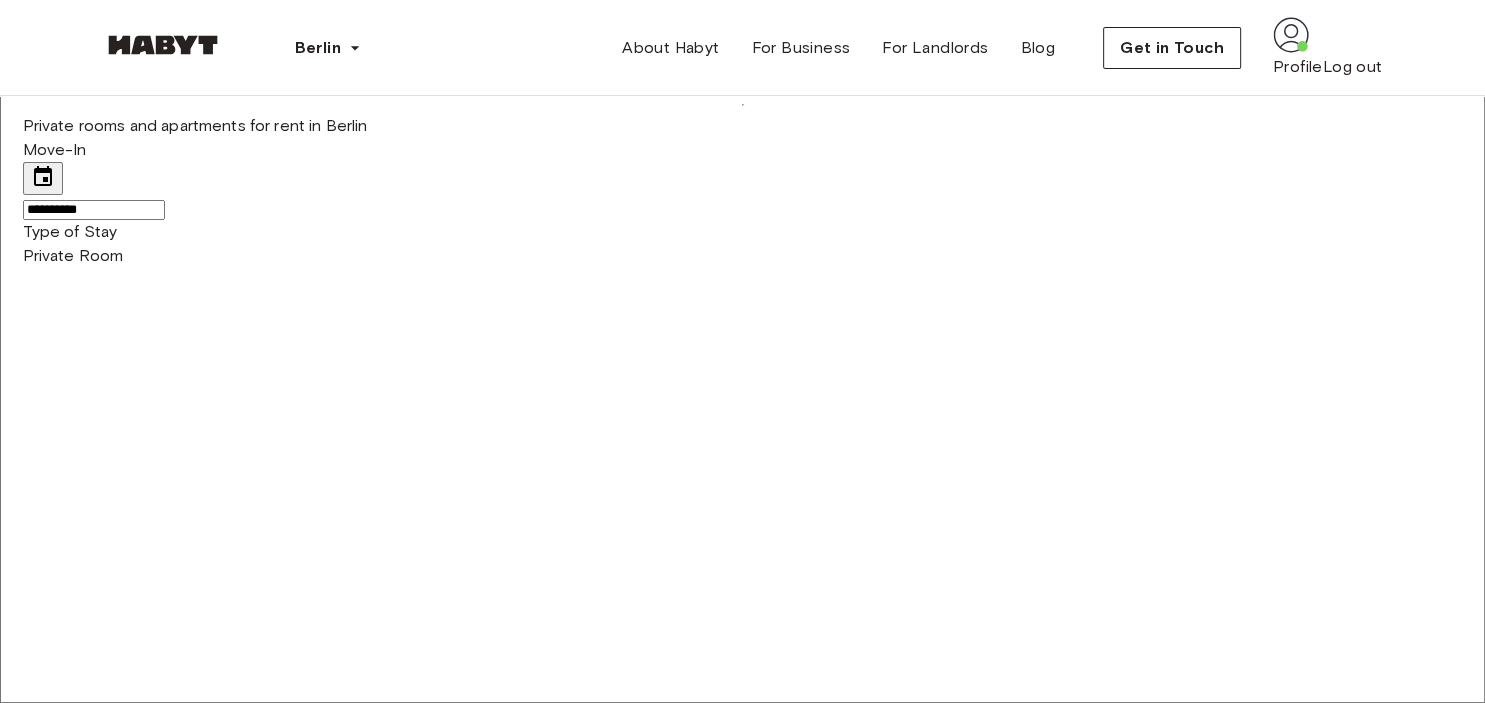 type on "**********" 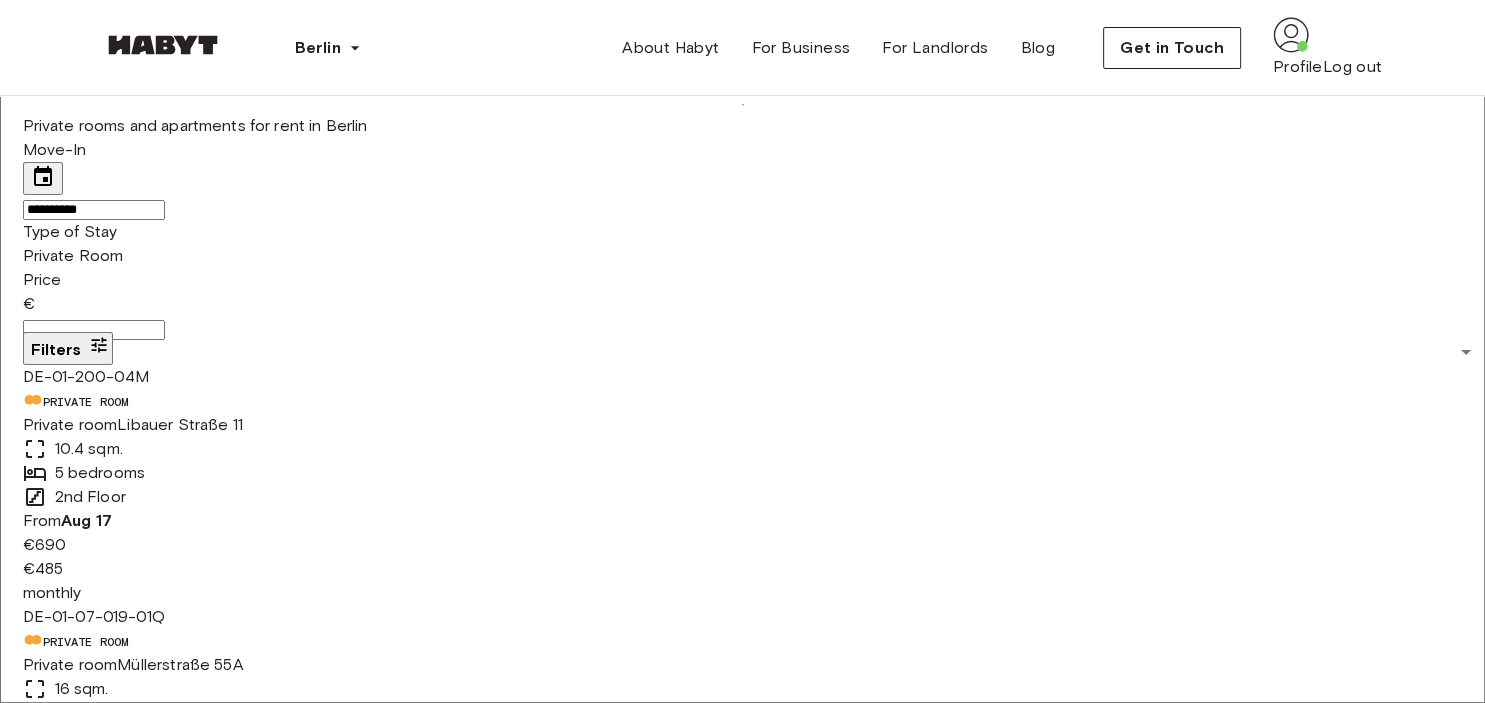 scroll, scrollTop: 461, scrollLeft: 0, axis: vertical 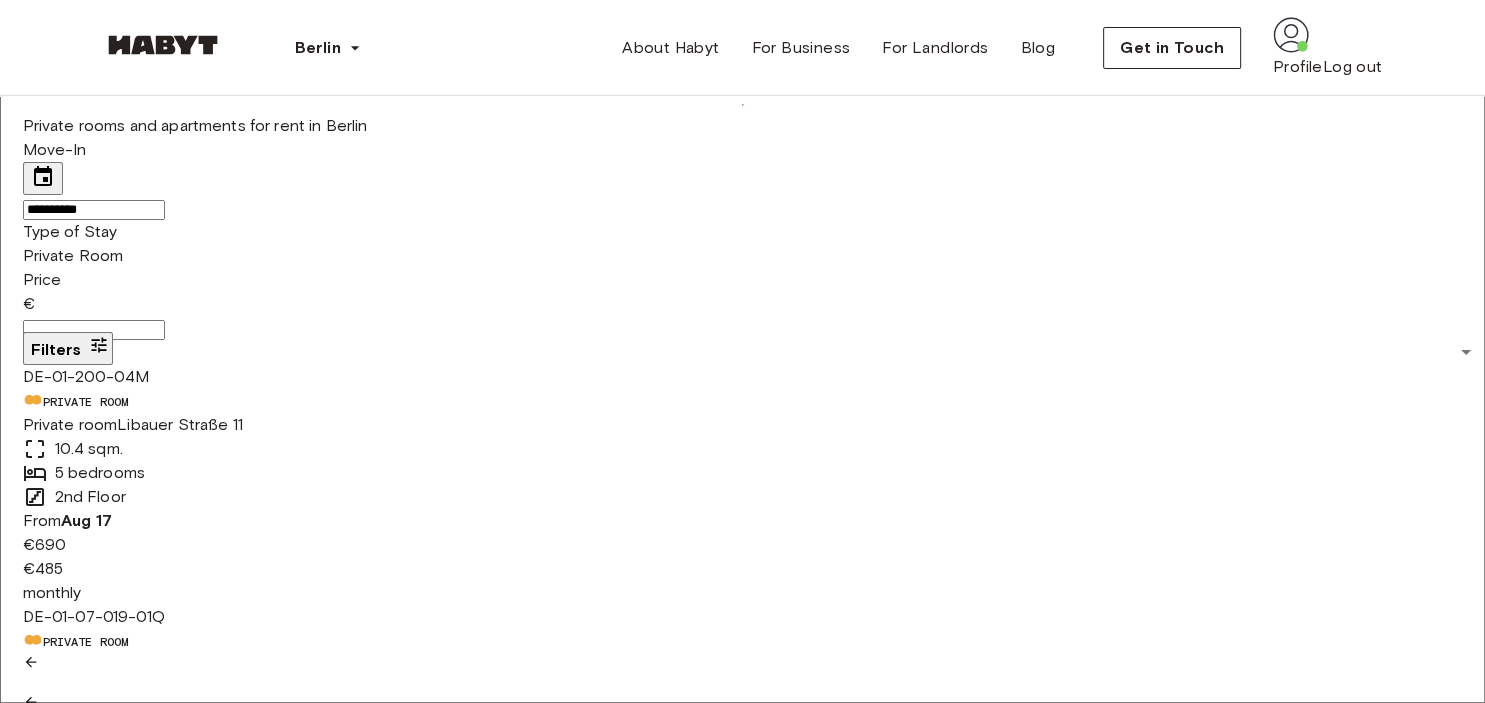 click 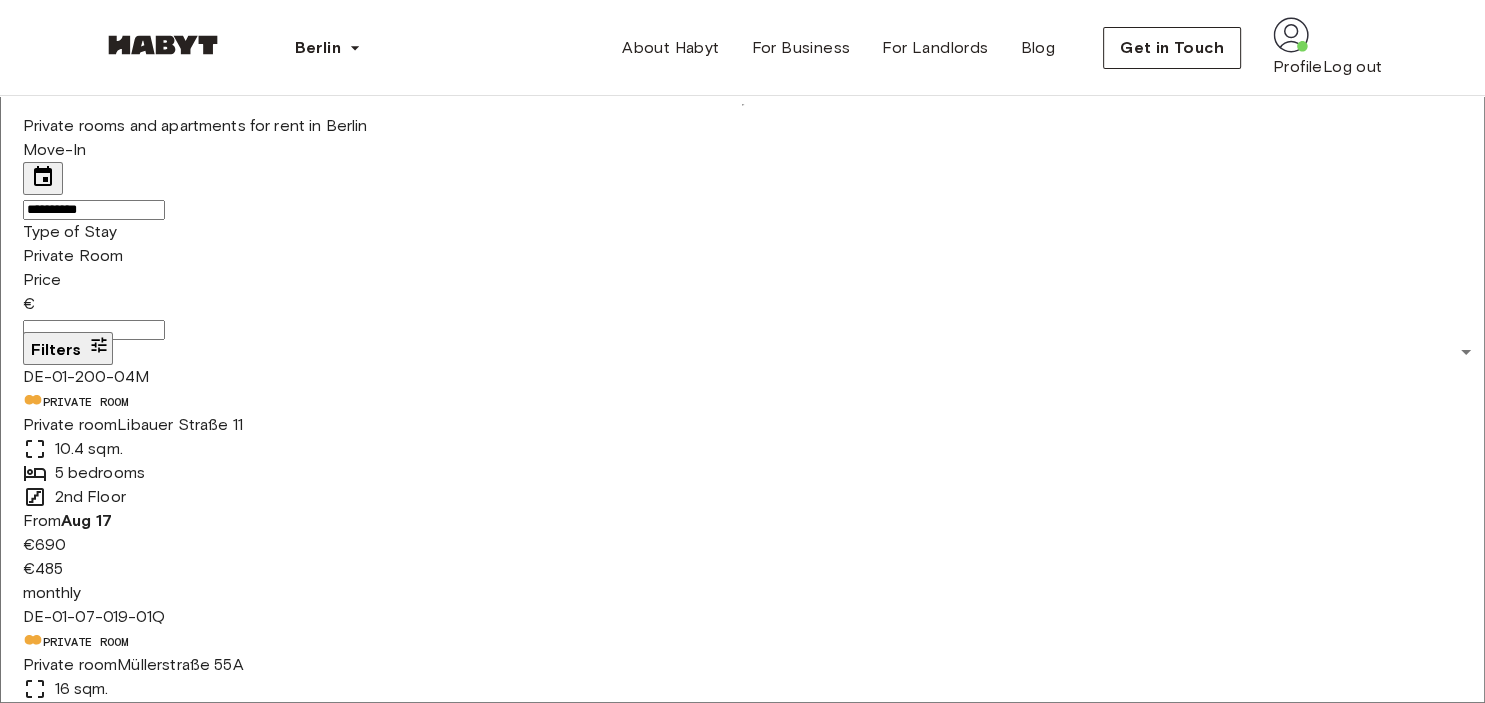 scroll, scrollTop: 0, scrollLeft: 0, axis: both 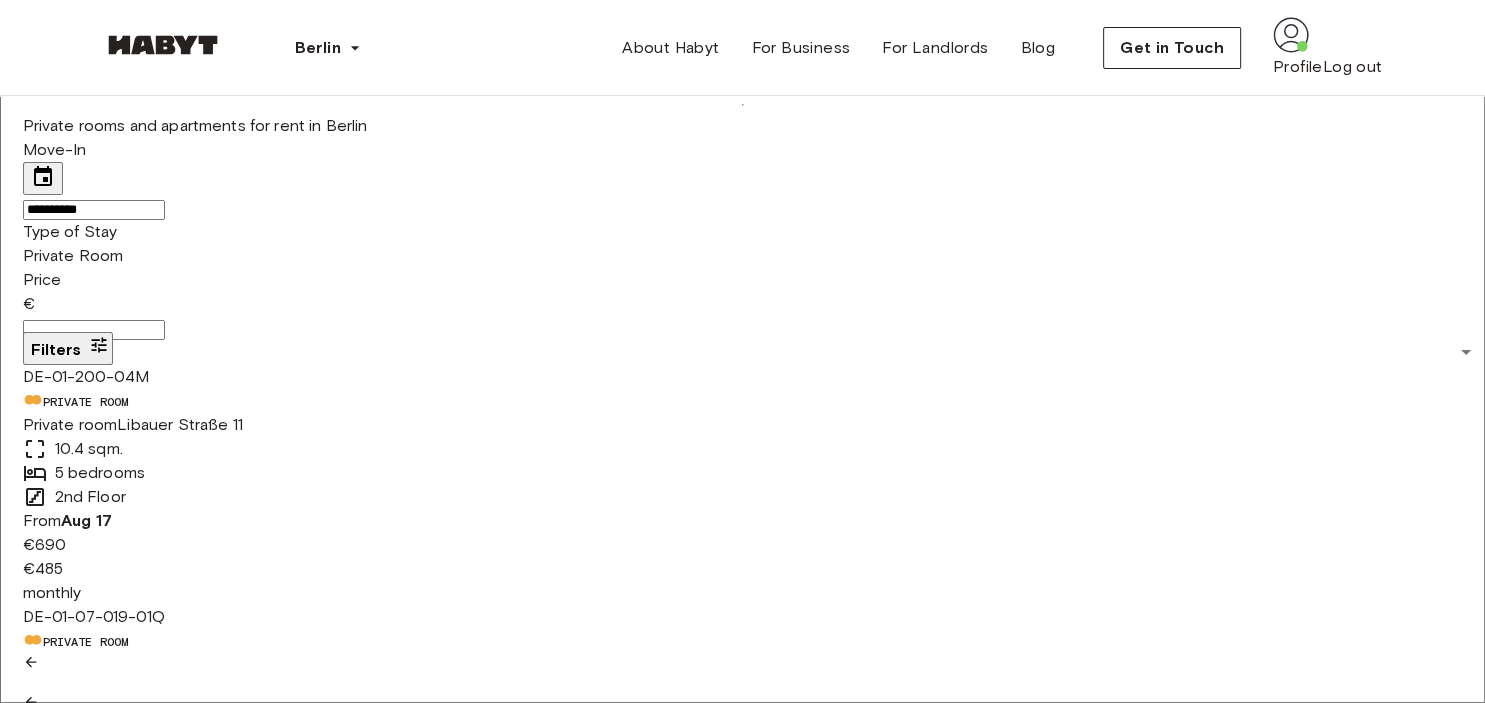 click 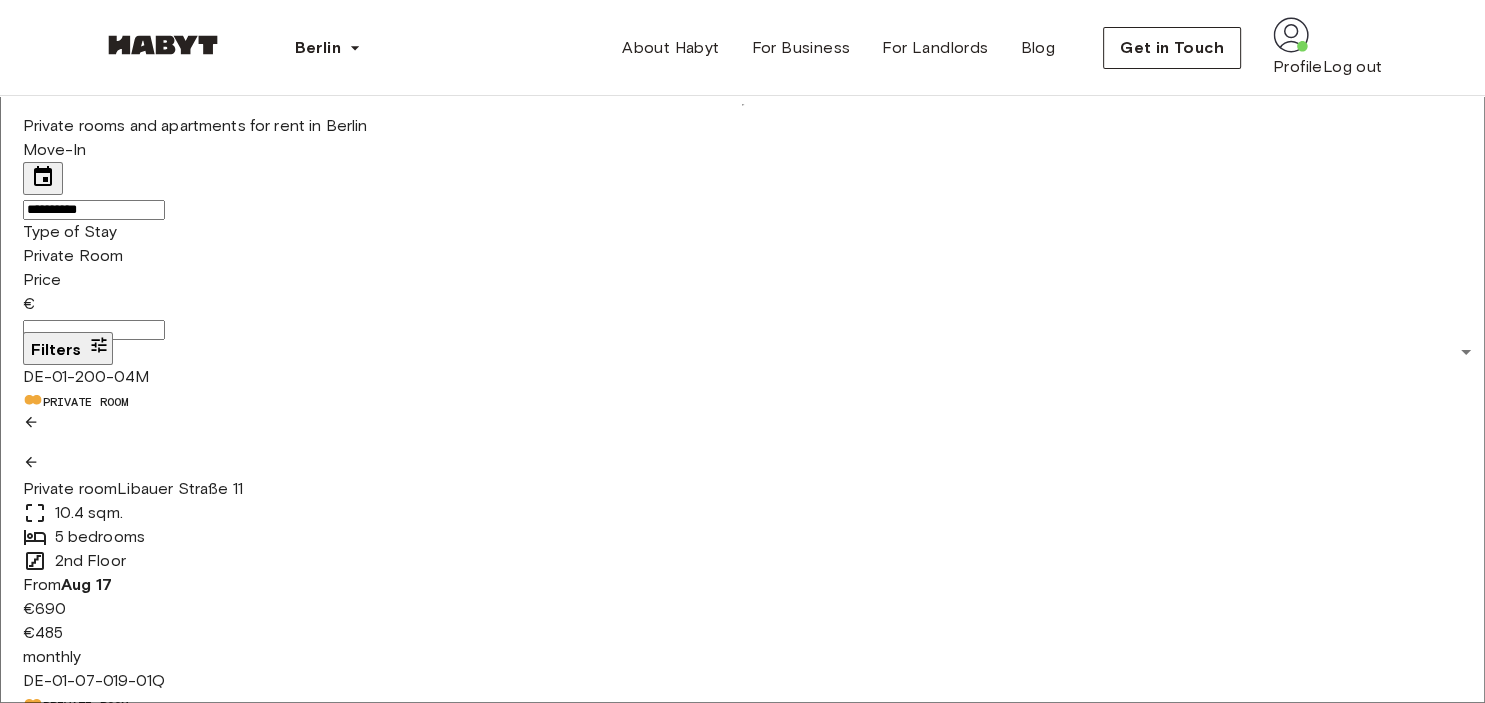 scroll, scrollTop: 0, scrollLeft: 0, axis: both 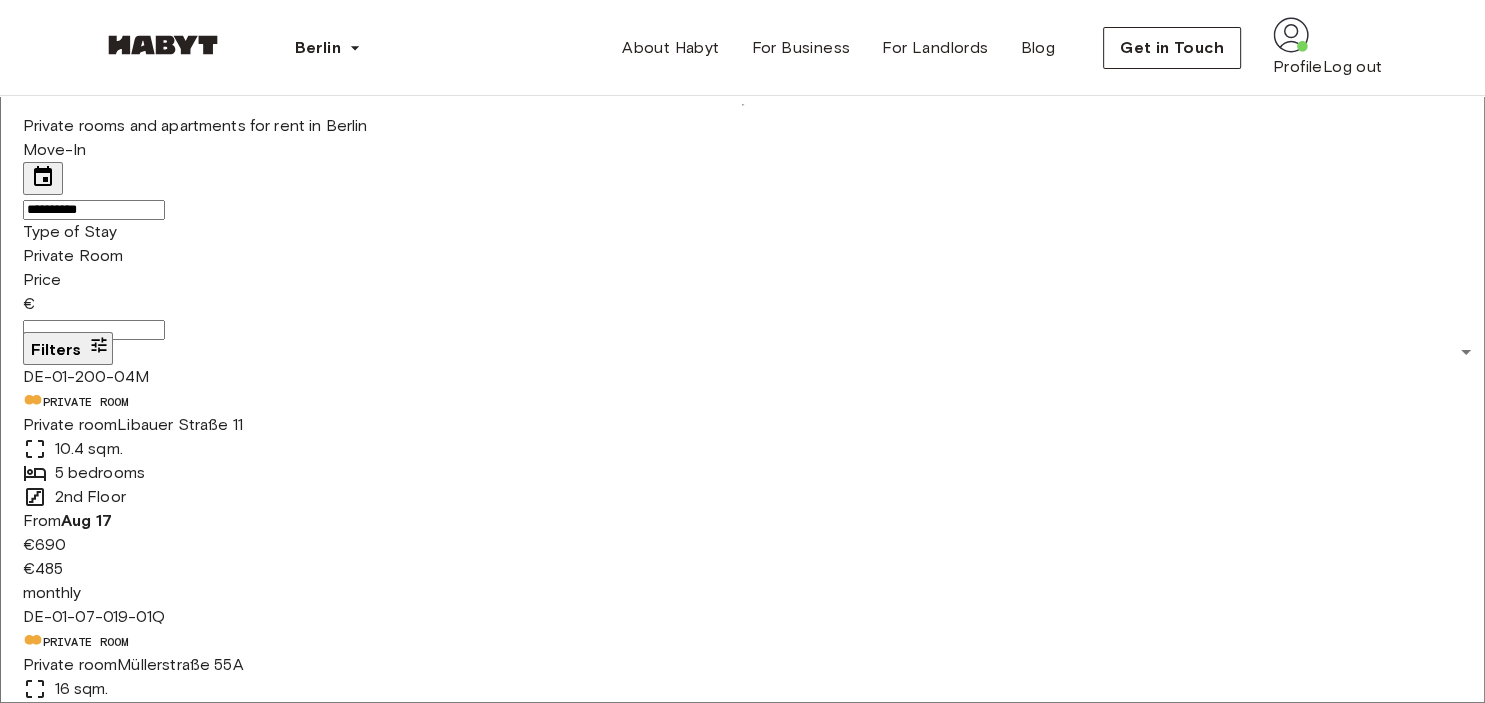 click at bounding box center (743, 893) 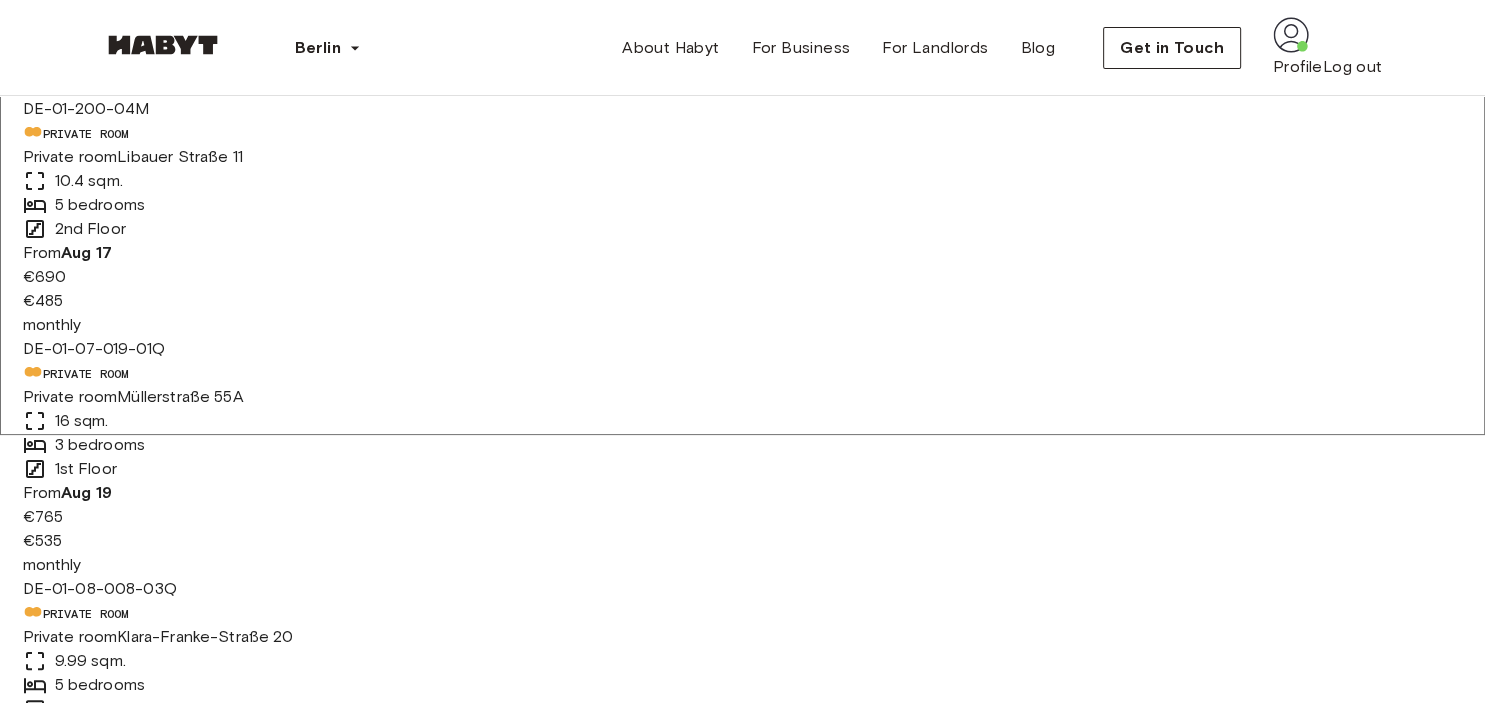 scroll, scrollTop: 316, scrollLeft: 0, axis: vertical 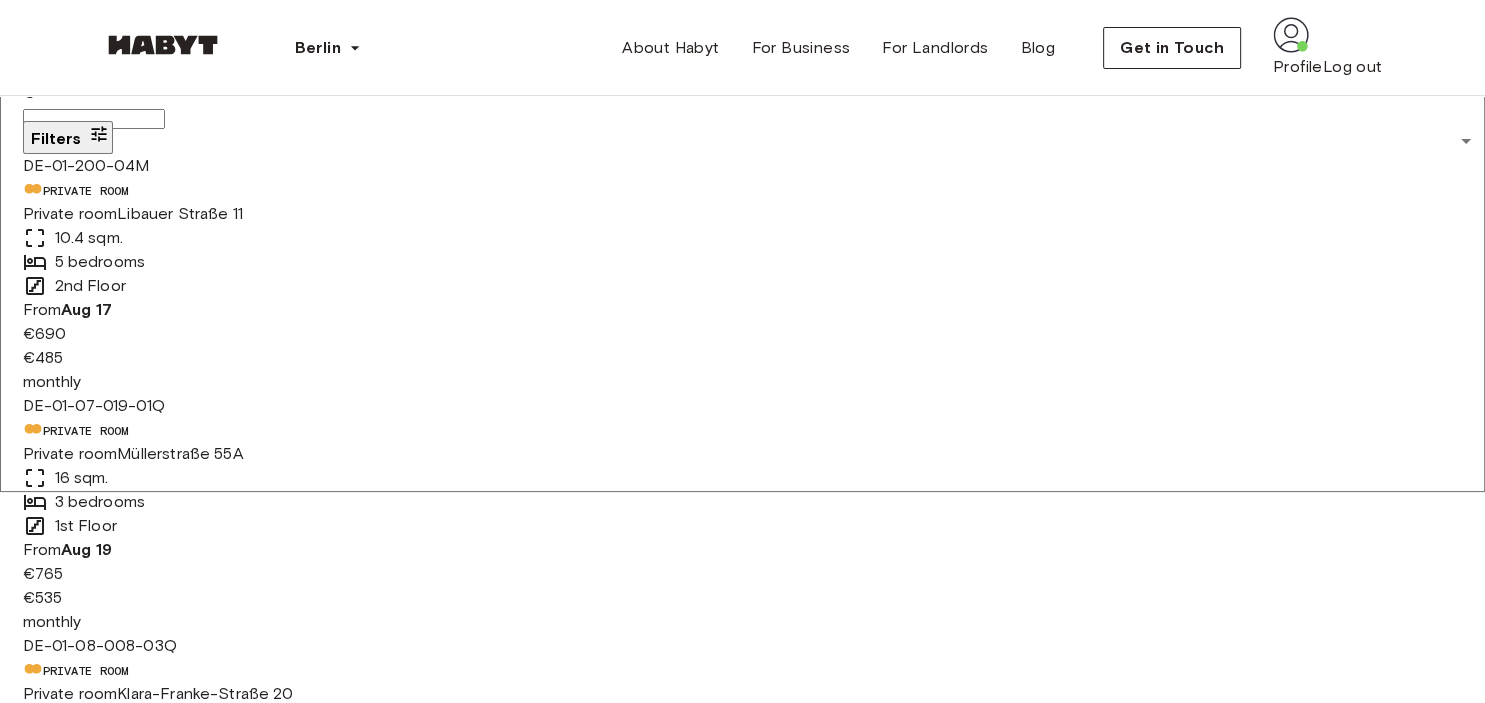 click 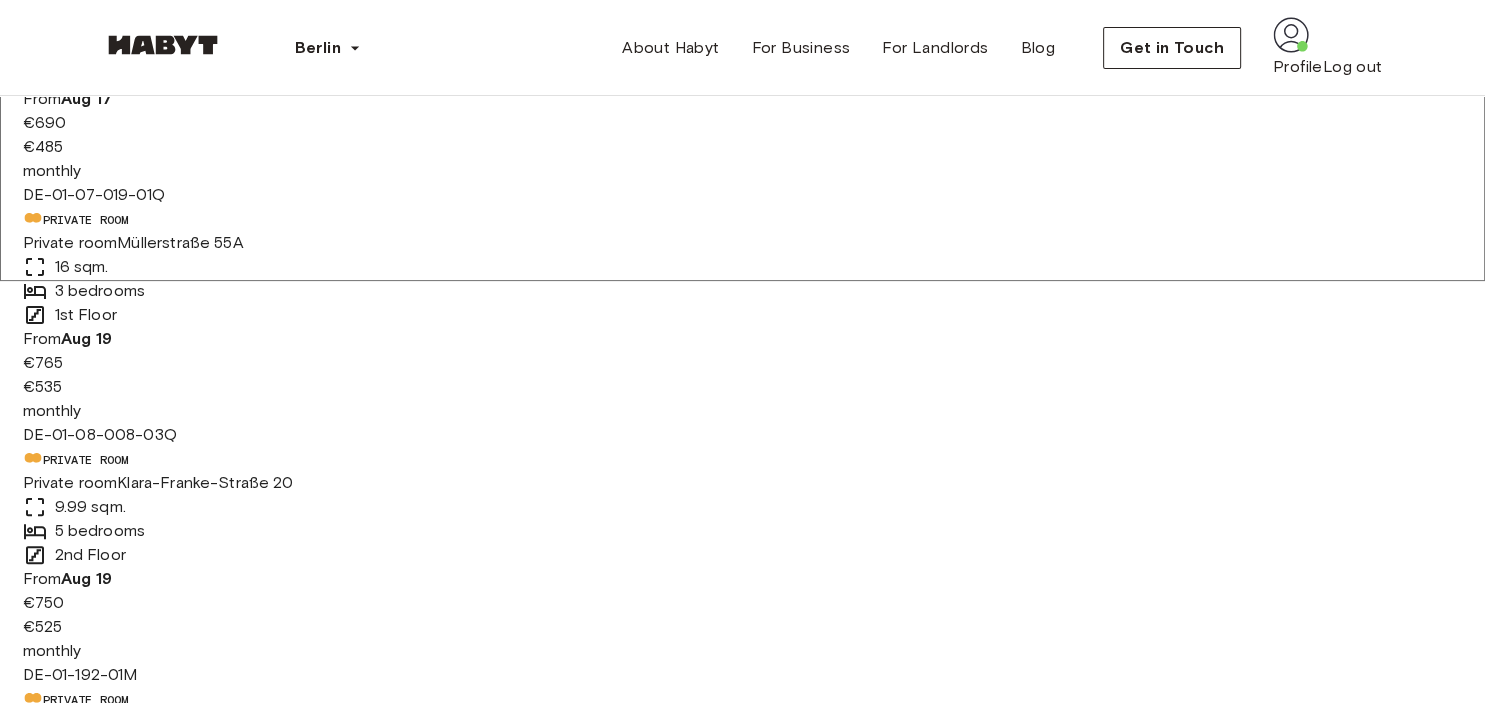 scroll, scrollTop: 528, scrollLeft: 0, axis: vertical 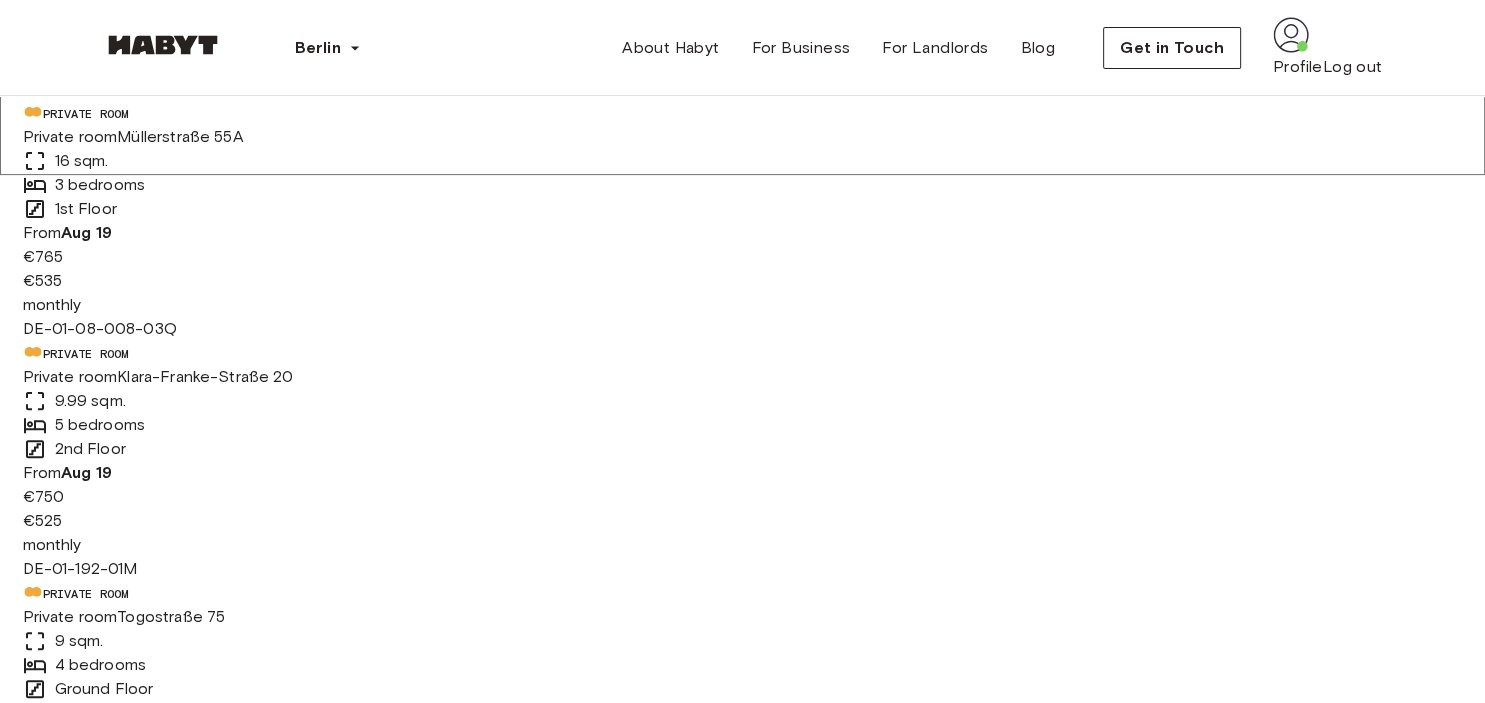 click on "See More" at bounding box center [79, 4658] 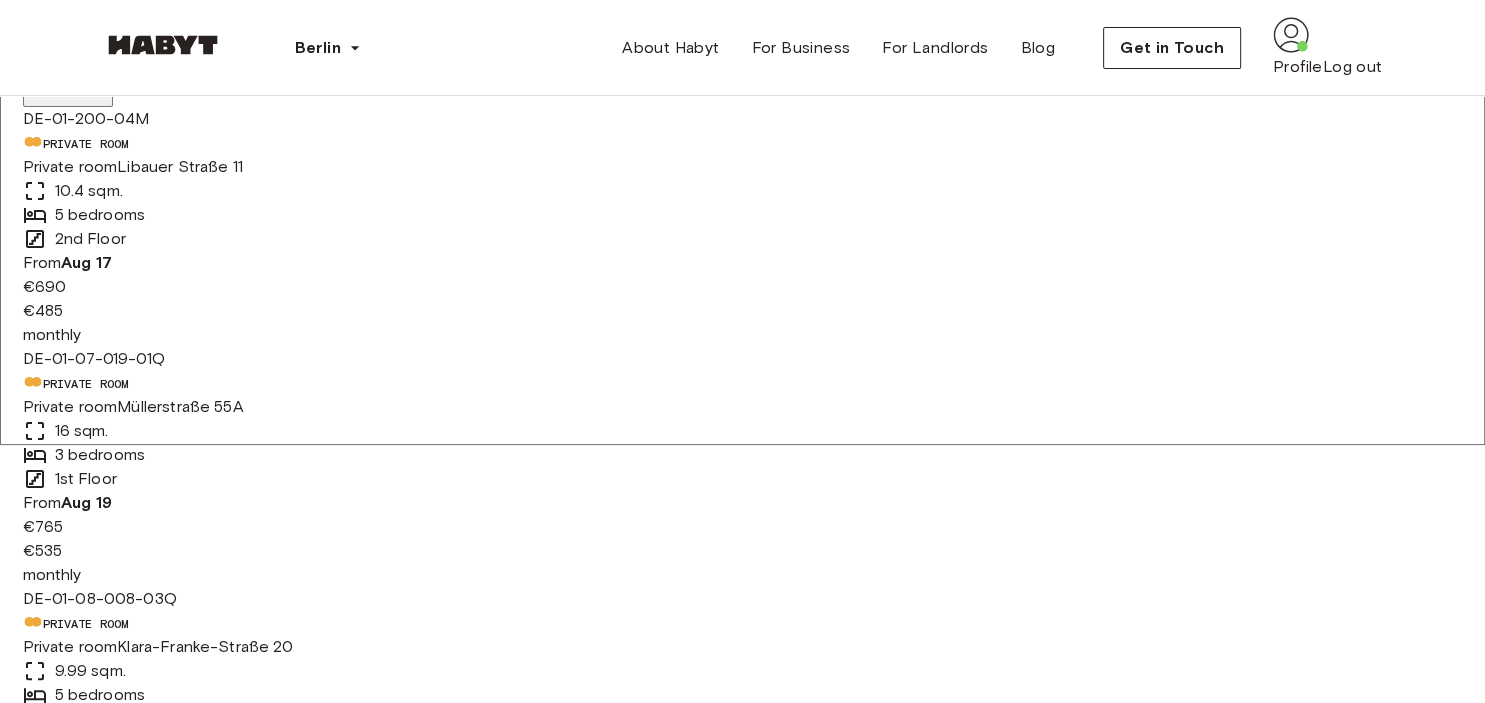 scroll, scrollTop: 211, scrollLeft: 0, axis: vertical 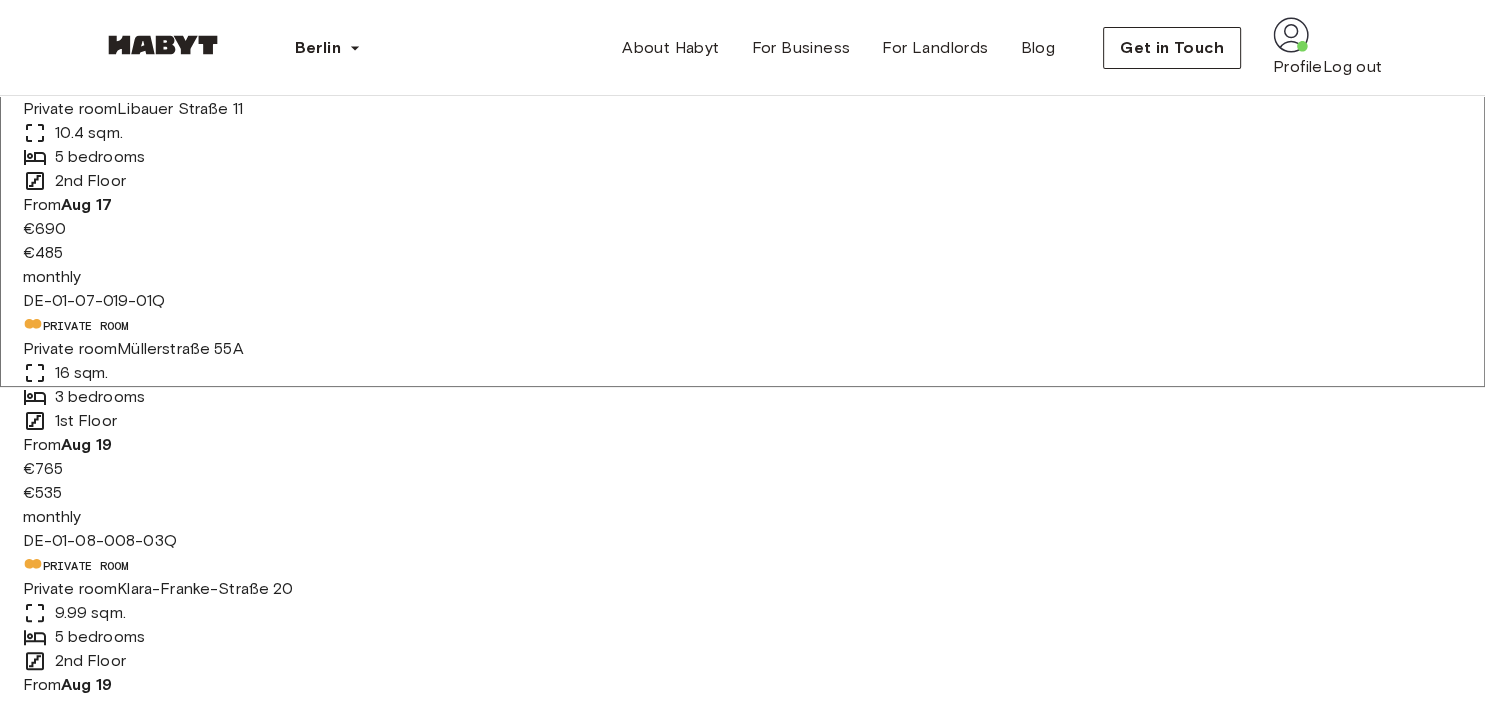 click on "1 listing" at bounding box center [299, 10104] 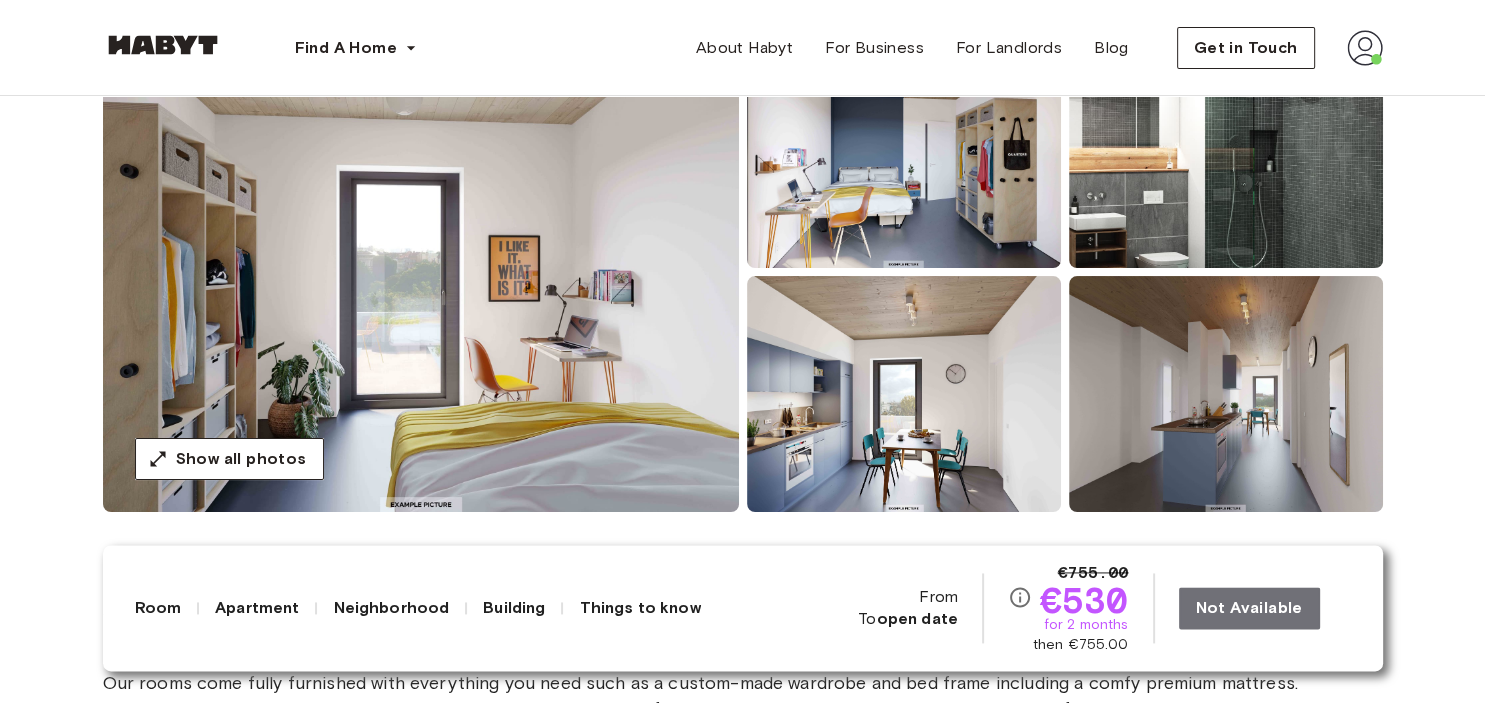 scroll, scrollTop: 212, scrollLeft: 0, axis: vertical 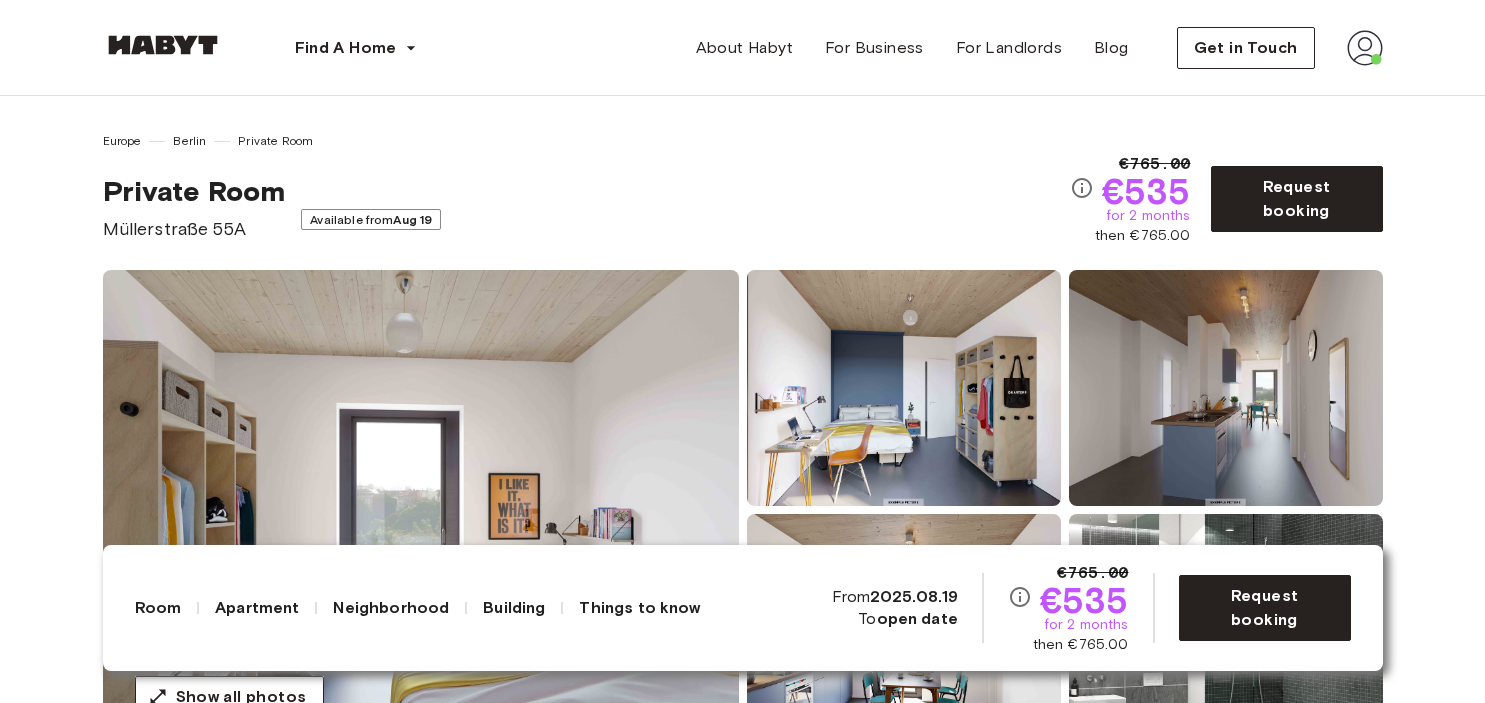 click at bounding box center [421, 510] 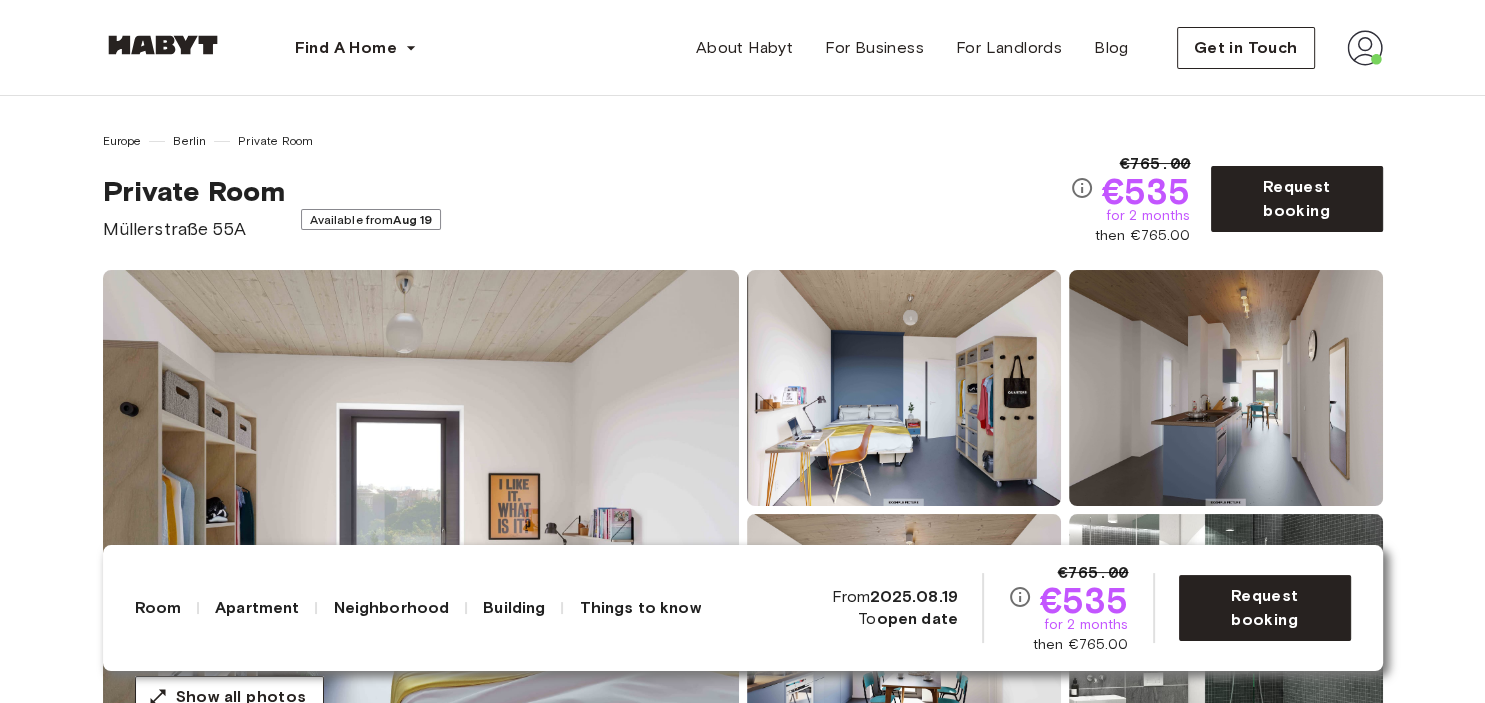 click at bounding box center [904, 388] 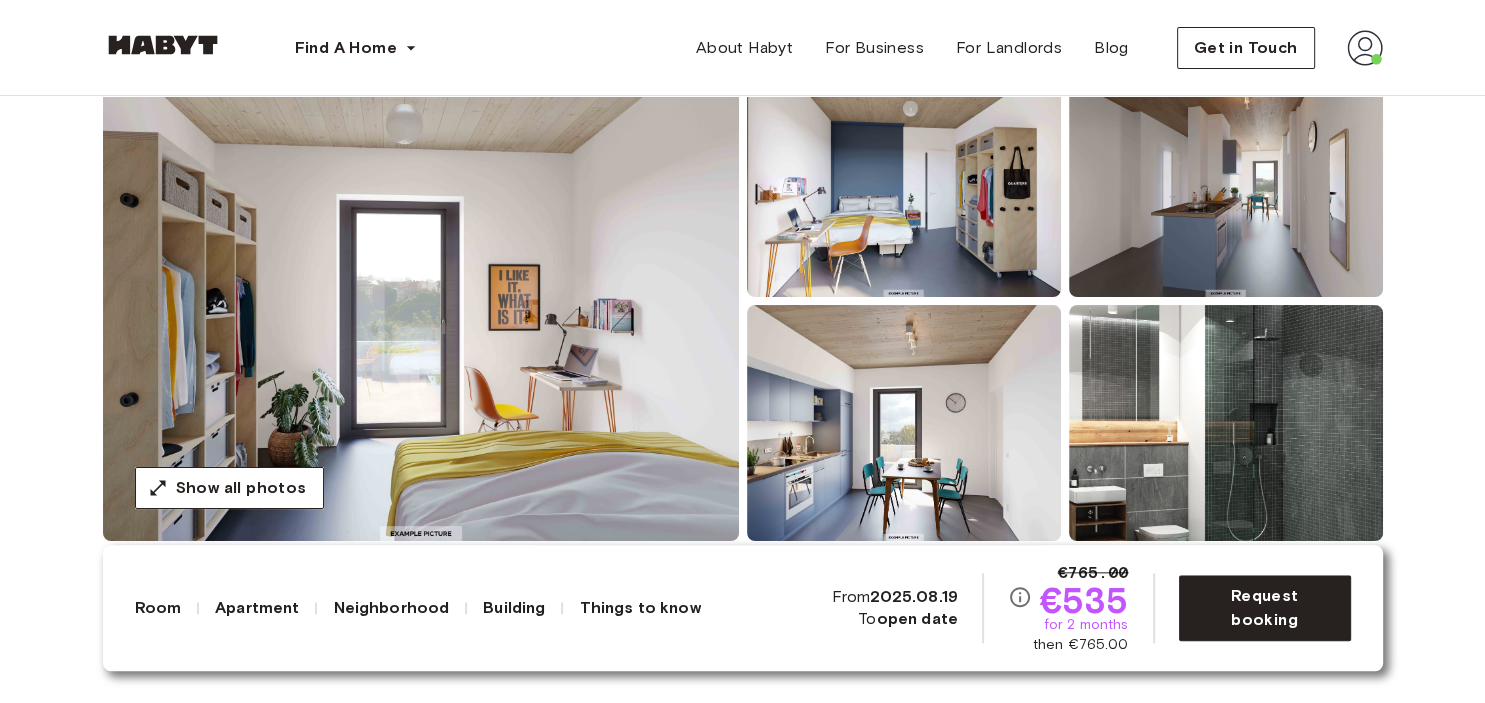 scroll, scrollTop: 211, scrollLeft: 0, axis: vertical 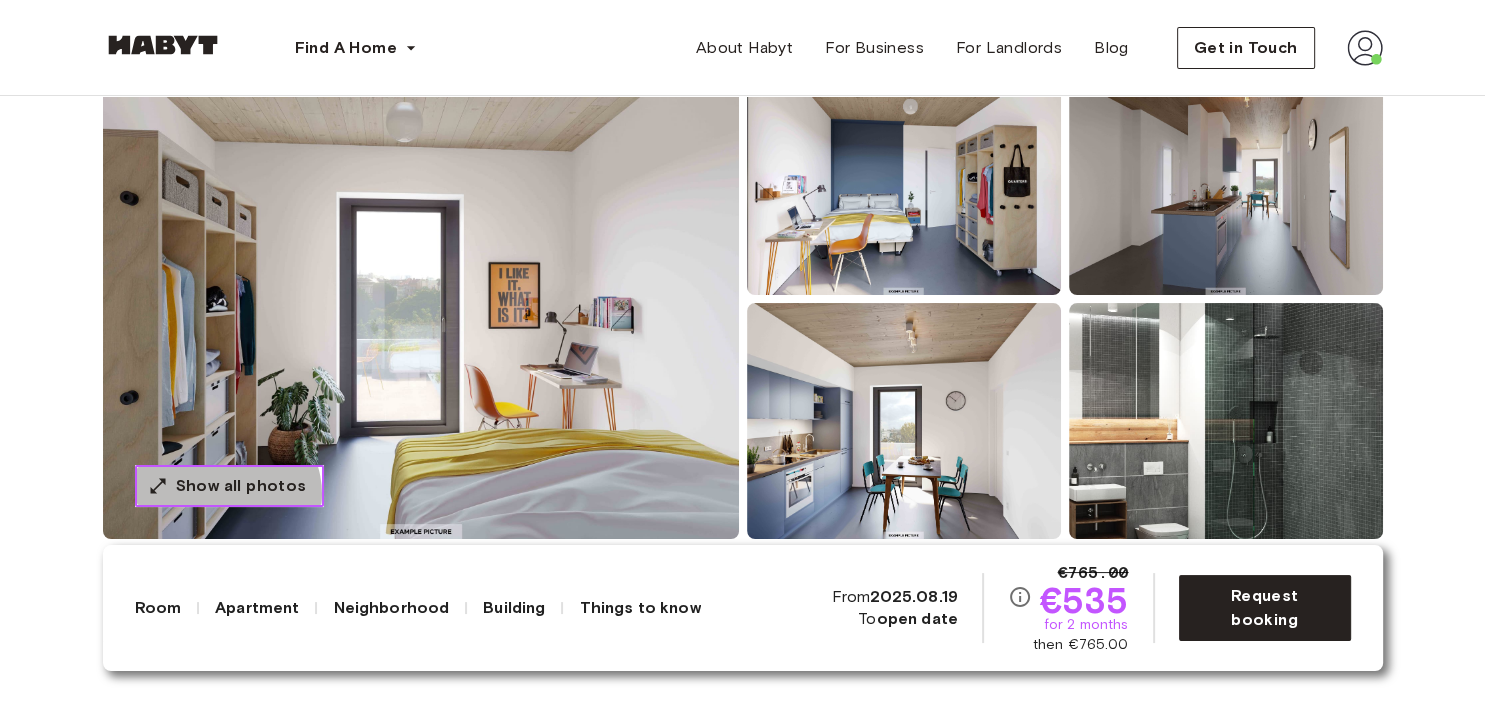 click on "Show all photos" at bounding box center [241, 486] 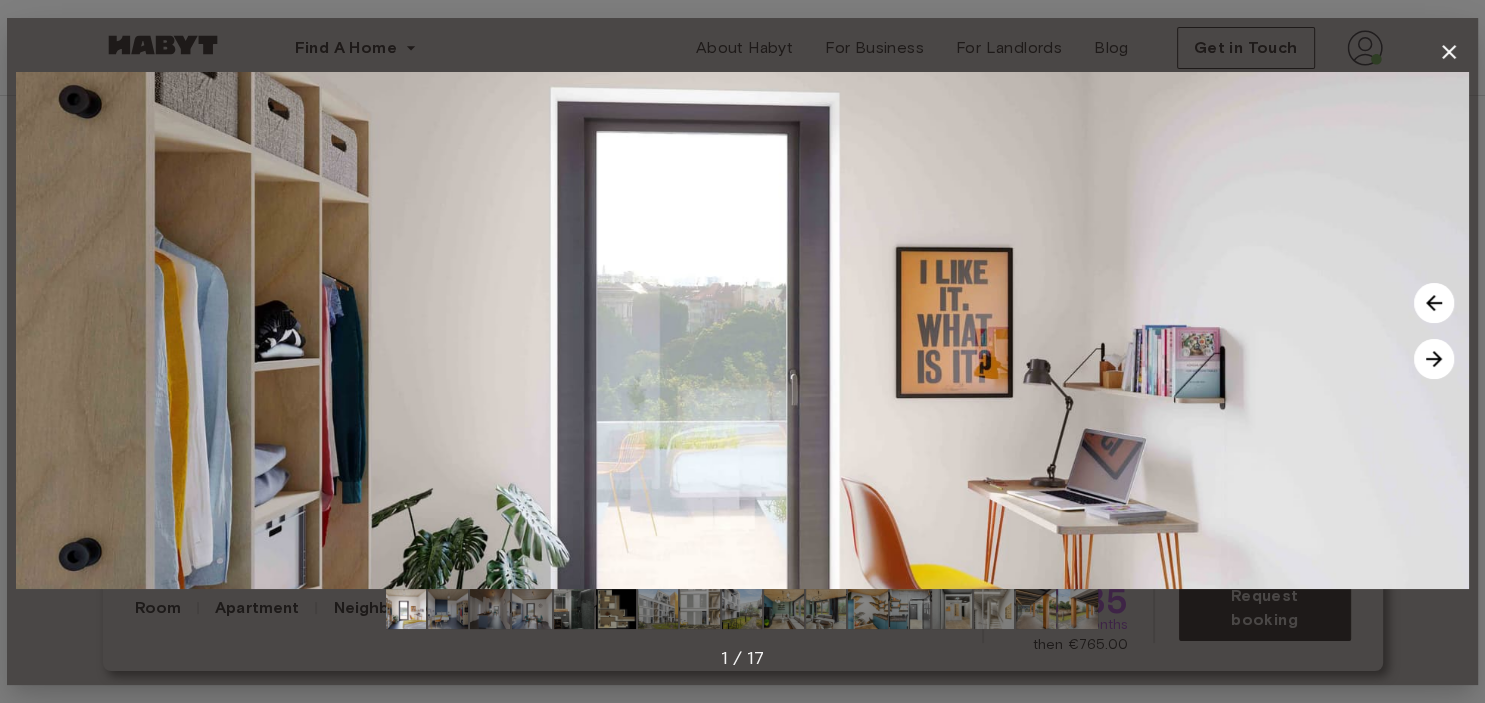 click at bounding box center [1434, 359] 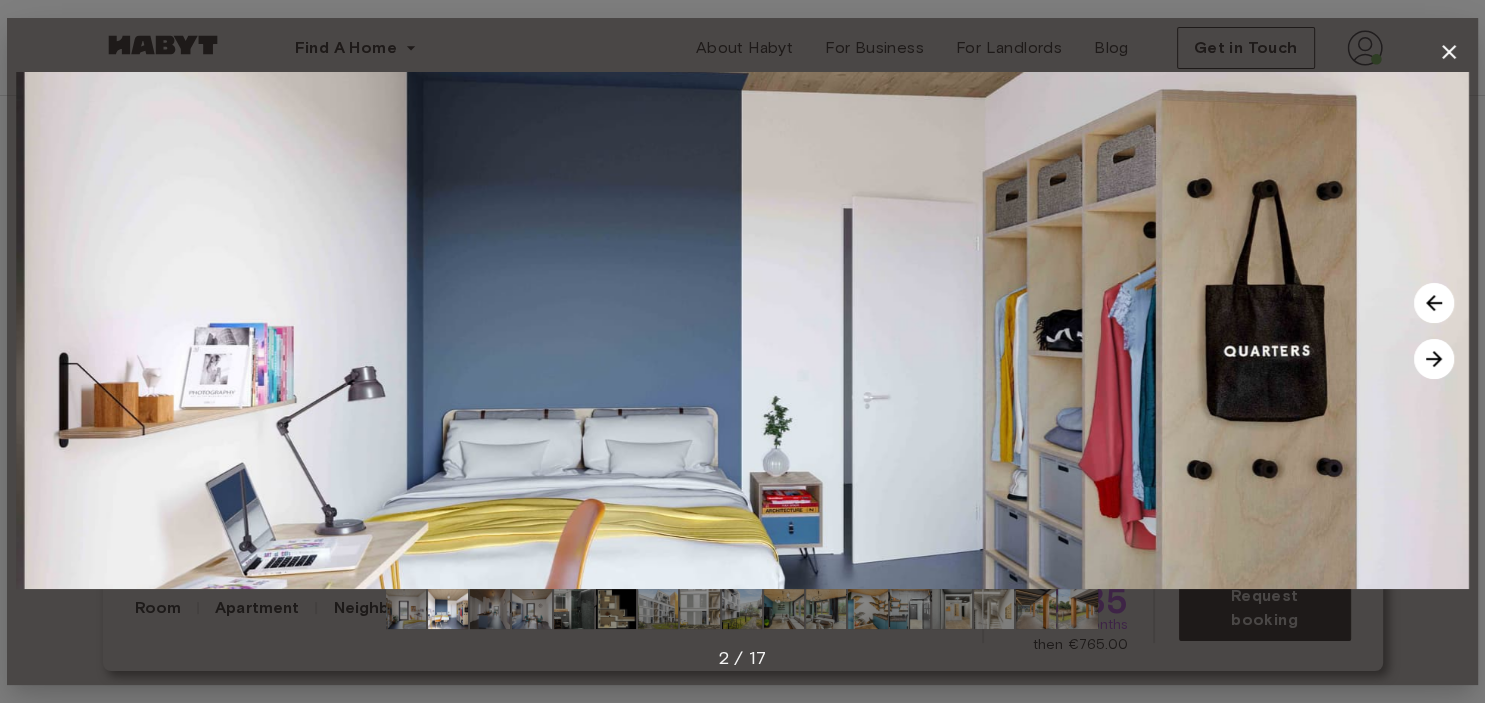 click at bounding box center [1434, 359] 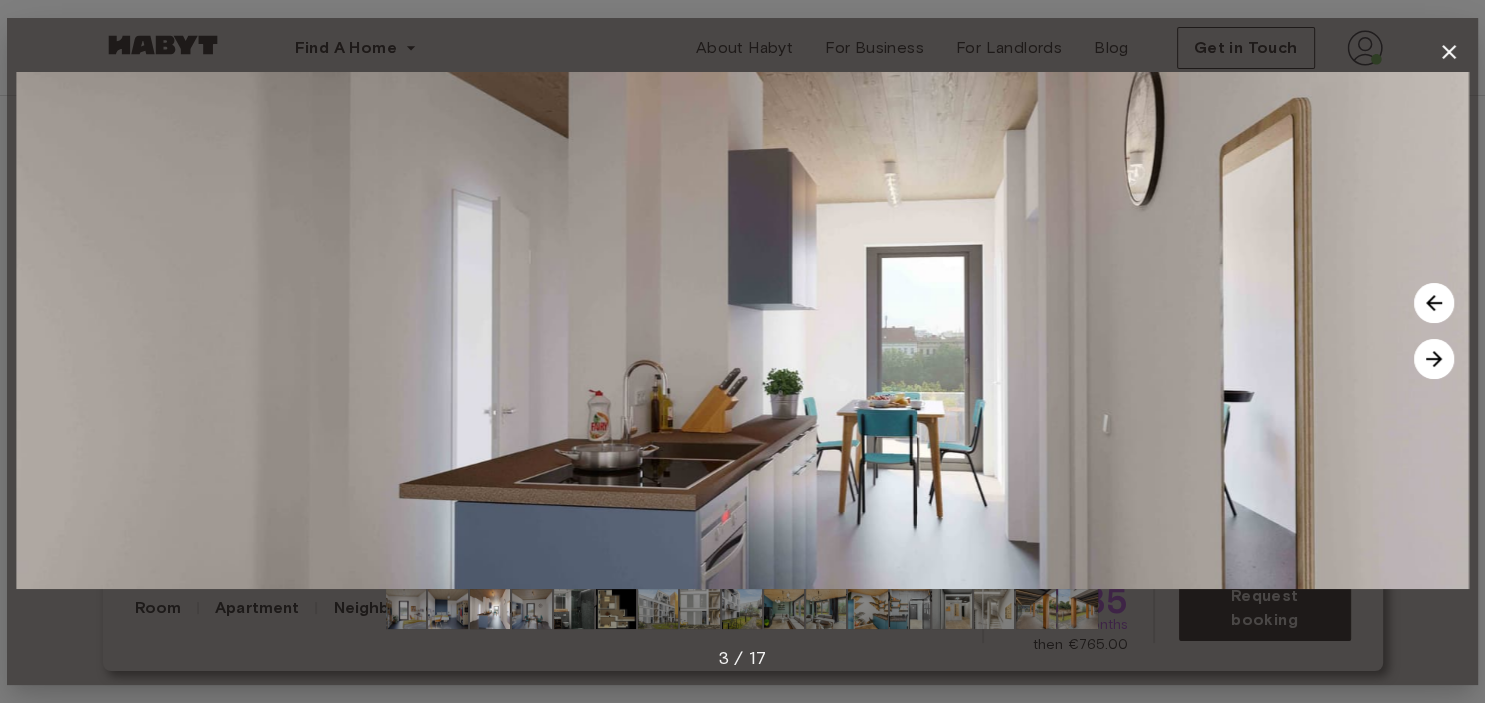 click at bounding box center [1434, 303] 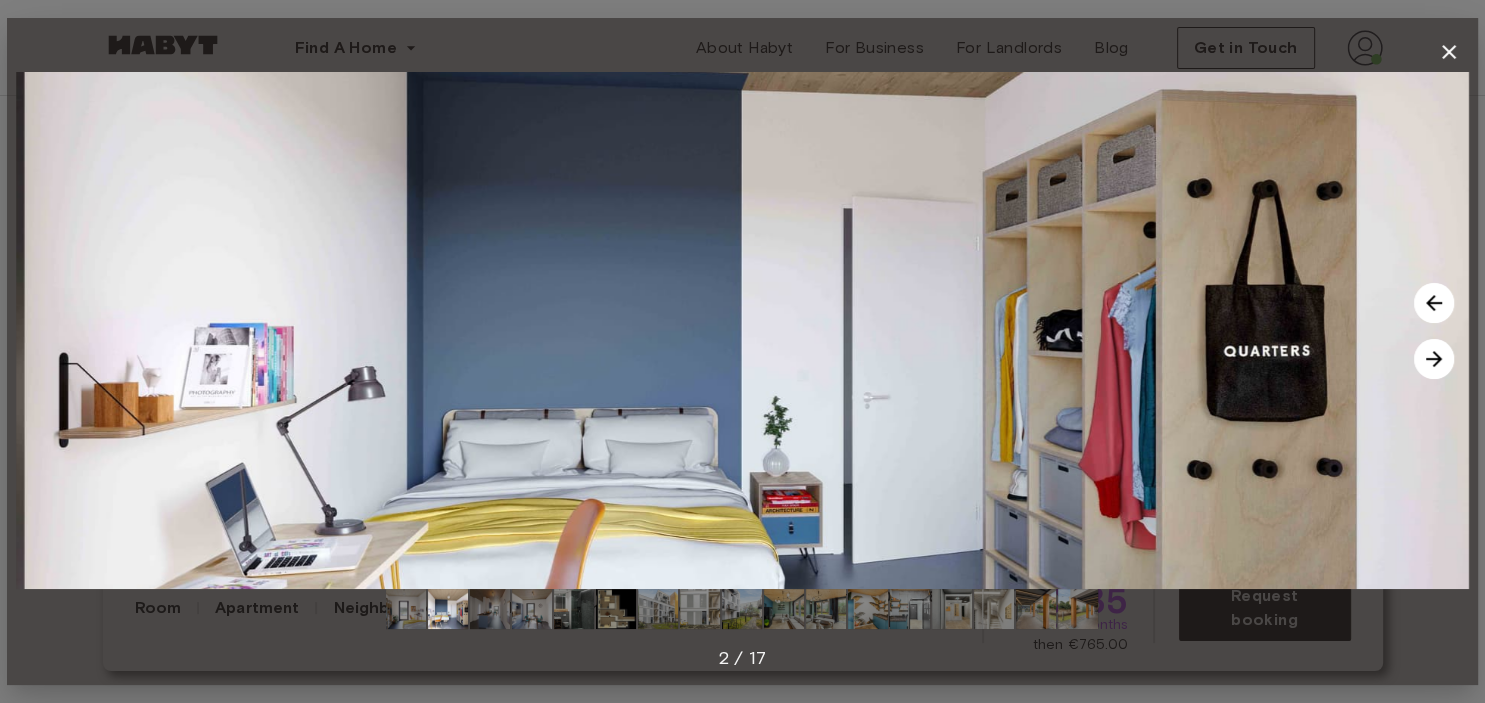click at bounding box center [1434, 359] 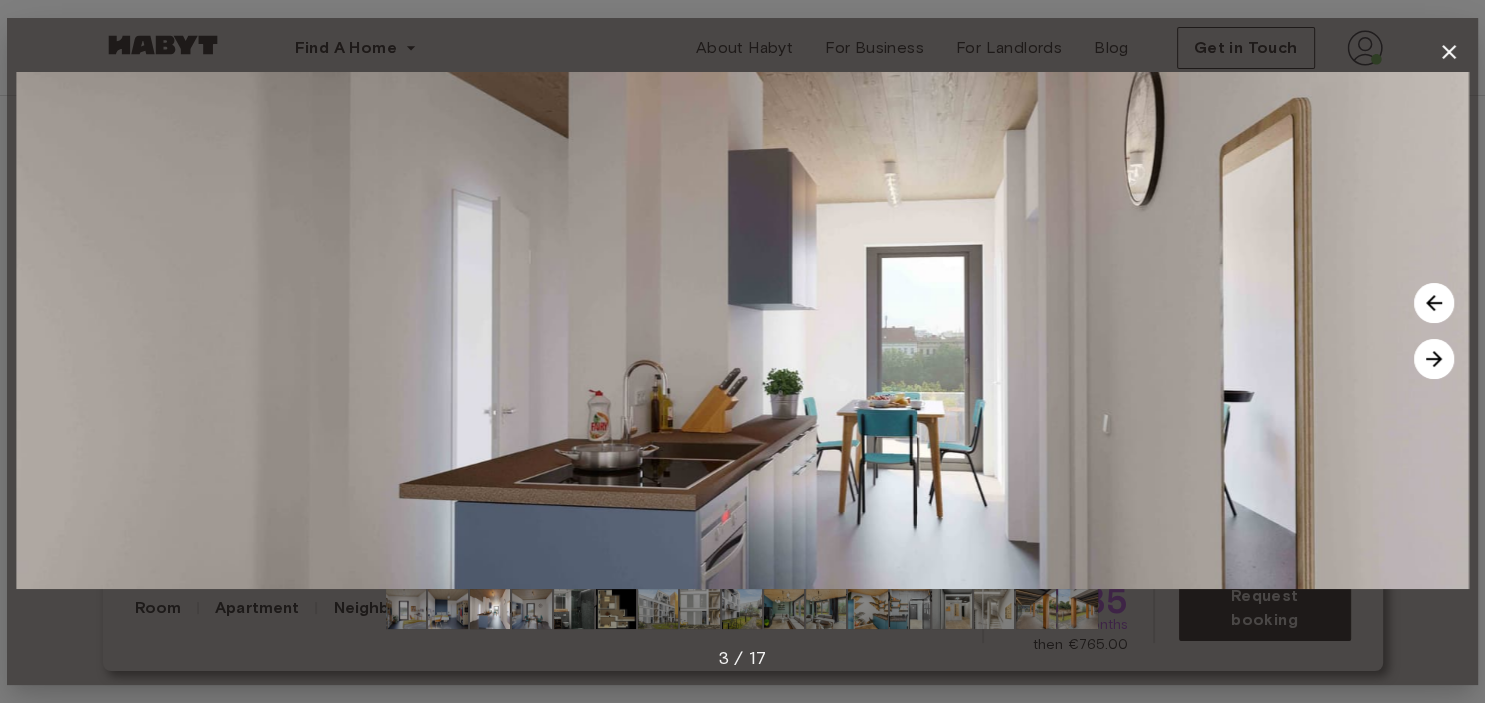 click at bounding box center [1434, 359] 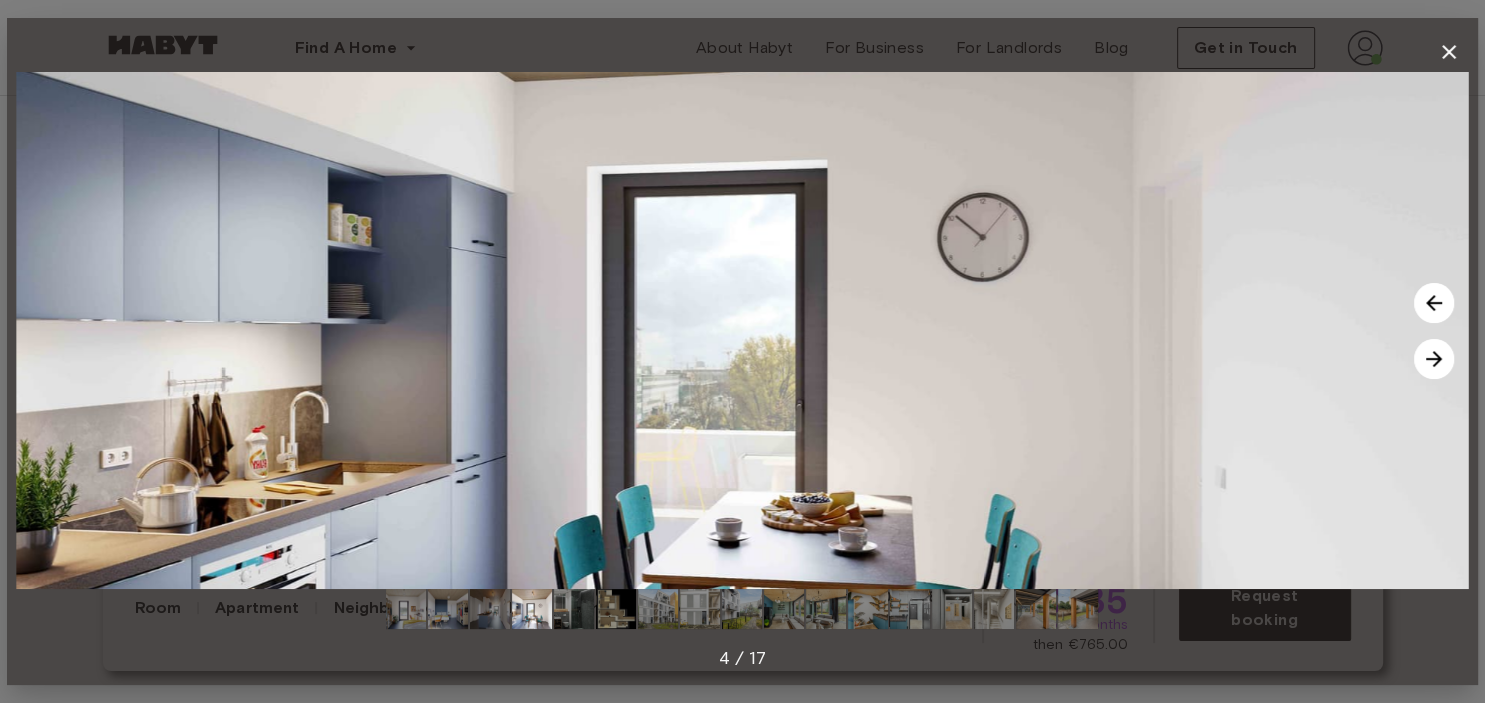 click at bounding box center [1434, 359] 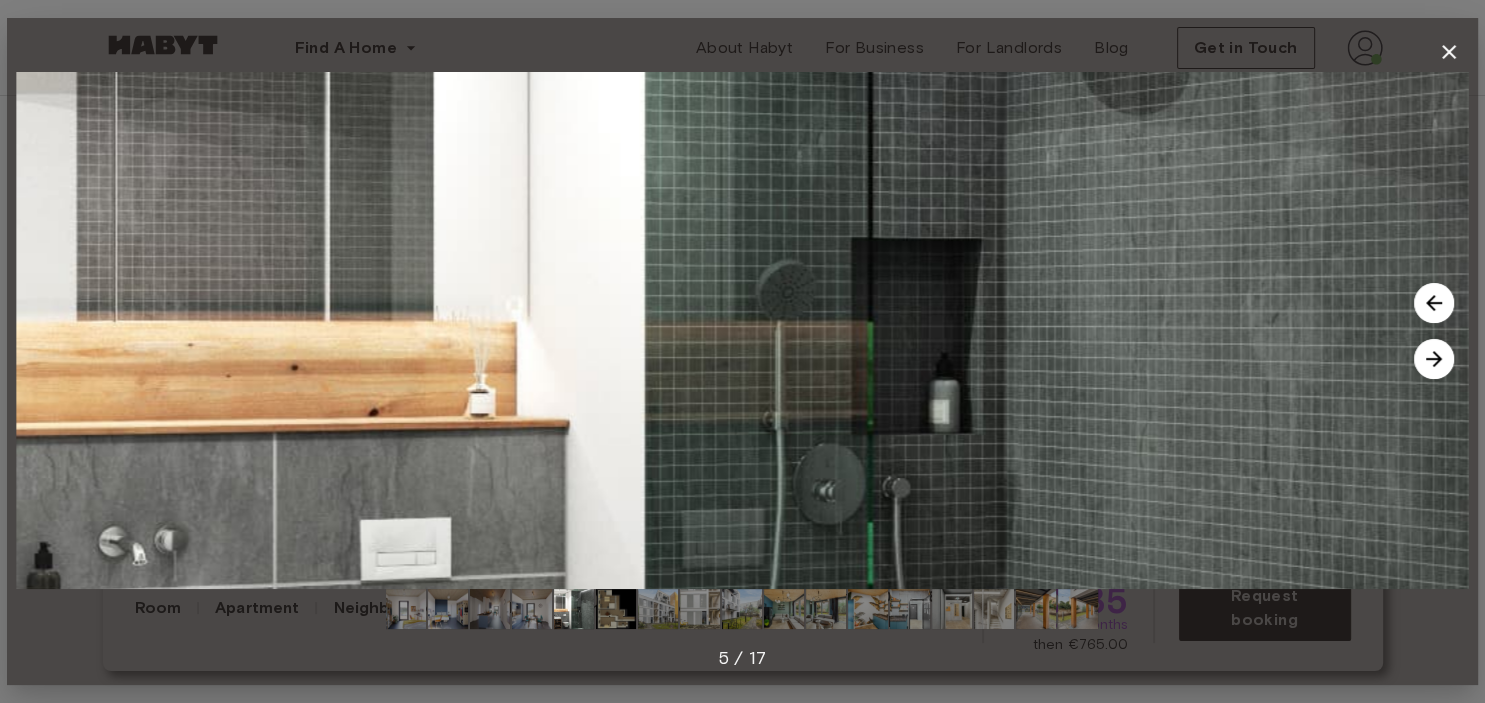 click at bounding box center [1434, 359] 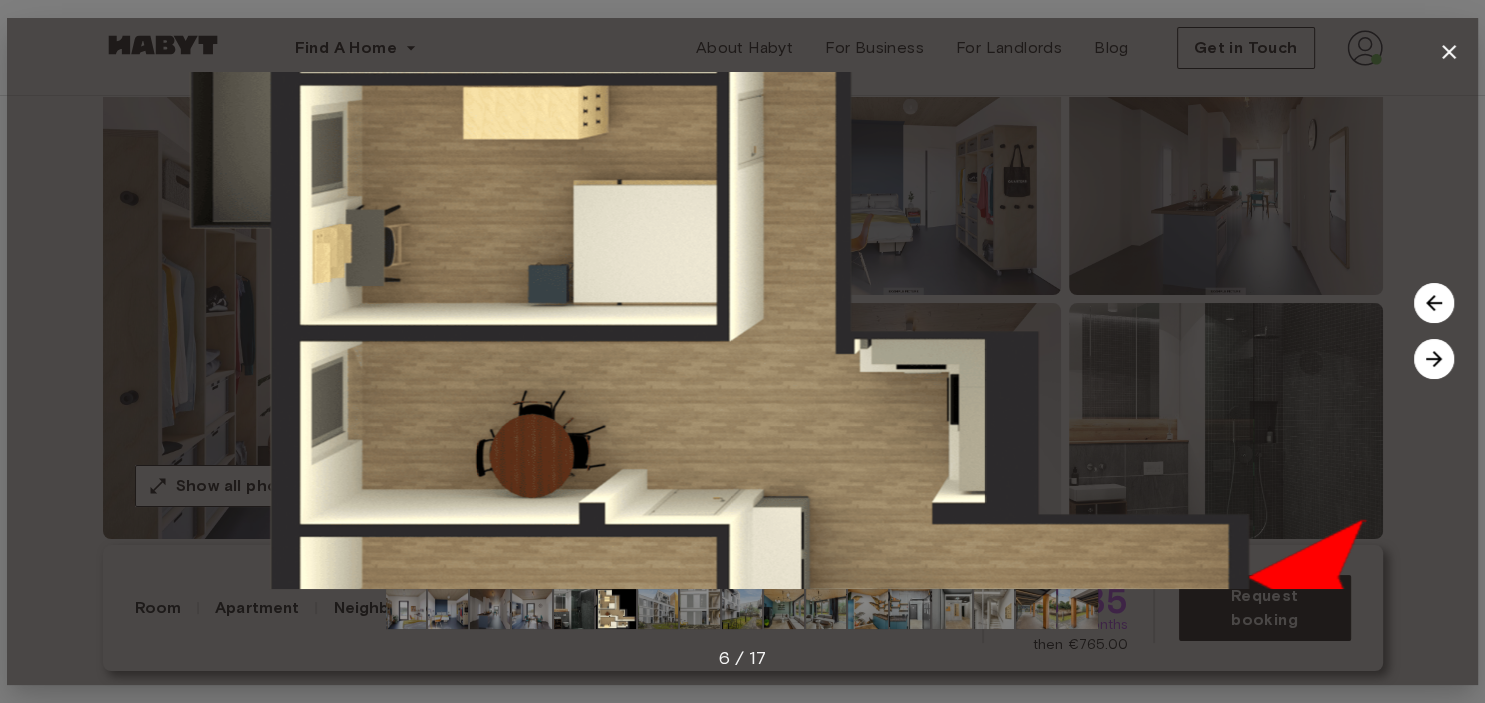 click at bounding box center [1434, 359] 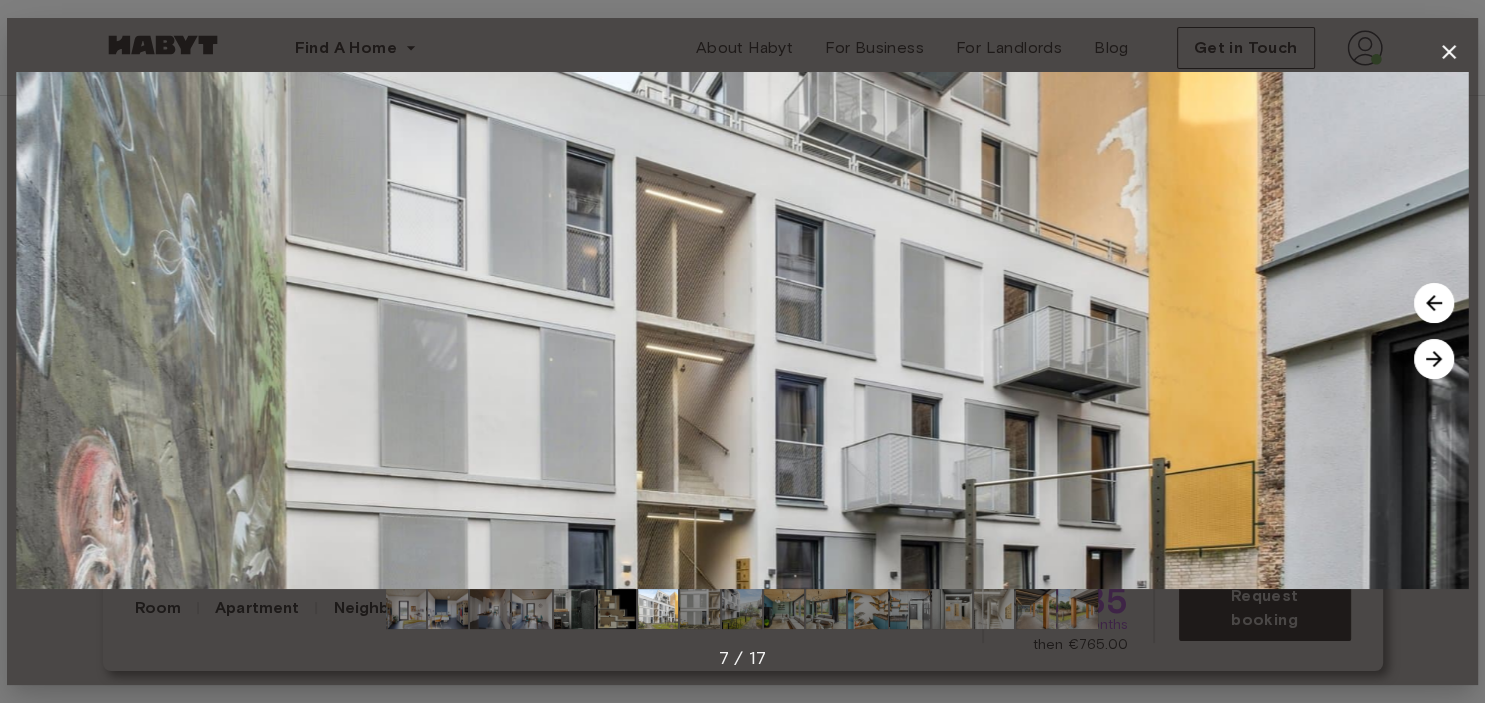 click at bounding box center [1434, 359] 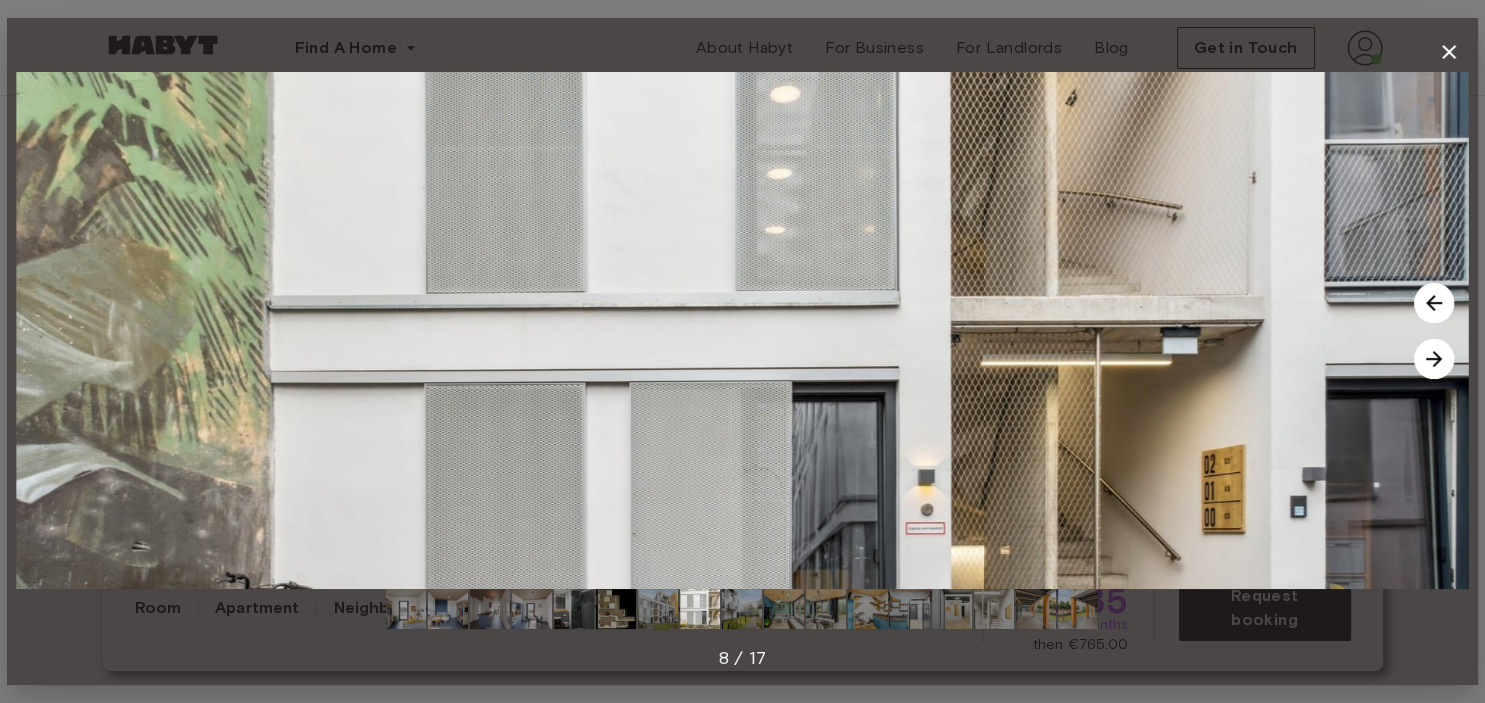 click at bounding box center [1434, 359] 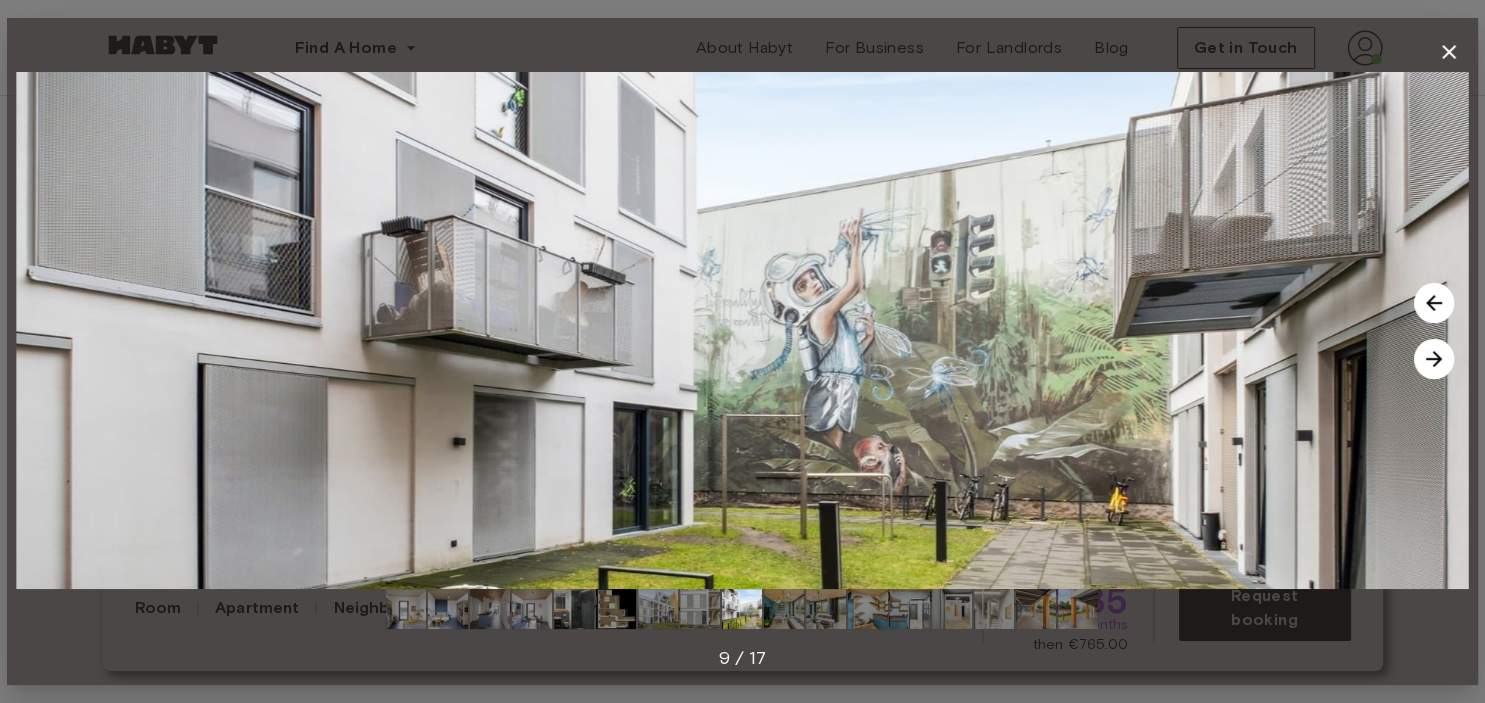 click at bounding box center (1434, 359) 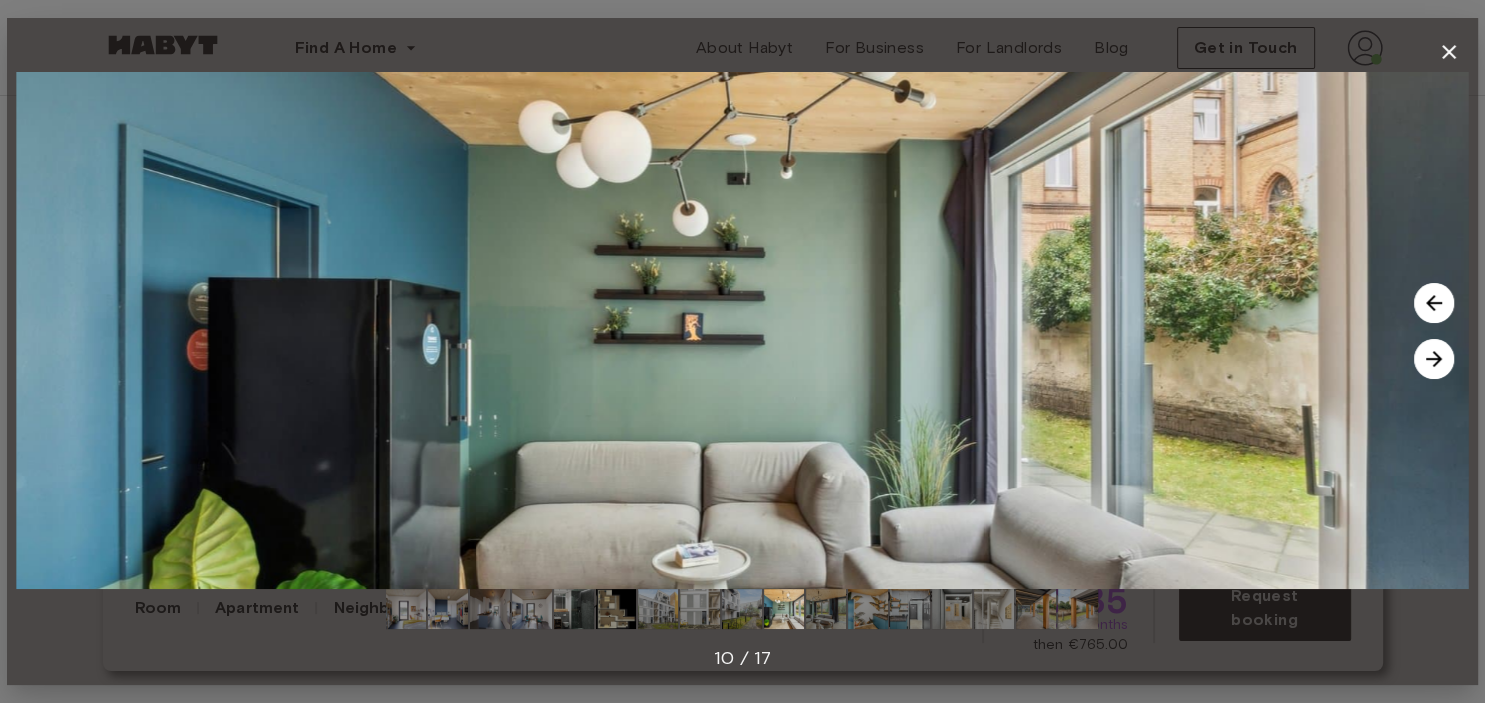 click at bounding box center [1434, 359] 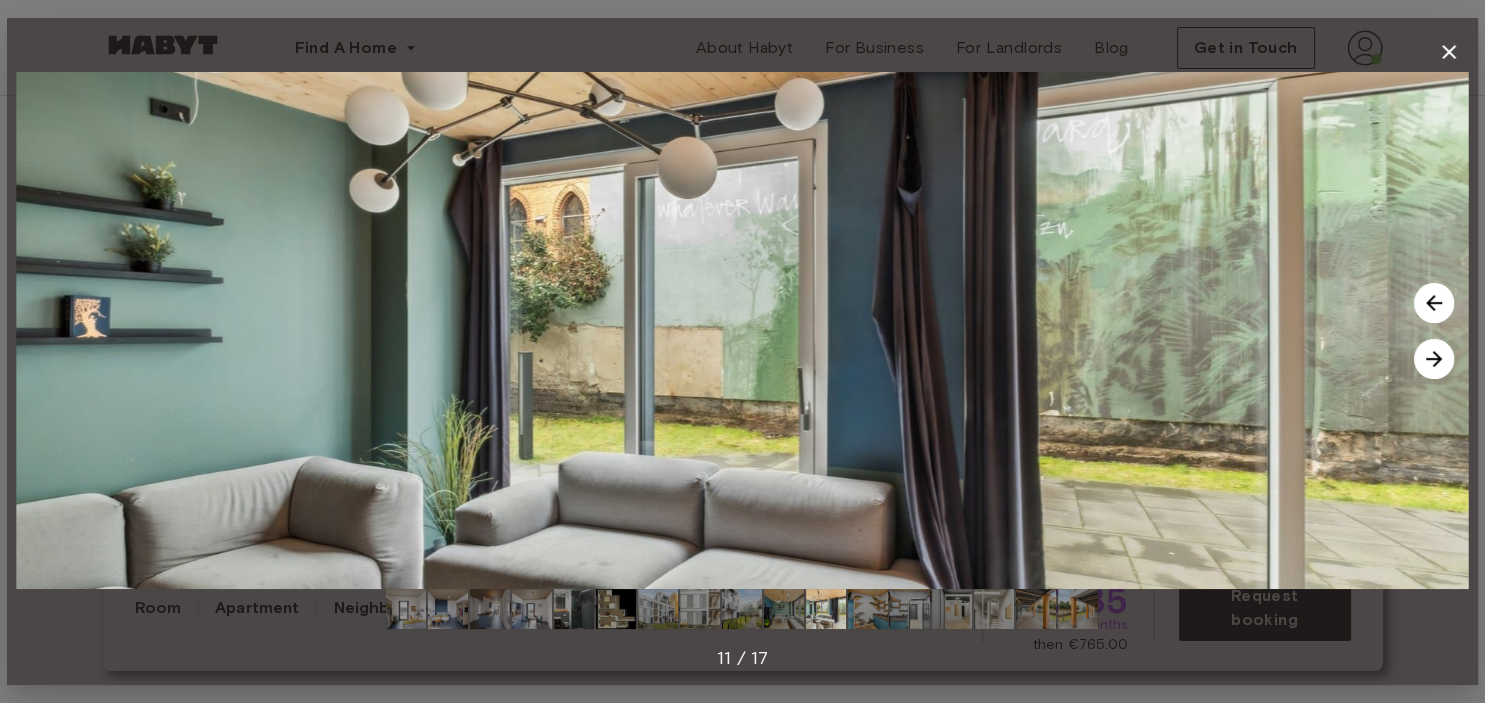 click at bounding box center (1434, 303) 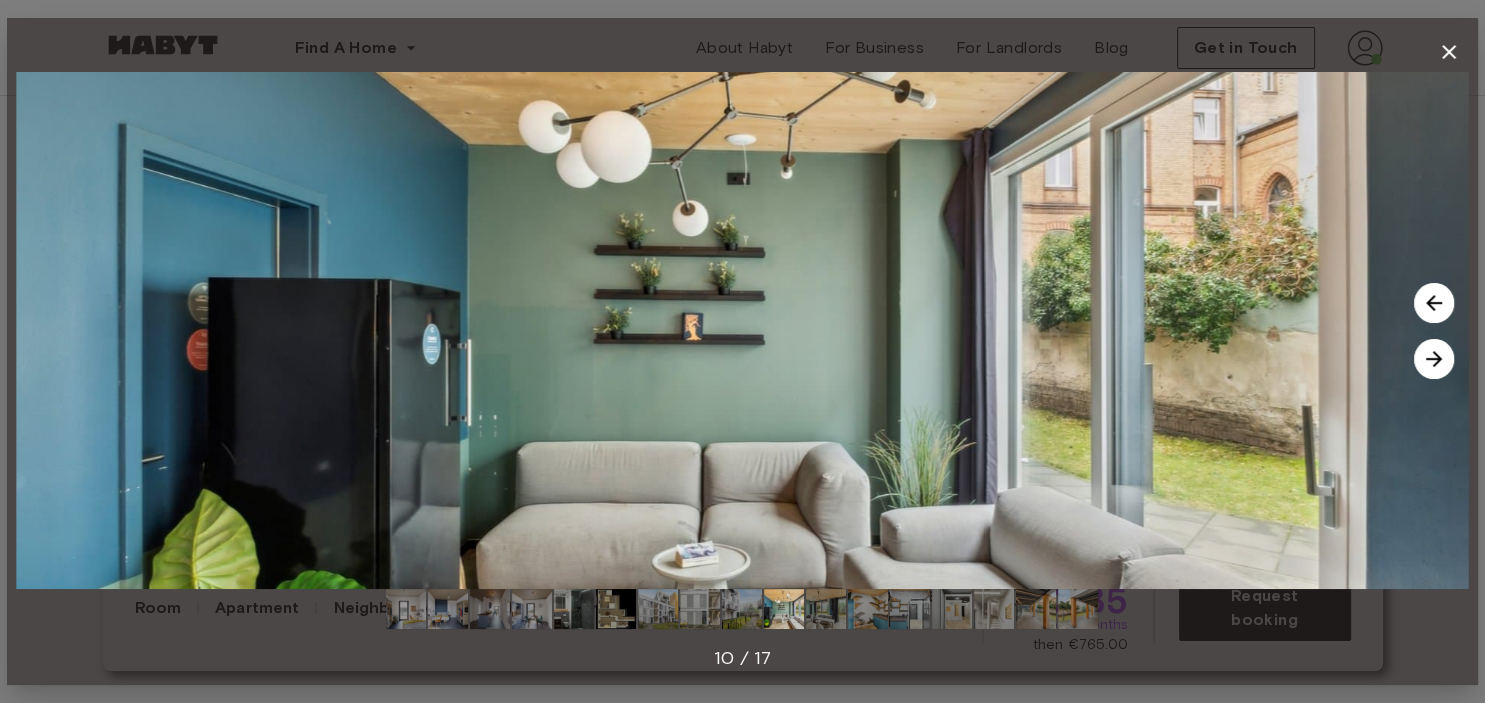 click at bounding box center (1434, 359) 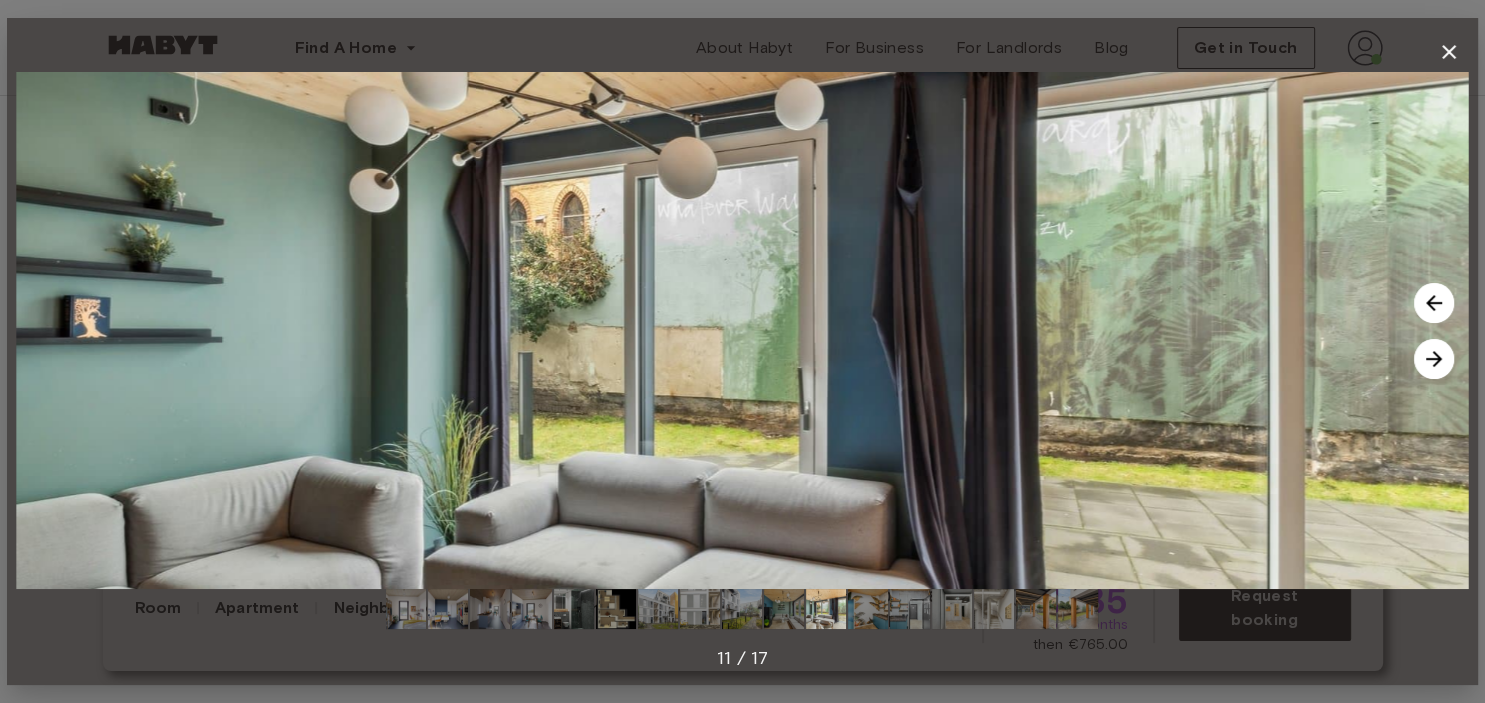 click at bounding box center [1434, 359] 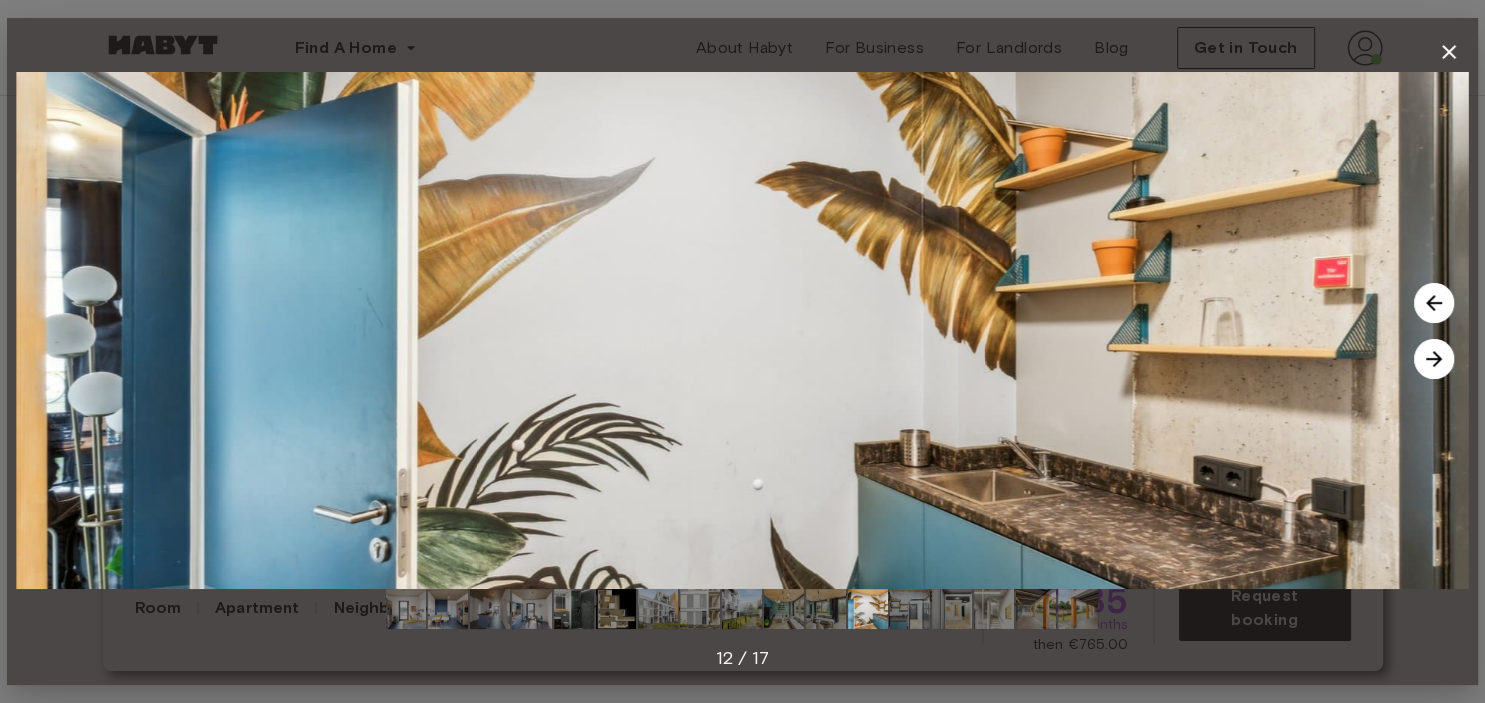 click at bounding box center [1434, 359] 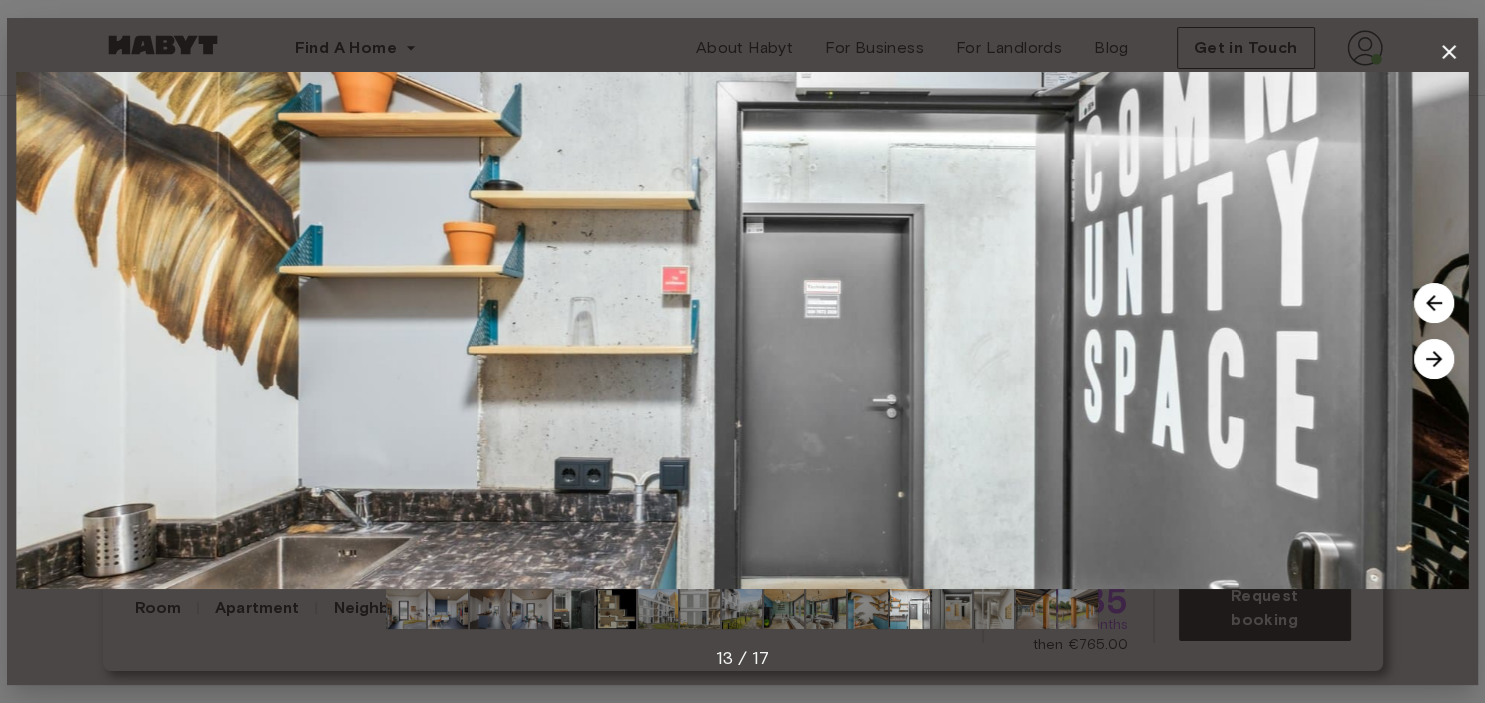 click at bounding box center (1434, 359) 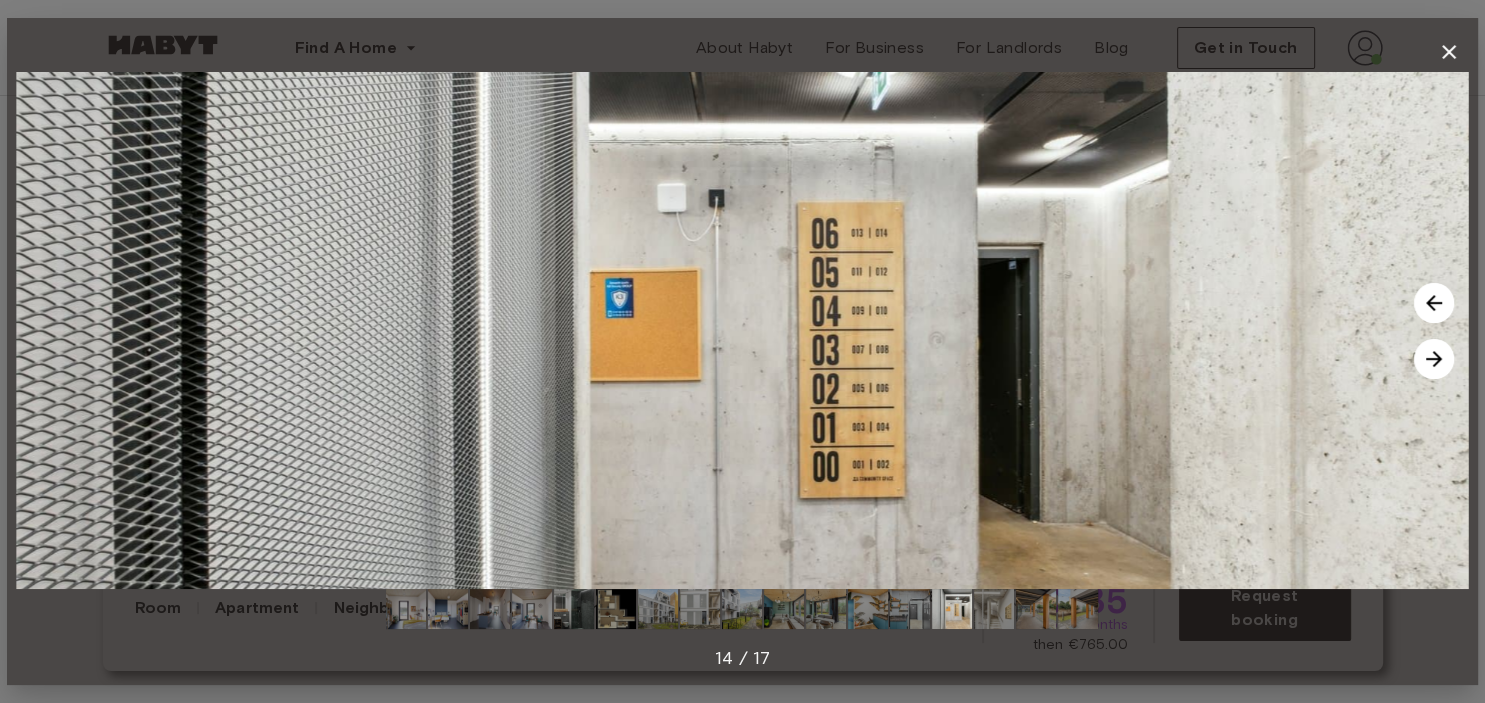 click at bounding box center [1434, 359] 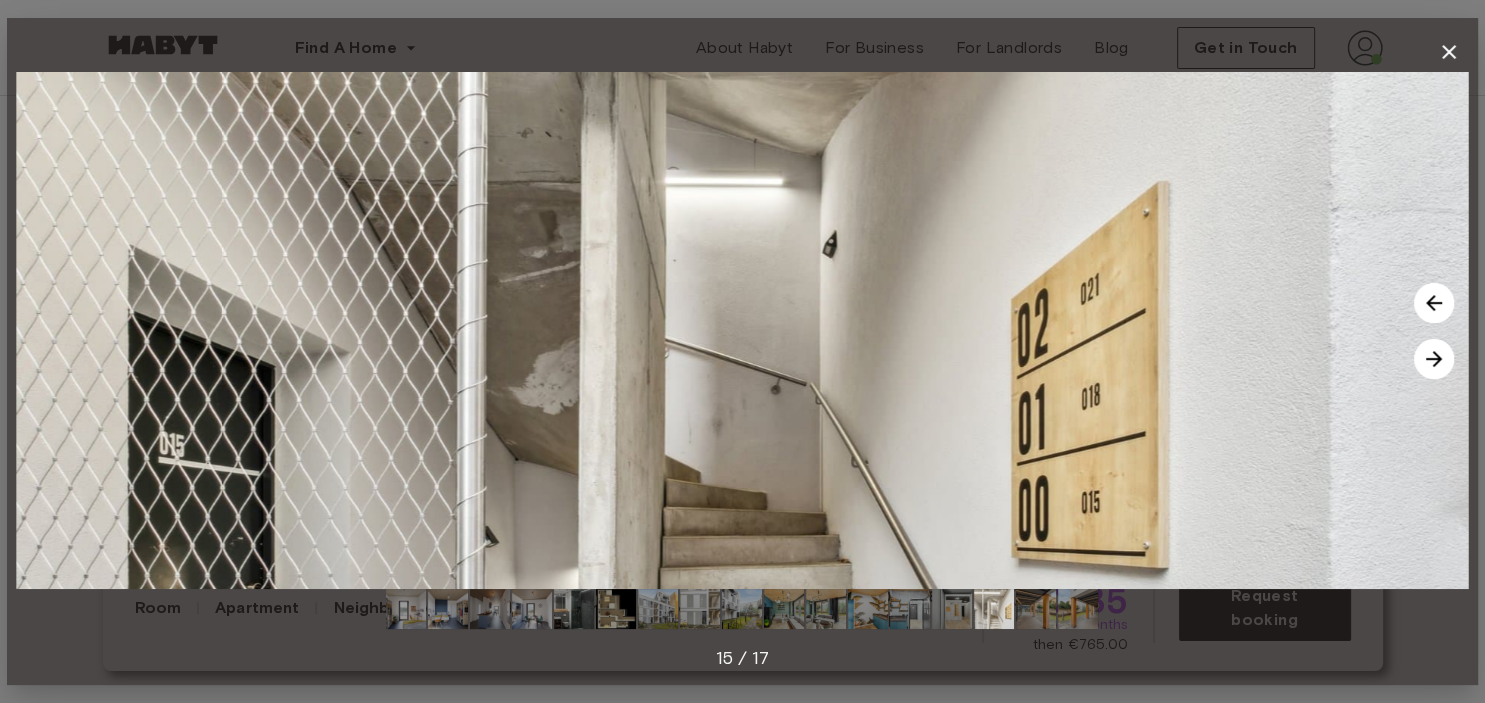 click at bounding box center [1434, 359] 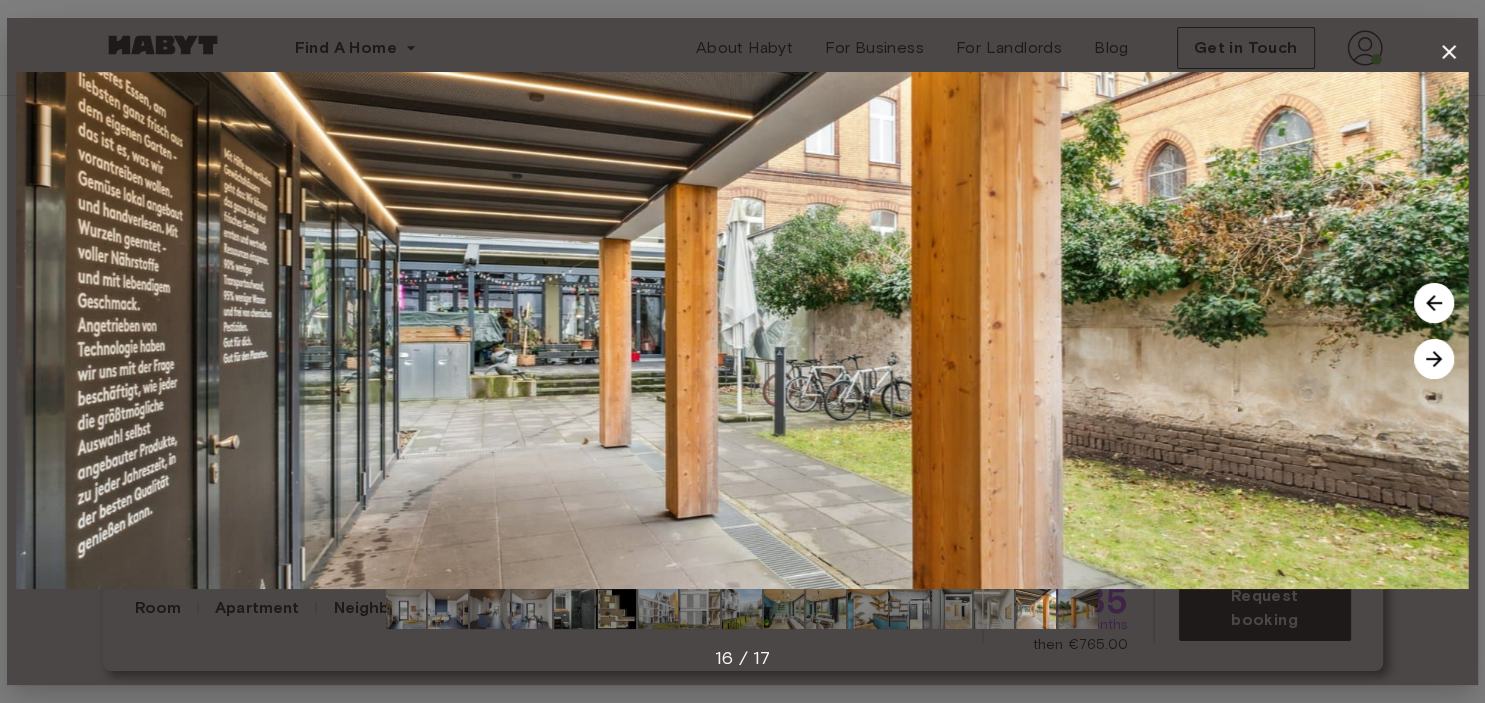 click at bounding box center [1434, 359] 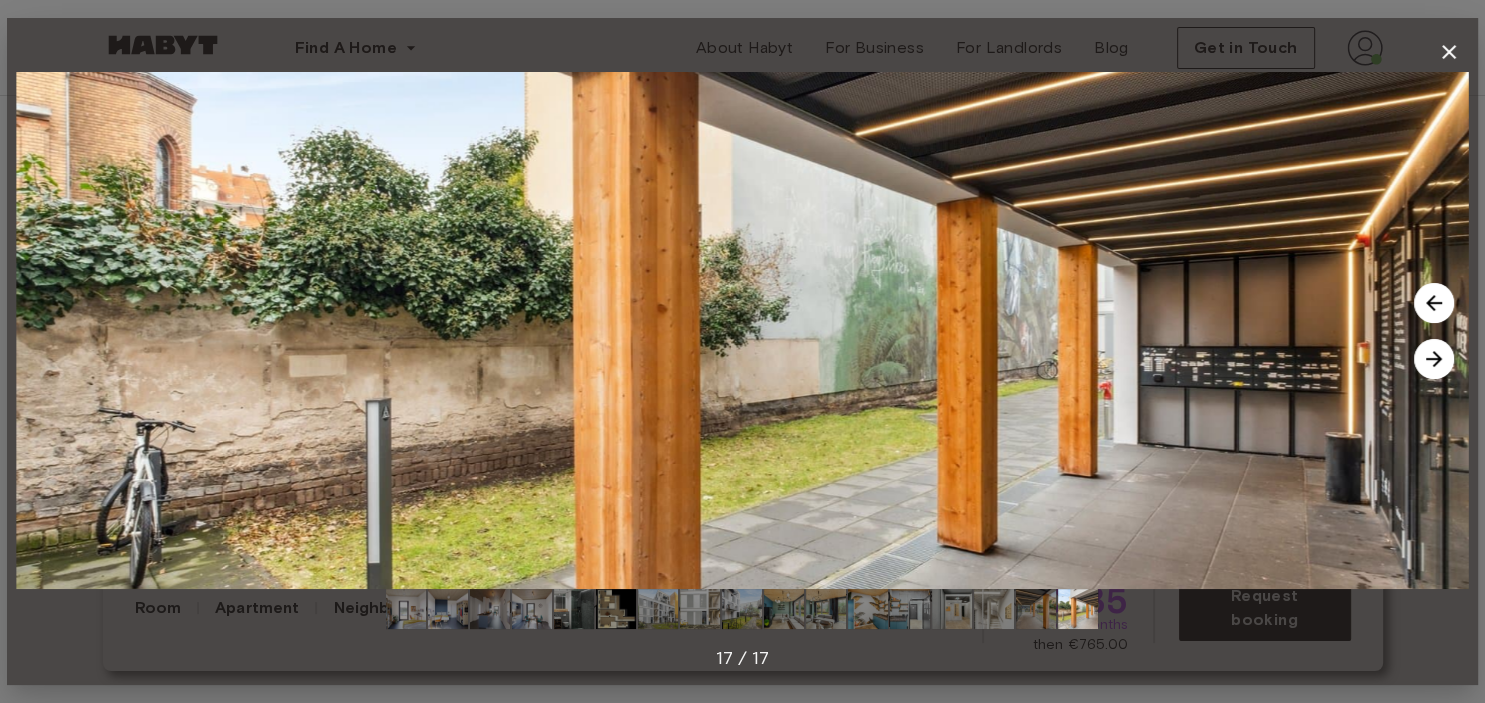 click at bounding box center [1434, 359] 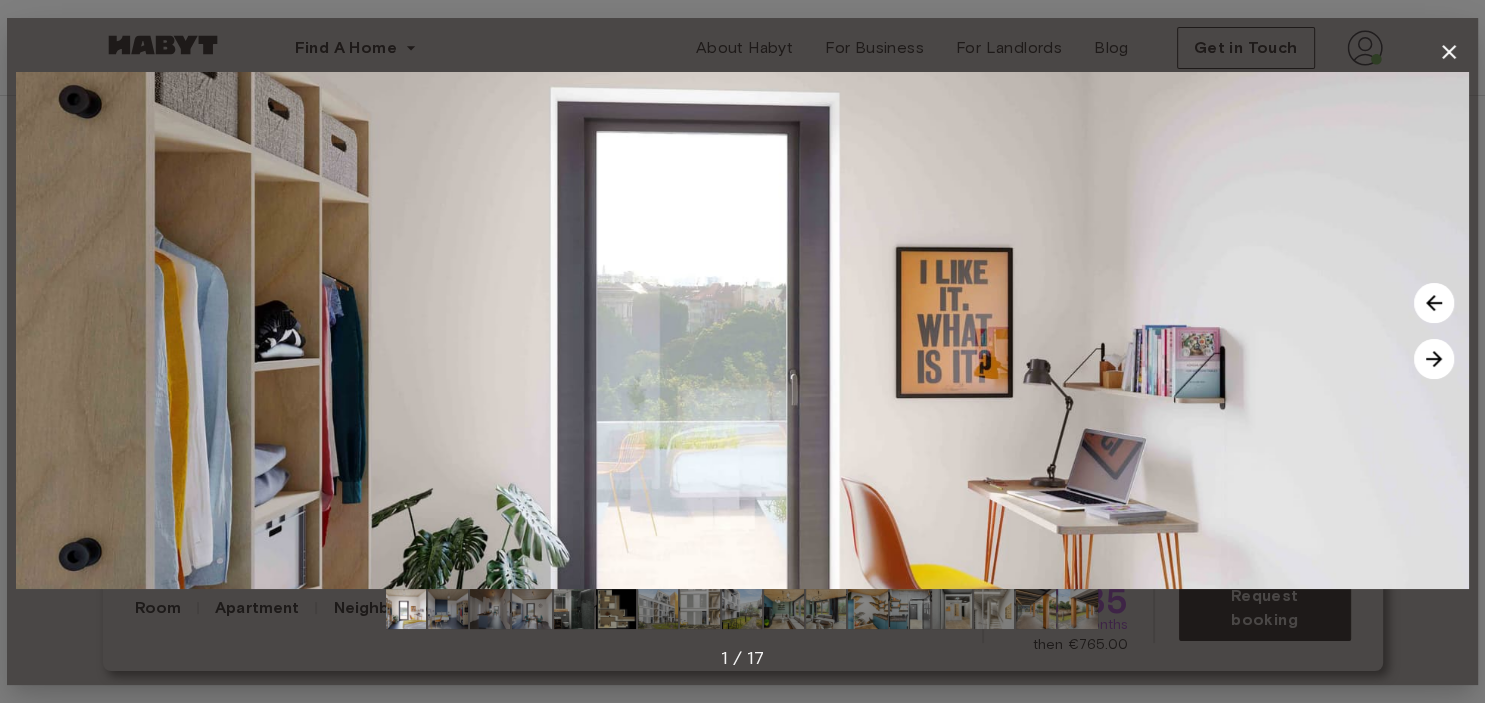 click at bounding box center [1434, 359] 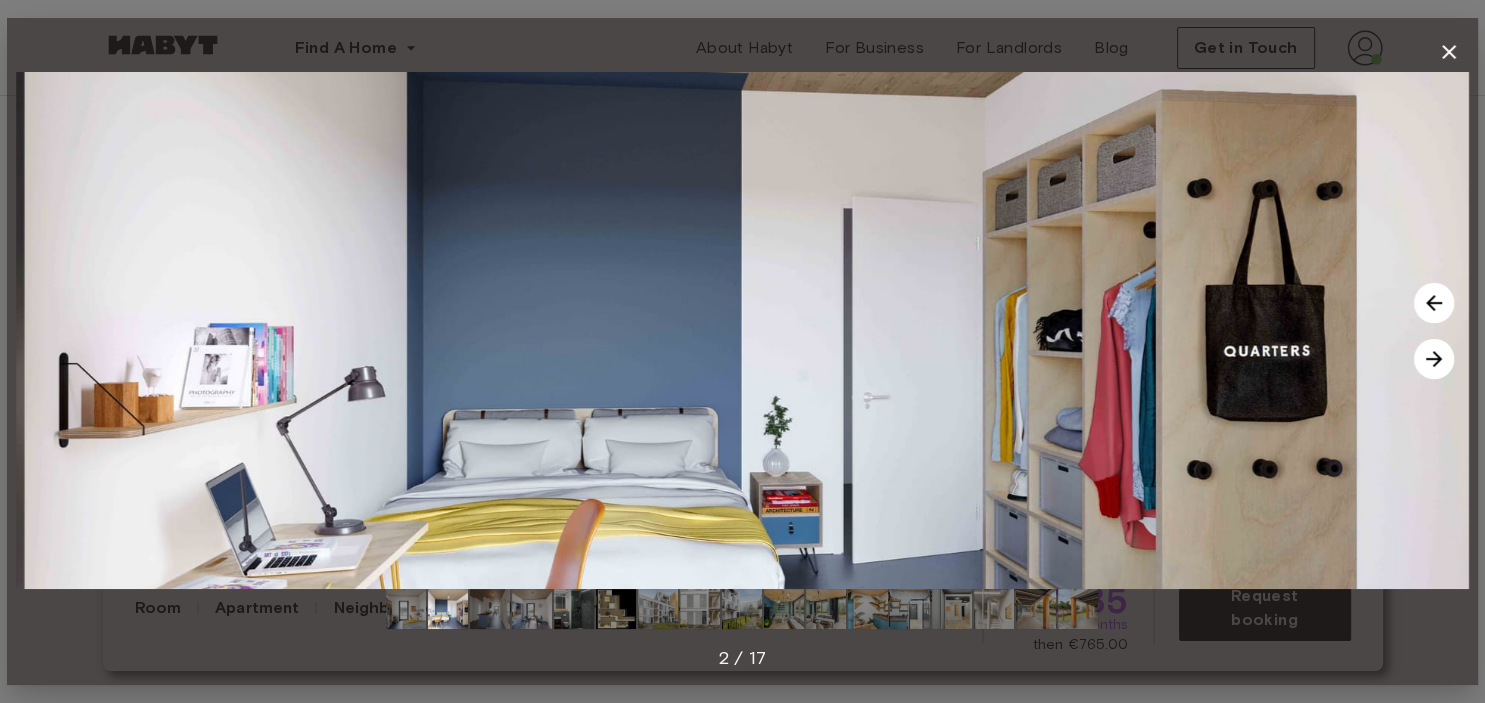 click 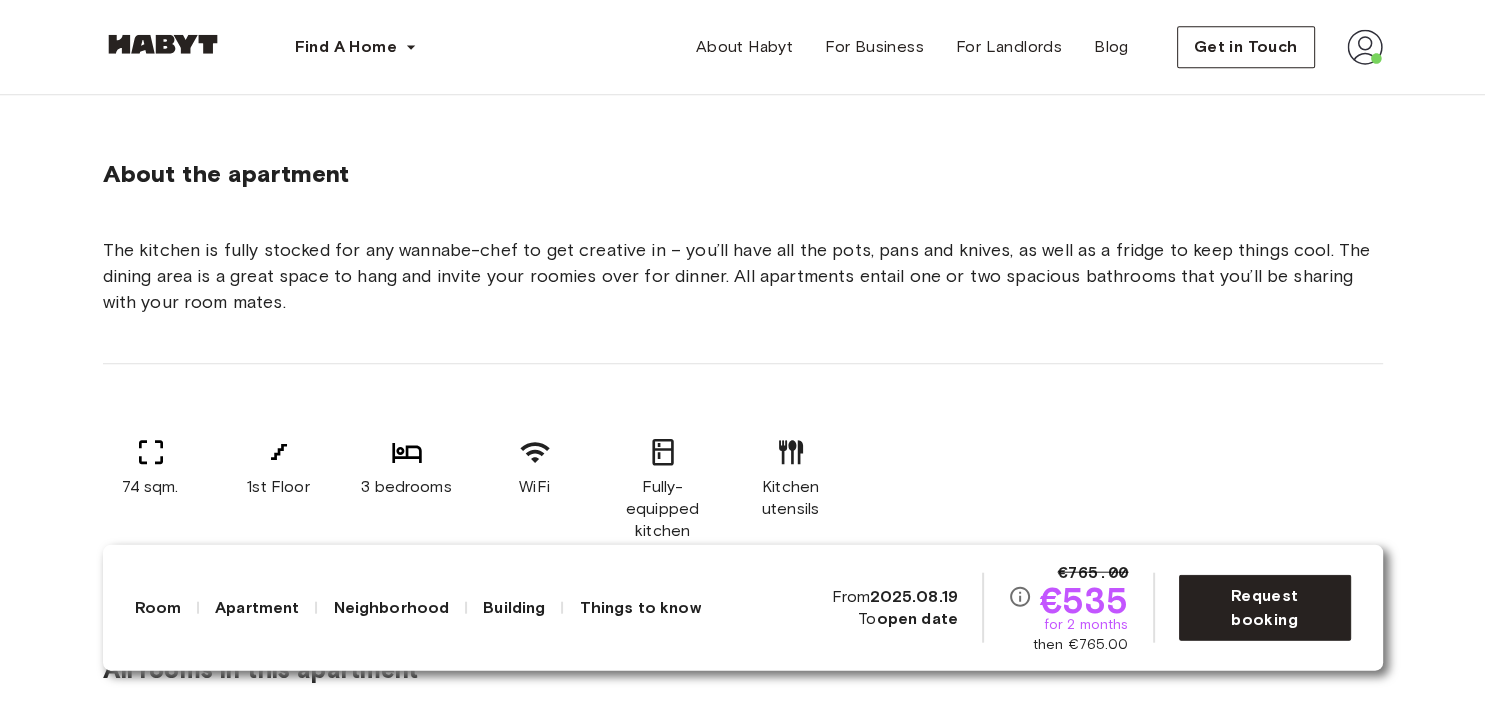 scroll, scrollTop: 1584, scrollLeft: 0, axis: vertical 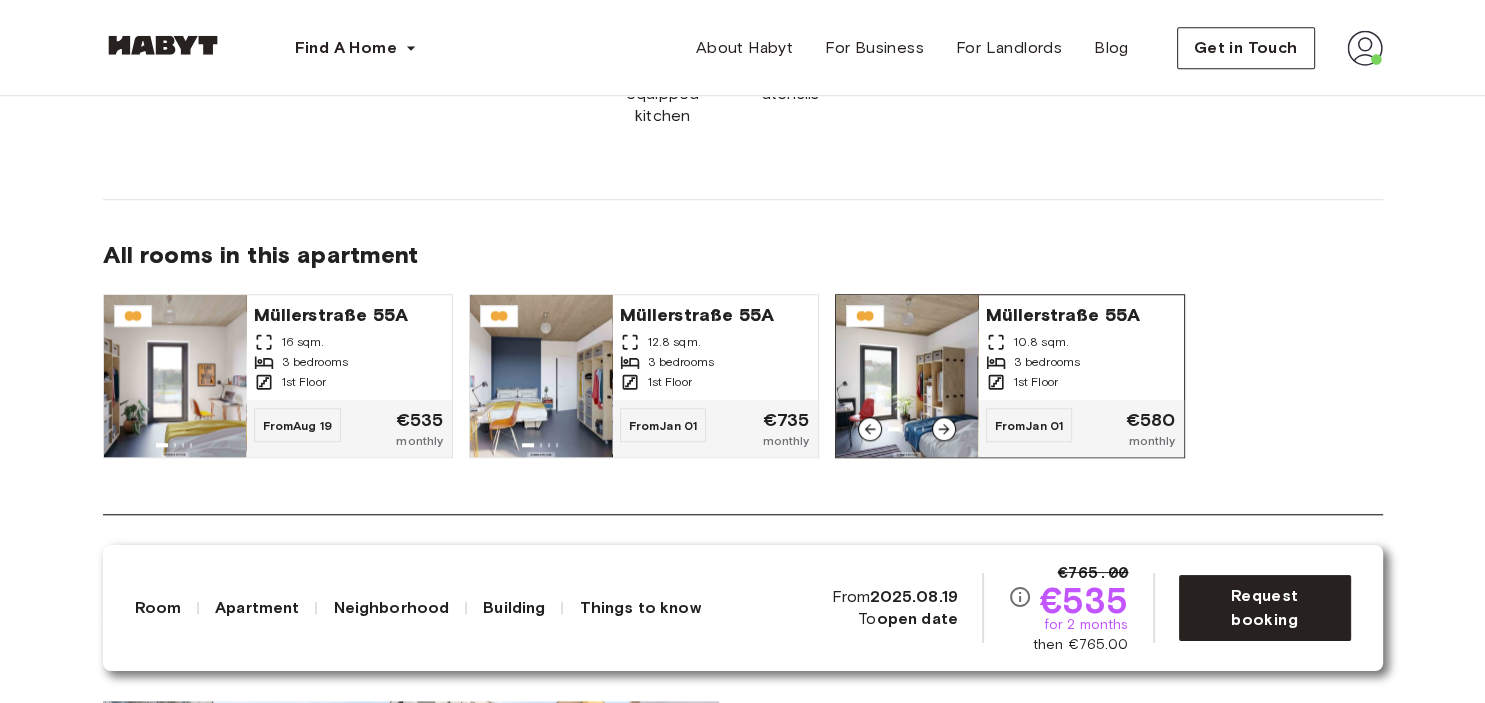 click on "10.8 sqm." at bounding box center [1041, 342] 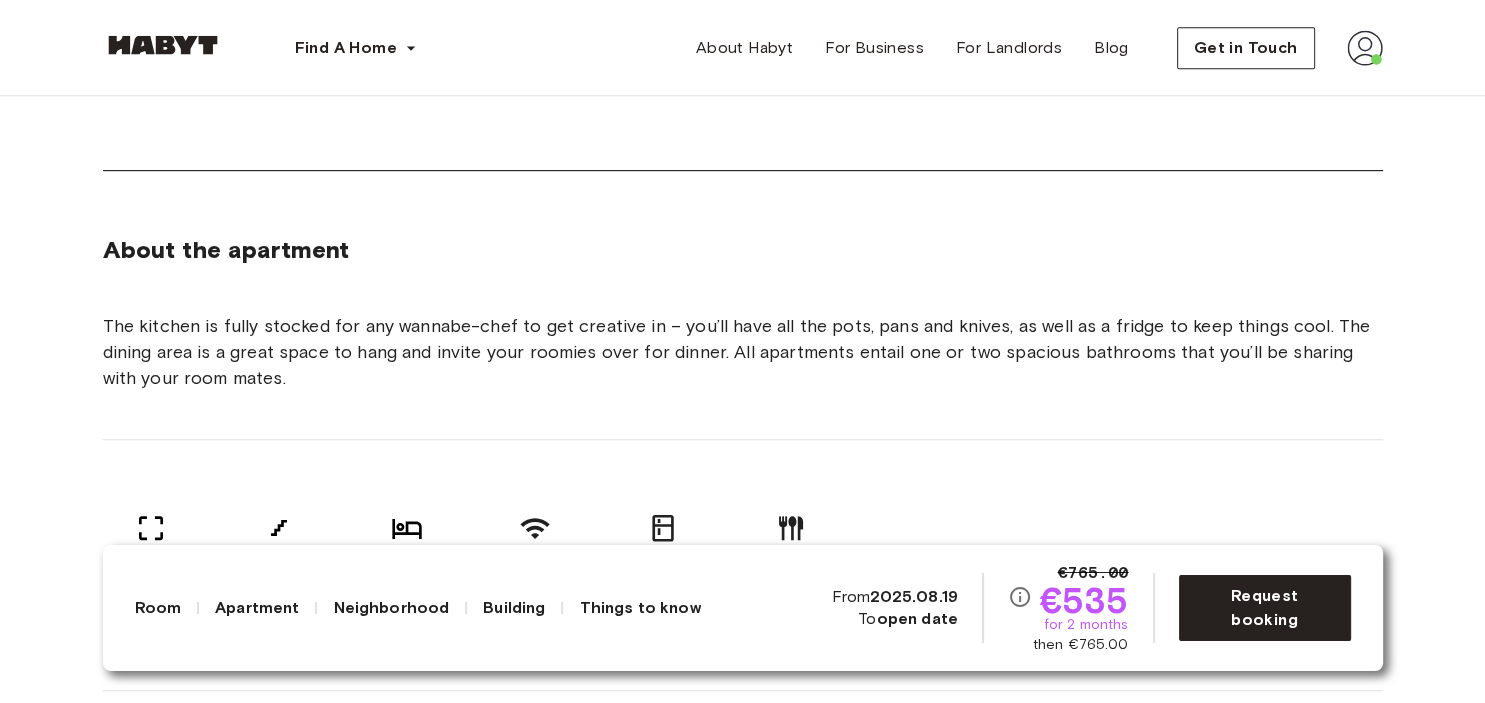scroll, scrollTop: 1161, scrollLeft: 0, axis: vertical 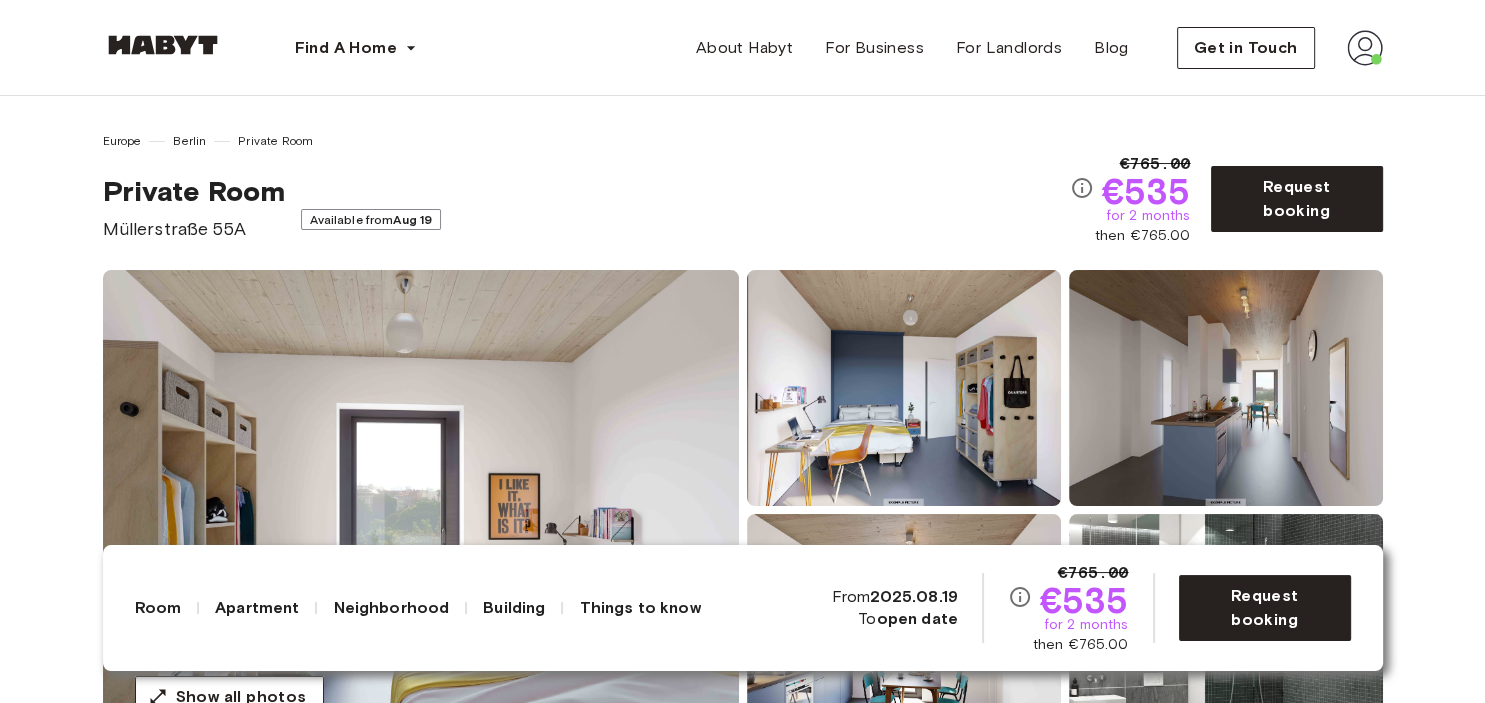click on "Europe Berlin Private Room Private Room Müllerstraße 55A Available from  Aug 19 €765.00 €535 for 2 months then €765.00 Request booking Show all photos" at bounding box center [743, 423] 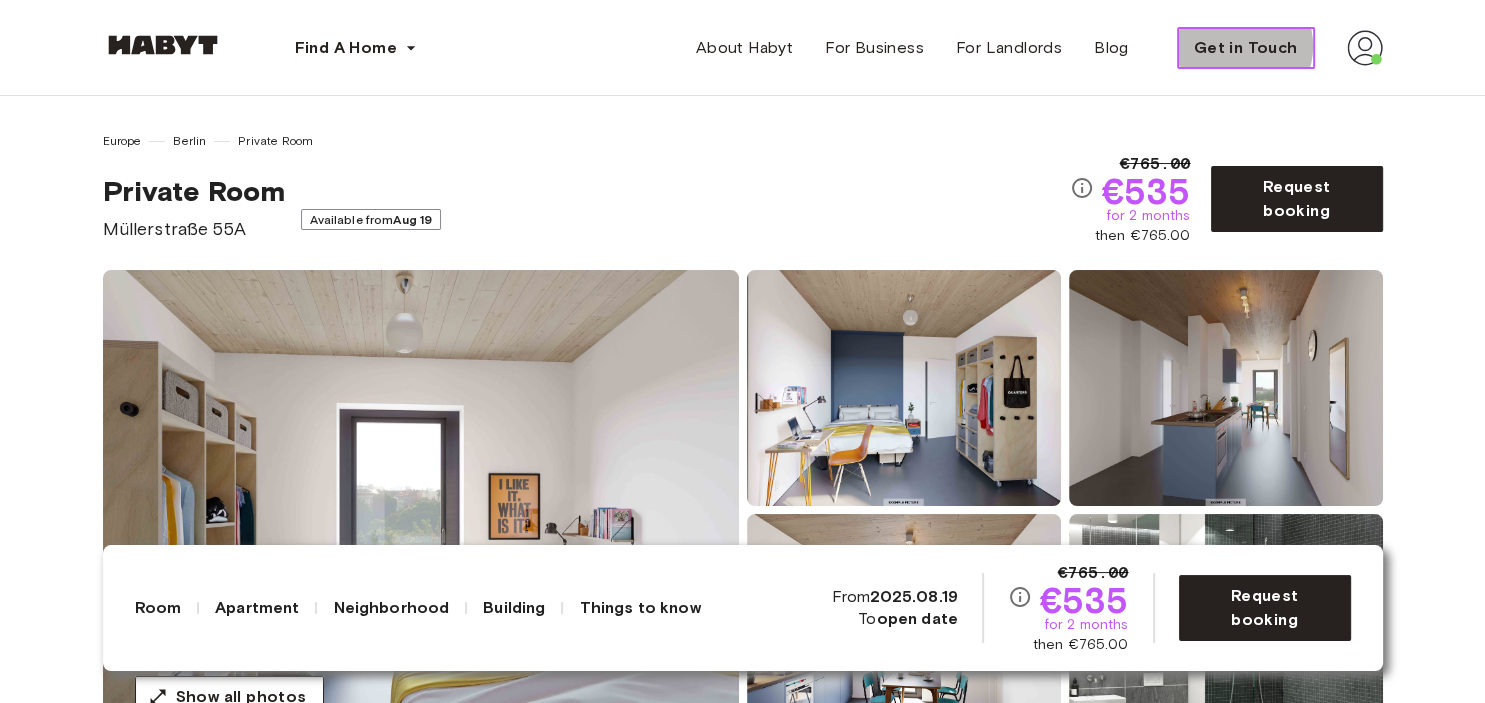 click on "Get in Touch" at bounding box center [1246, 48] 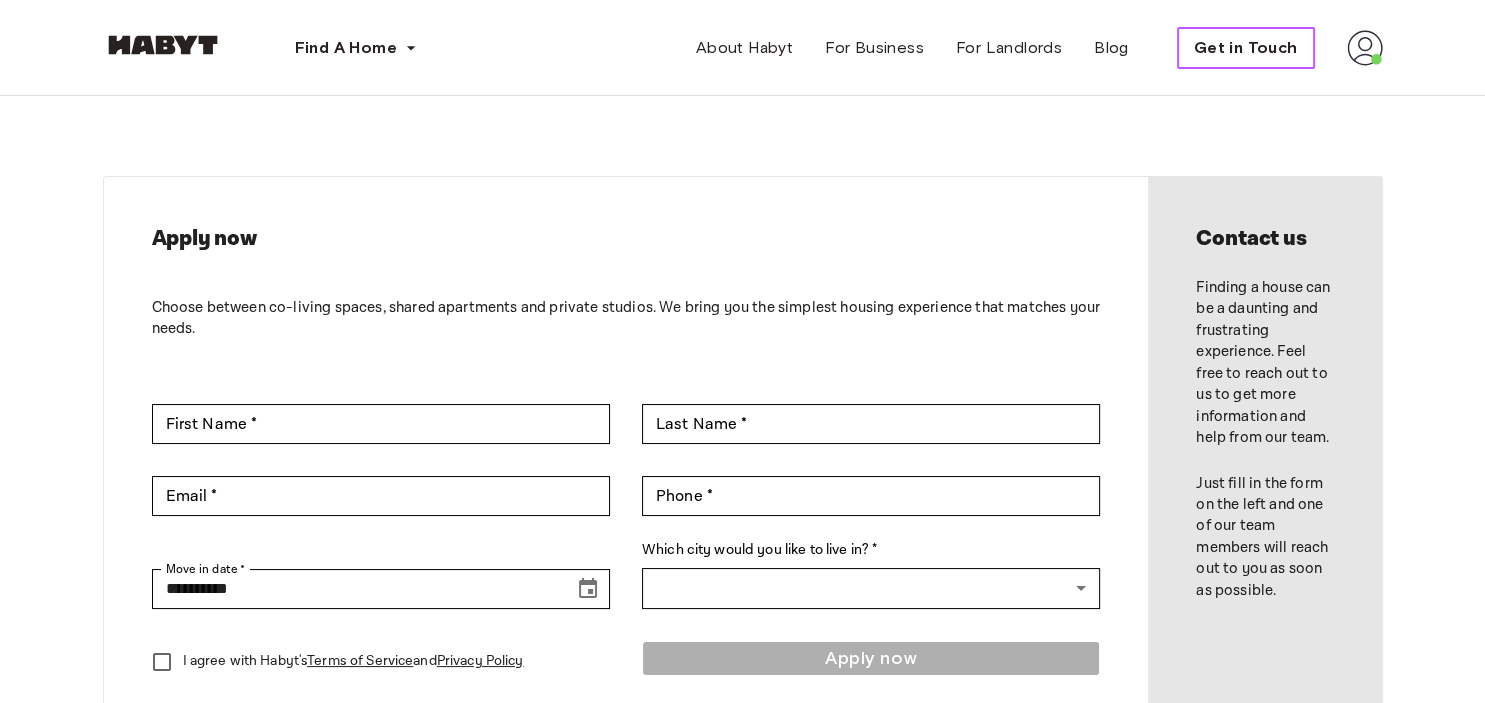 type on "*****" 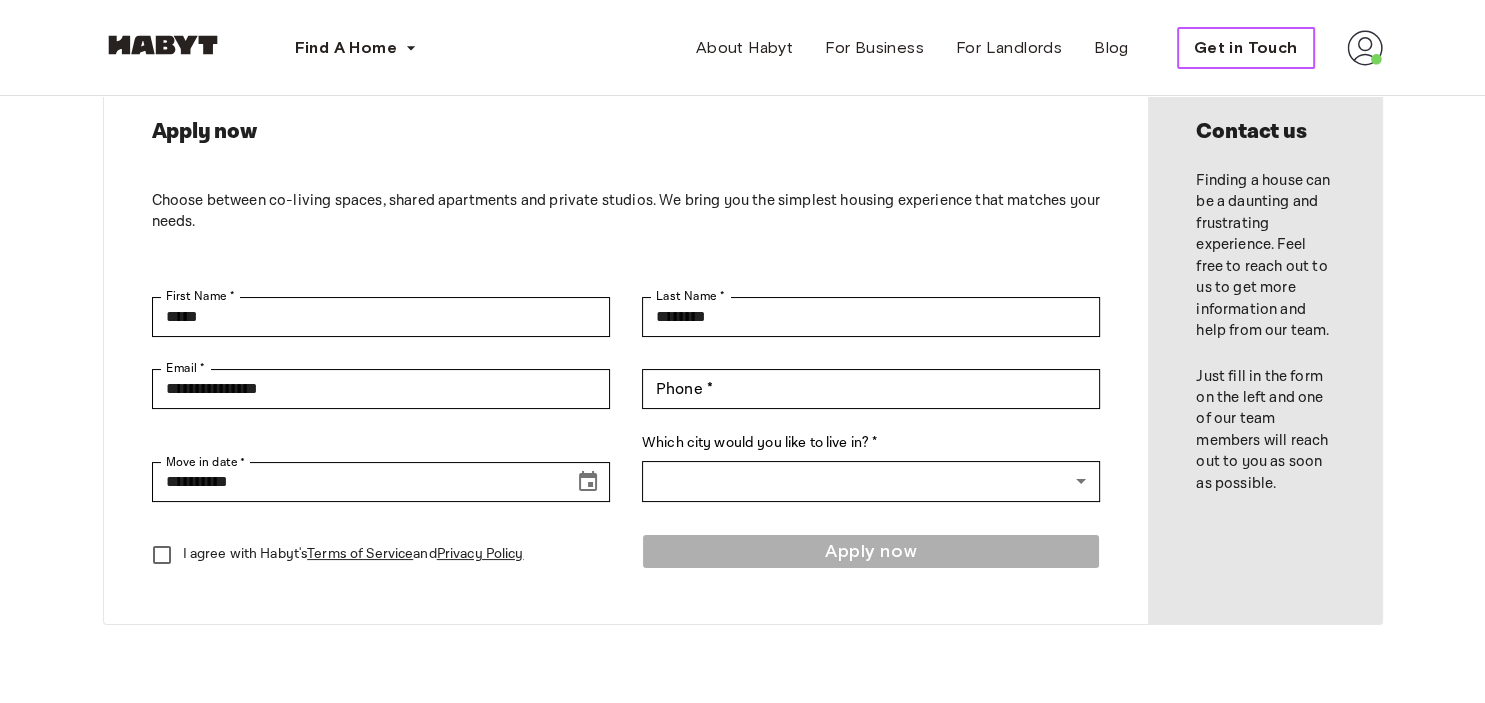 scroll, scrollTop: 105, scrollLeft: 0, axis: vertical 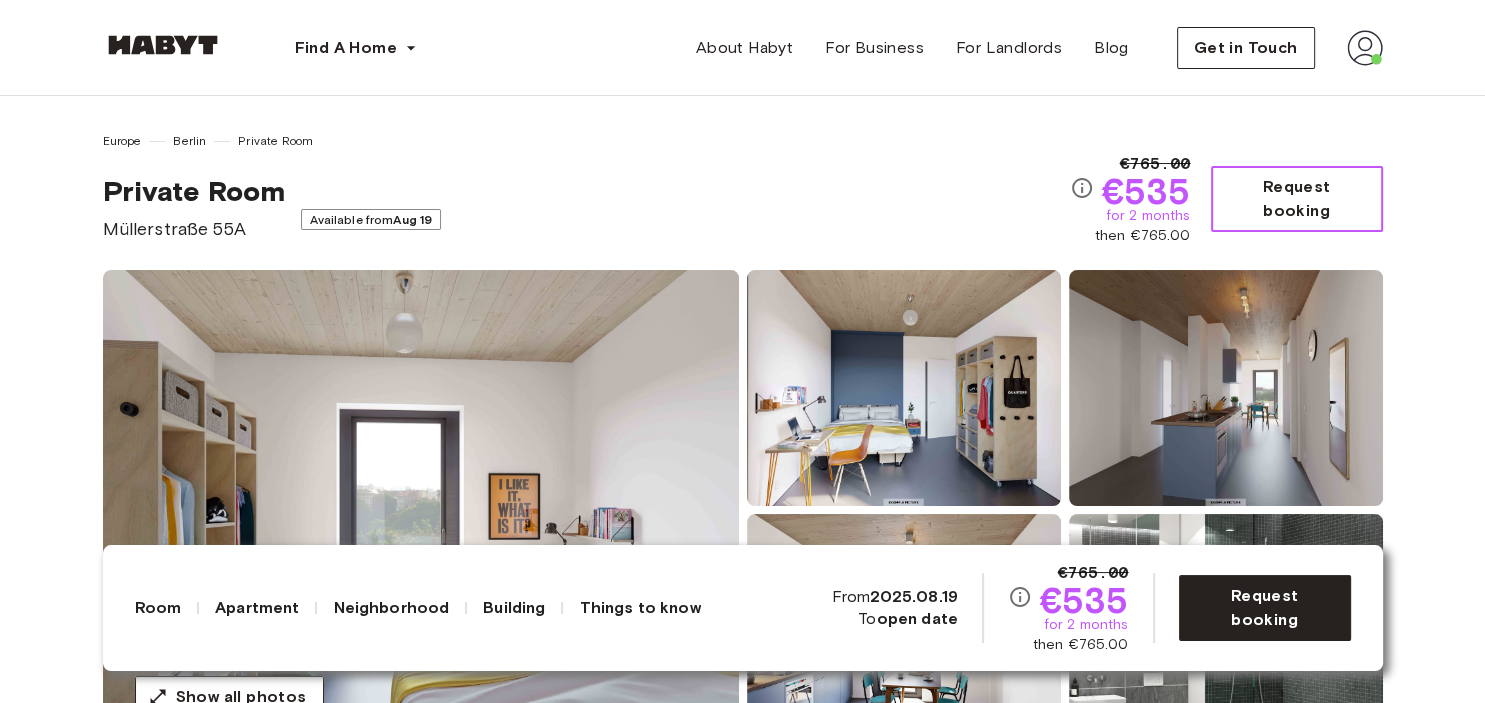 click on "Request booking" at bounding box center [1297, 199] 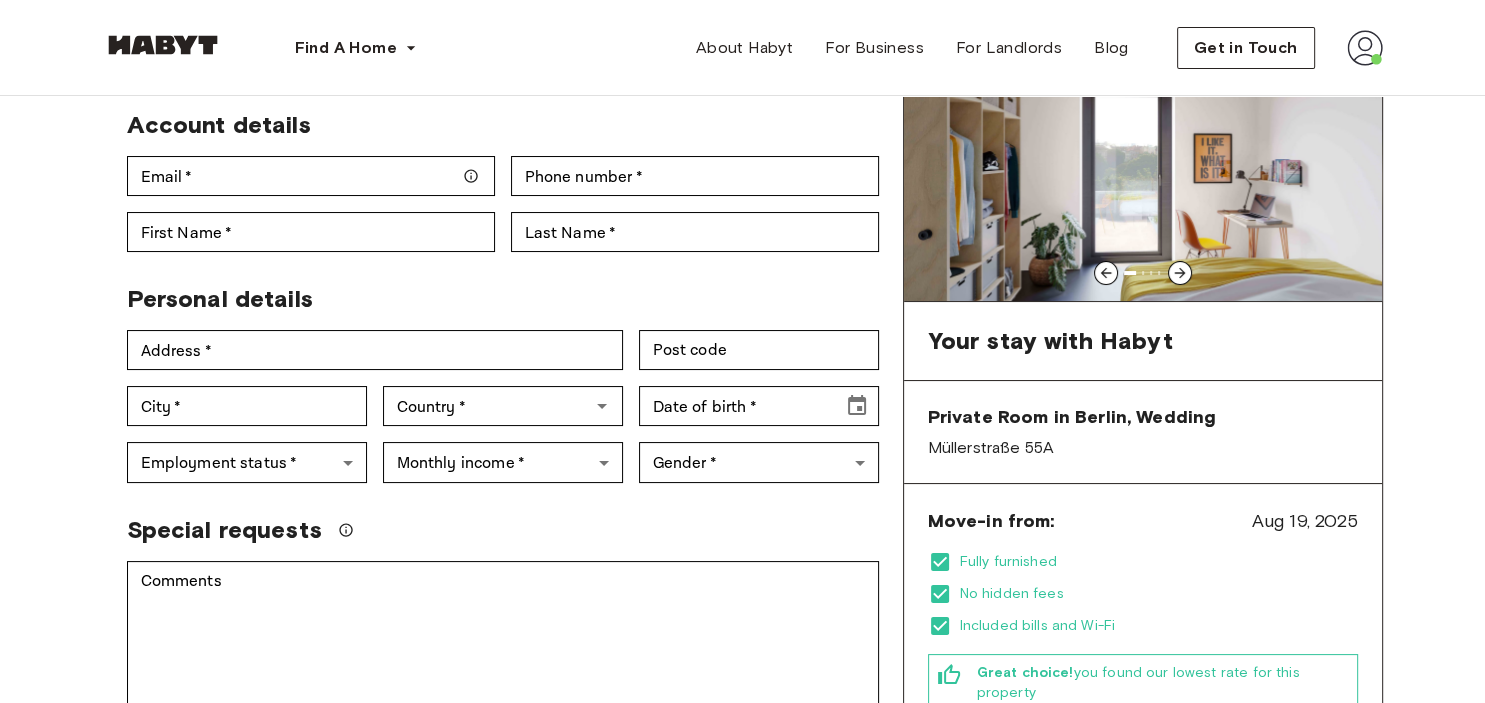 scroll, scrollTop: 105, scrollLeft: 0, axis: vertical 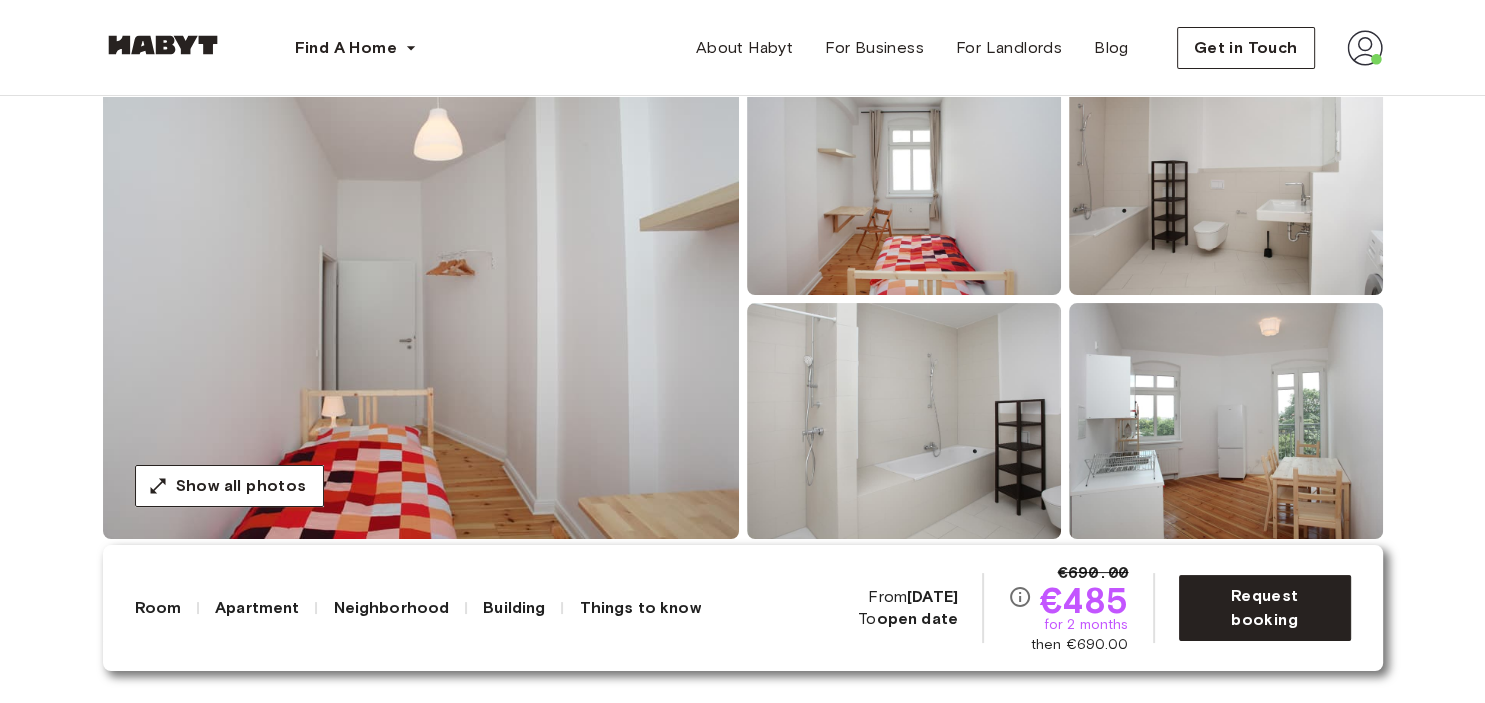 click at bounding box center (904, 177) 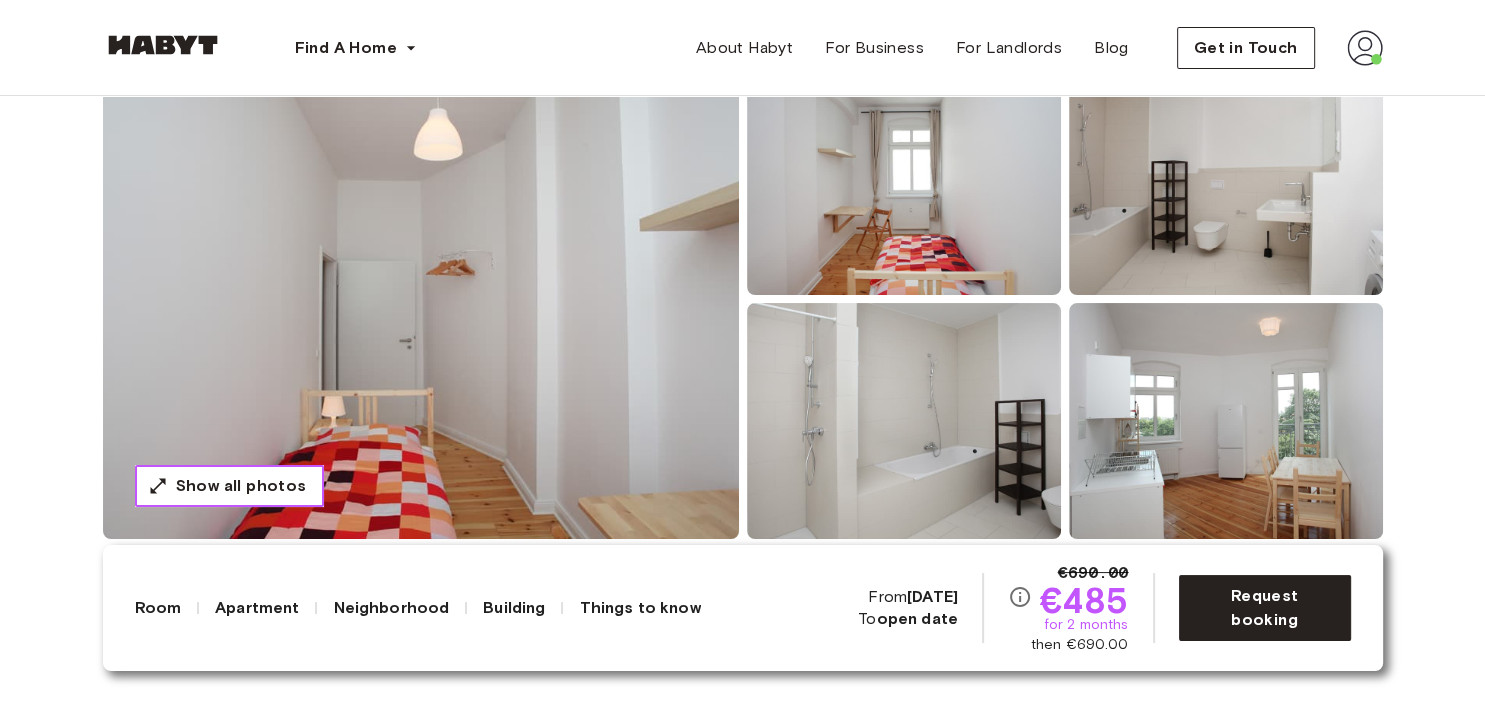 click on "Show all photos" at bounding box center [241, 486] 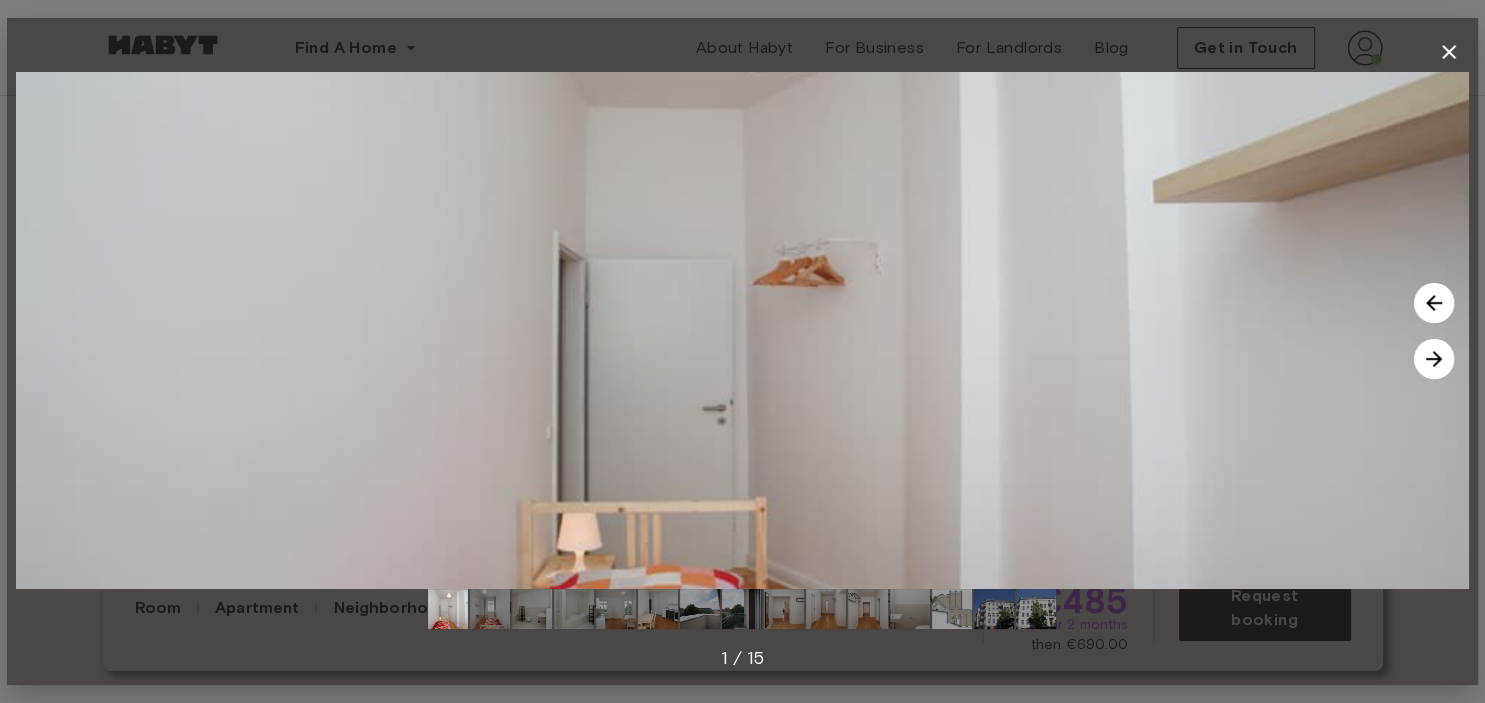 click at bounding box center [1434, 359] 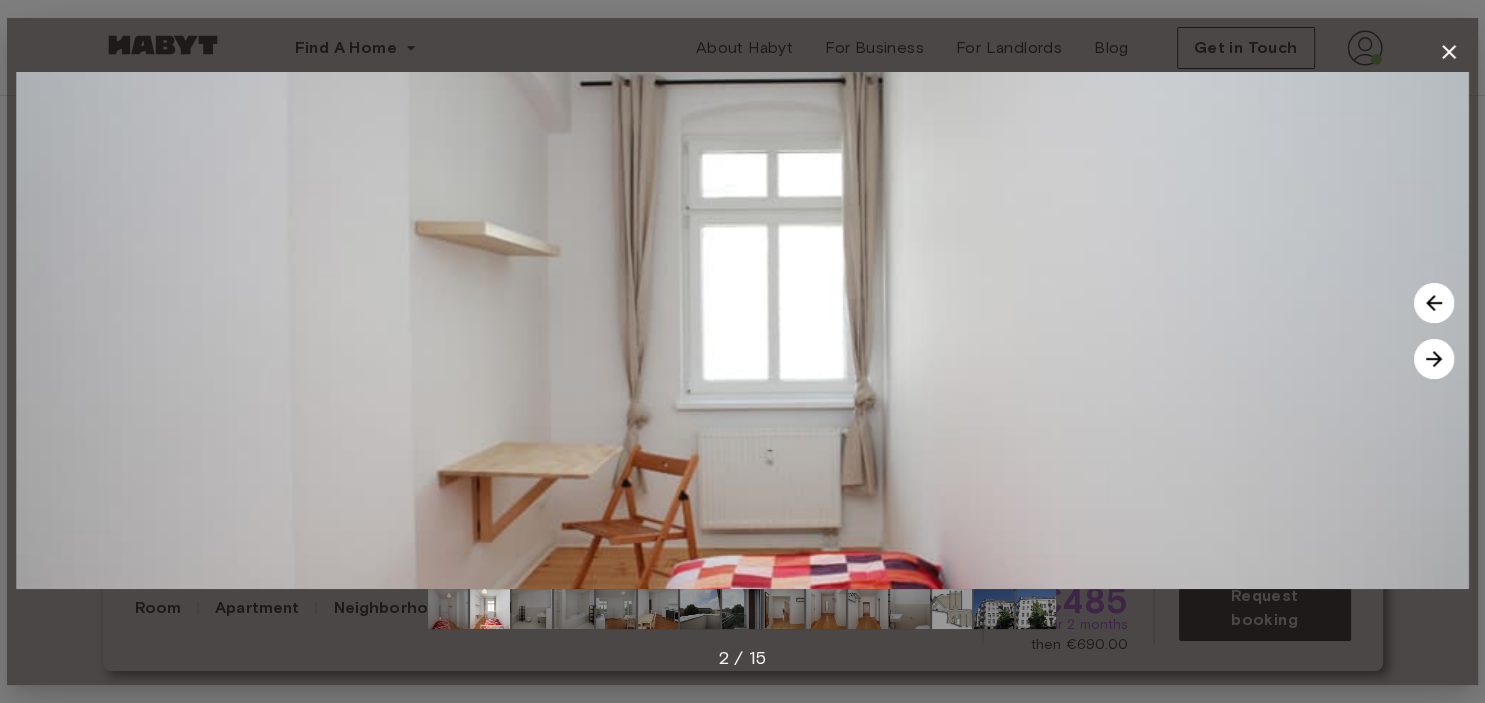click at bounding box center [1434, 359] 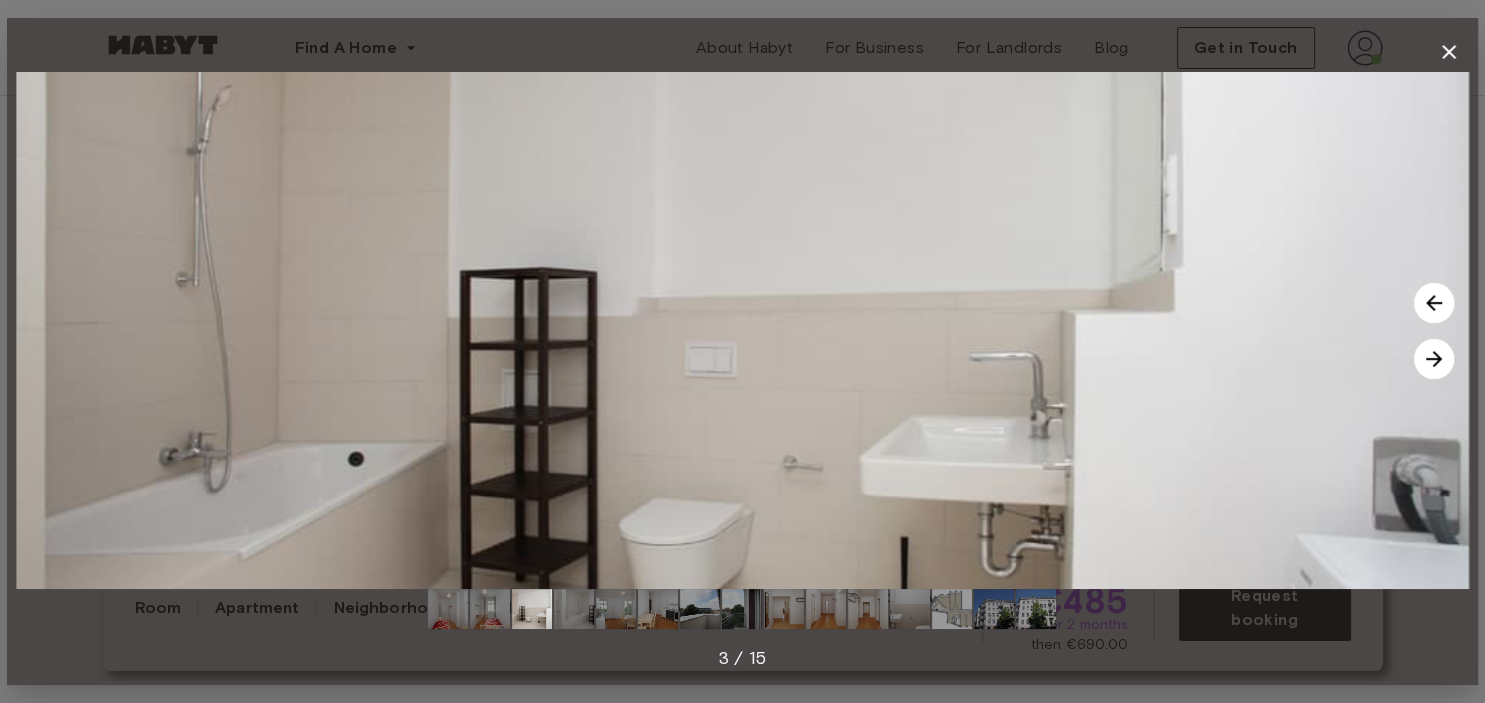 click at bounding box center [1434, 359] 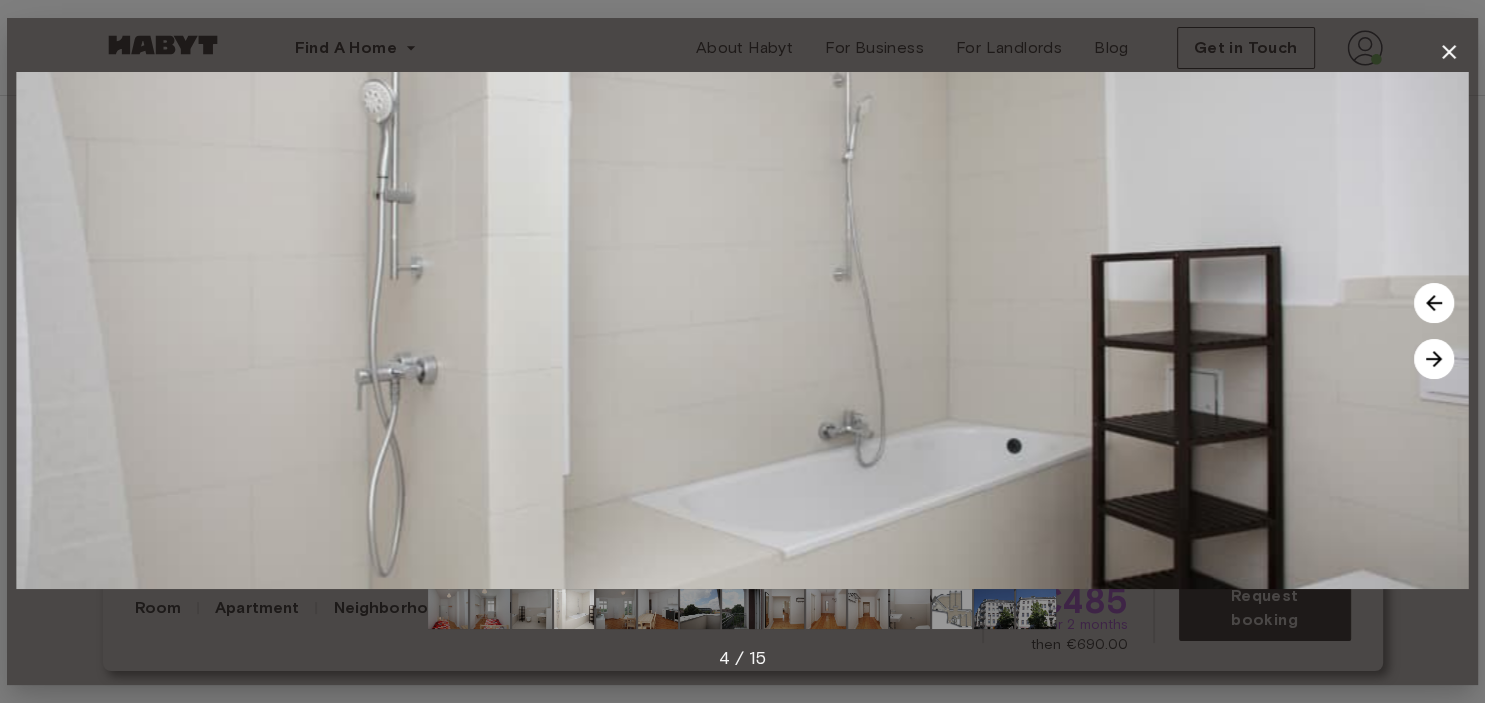 click at bounding box center (1434, 359) 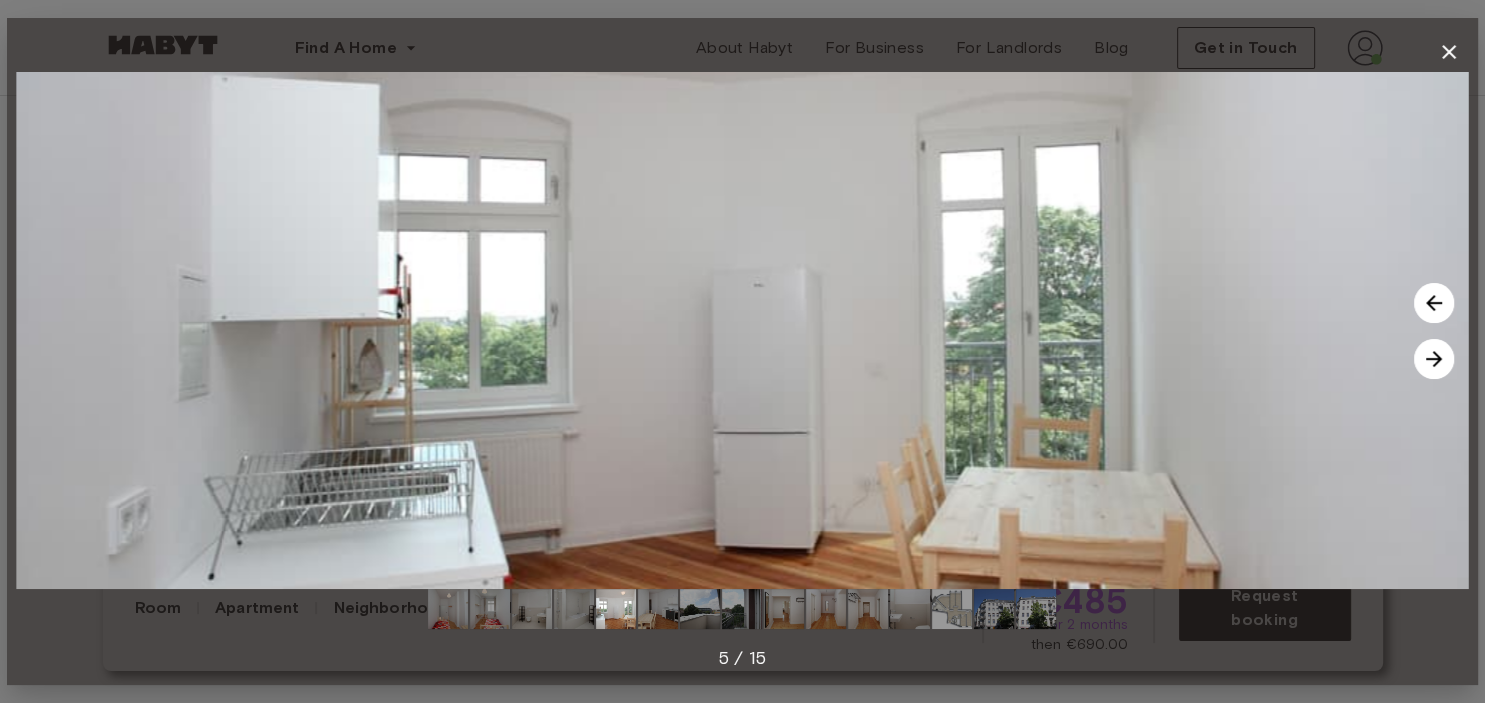 click at bounding box center (1434, 359) 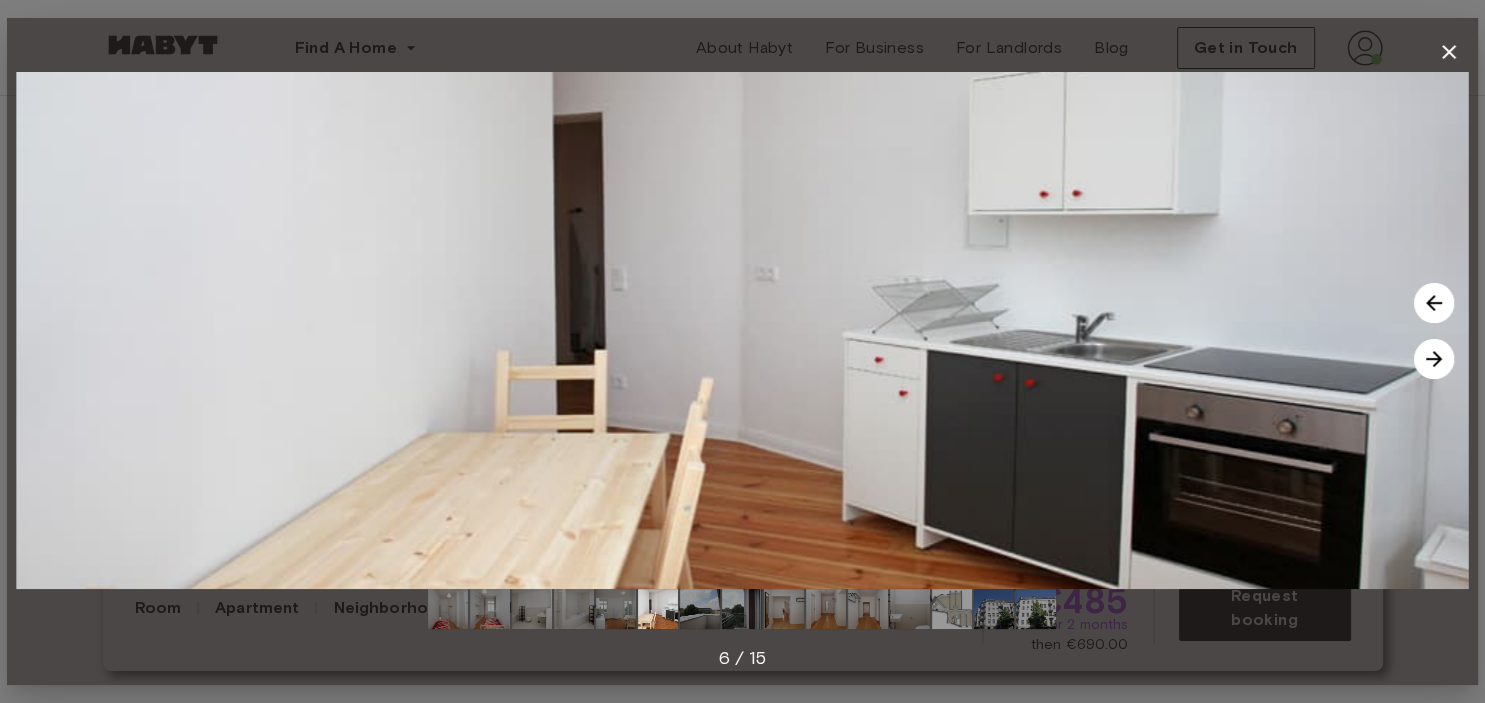 click at bounding box center (1434, 359) 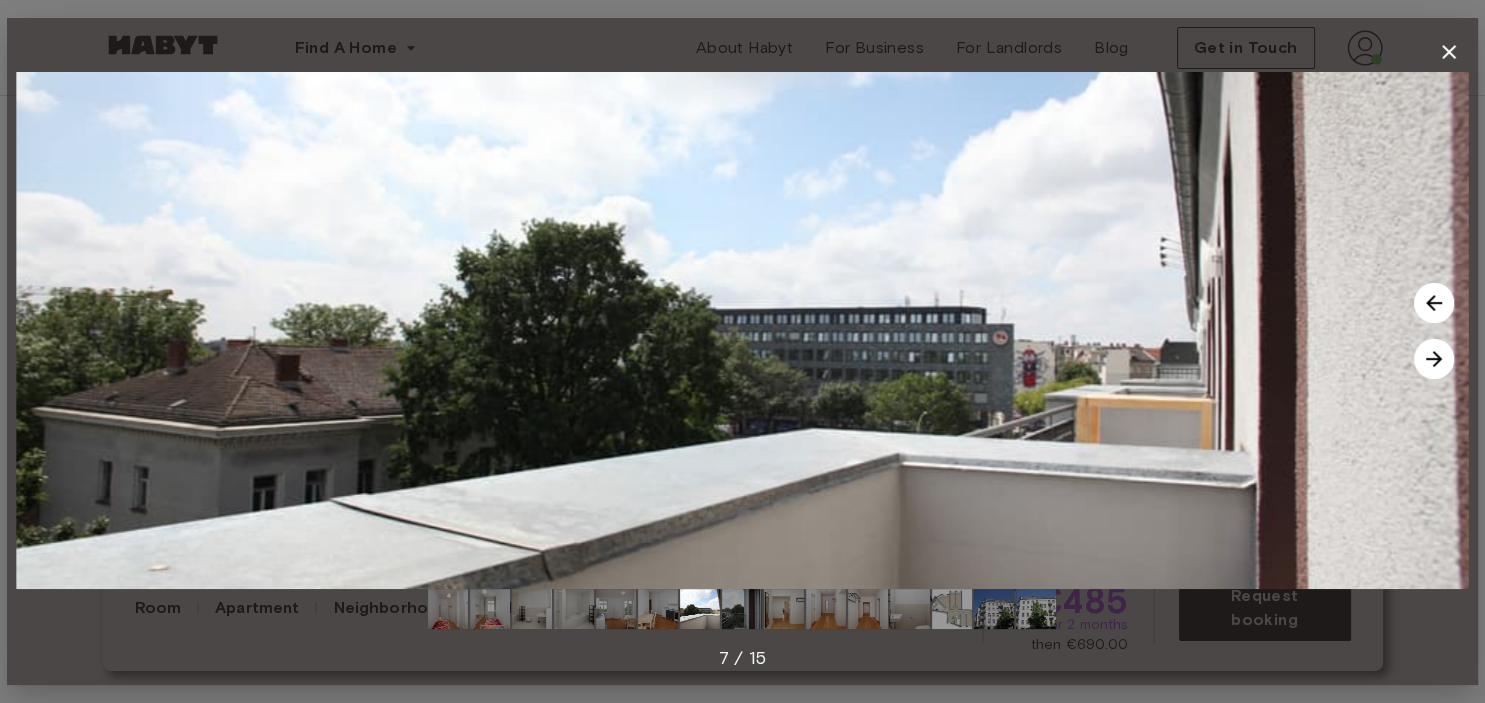 click at bounding box center (1434, 359) 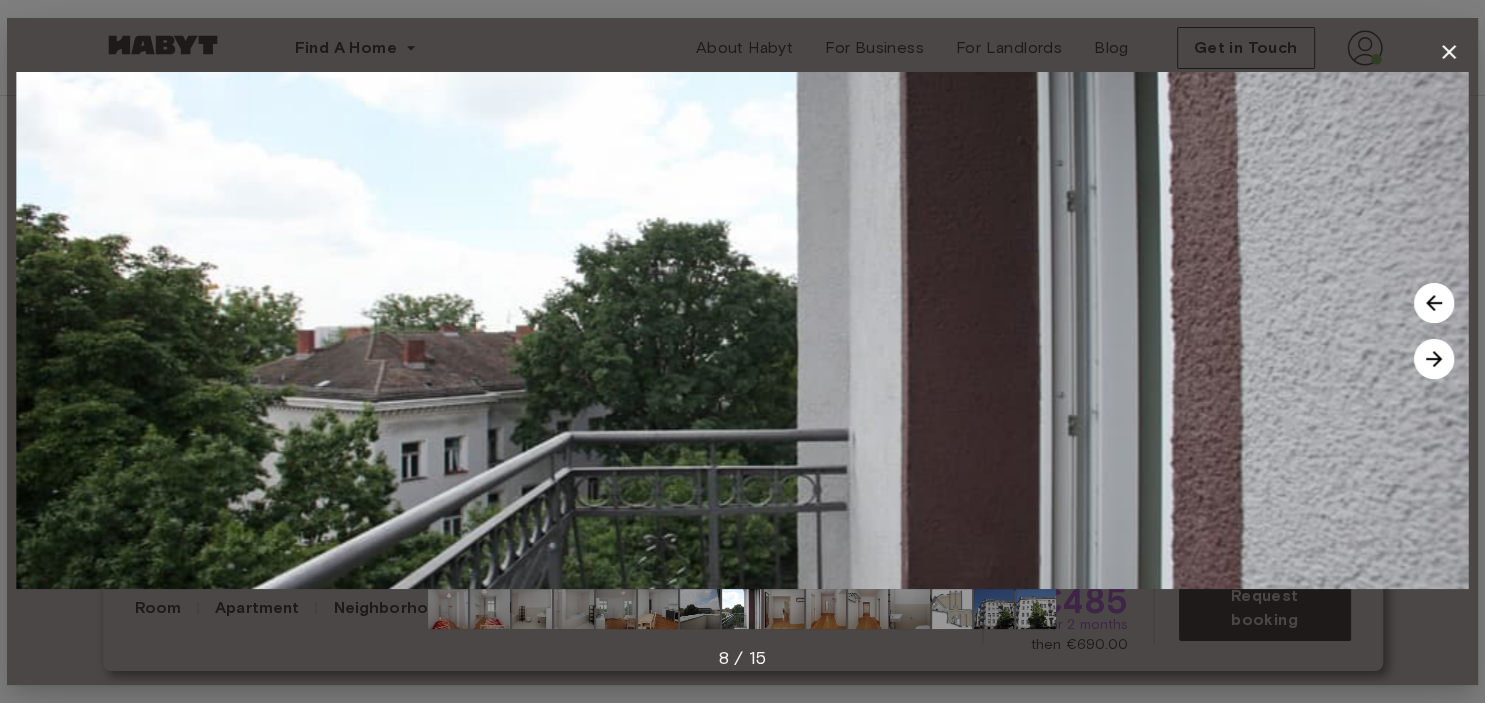 click at bounding box center (1434, 359) 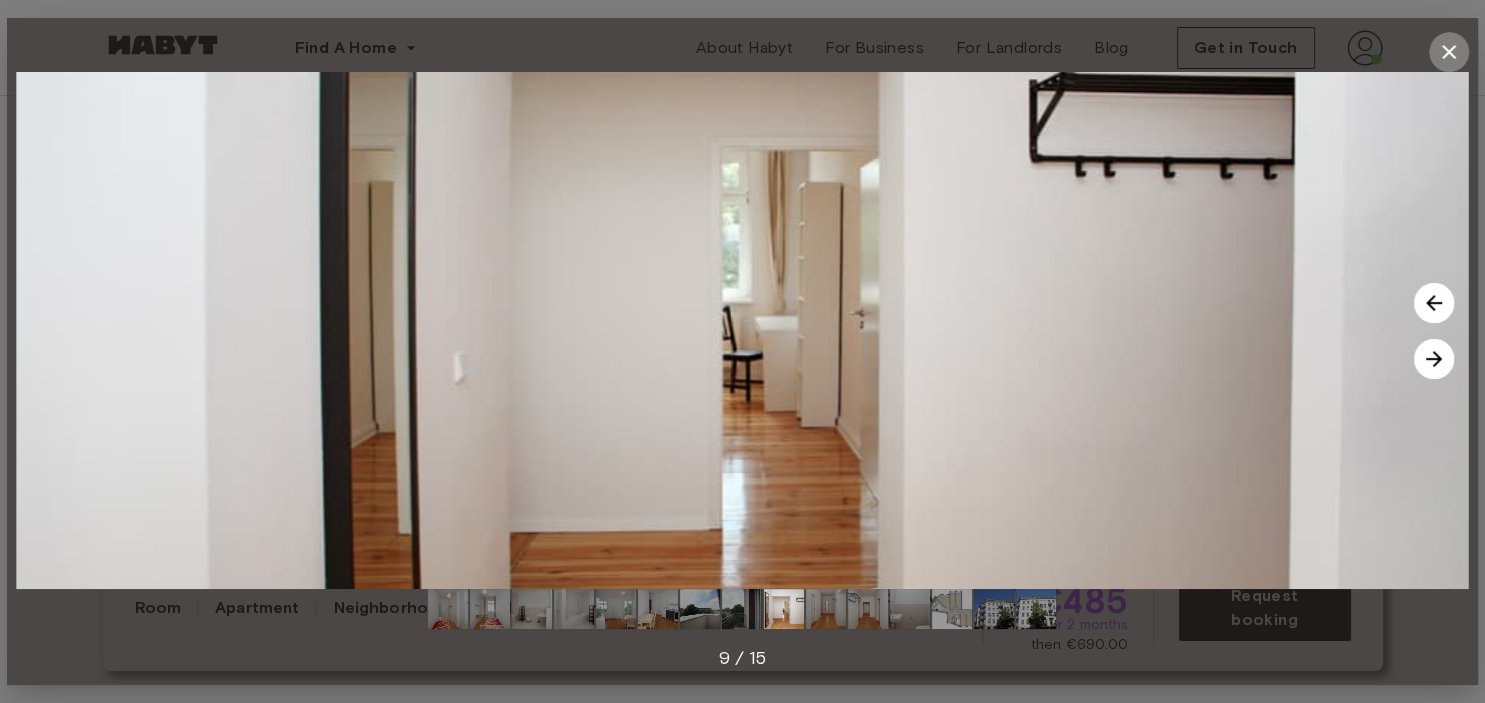 click 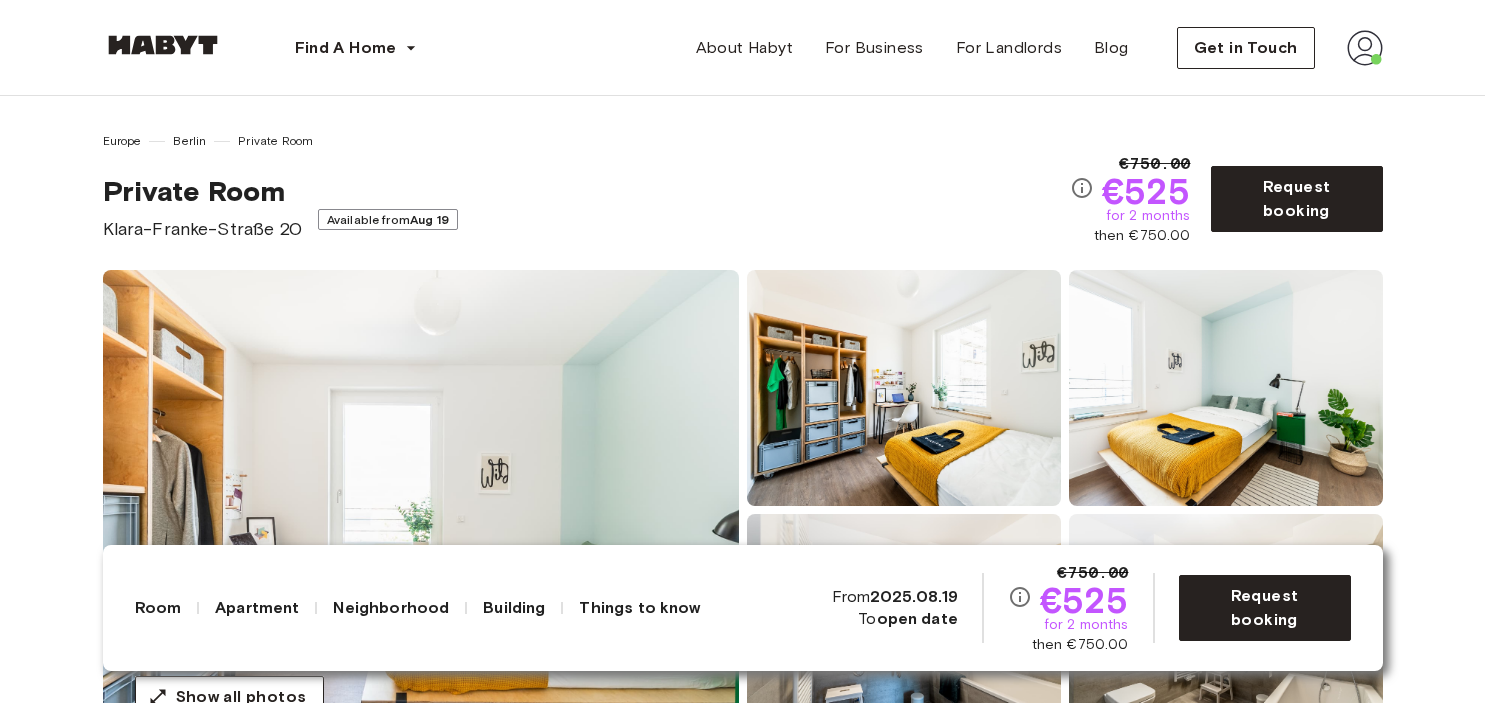 scroll, scrollTop: 0, scrollLeft: 0, axis: both 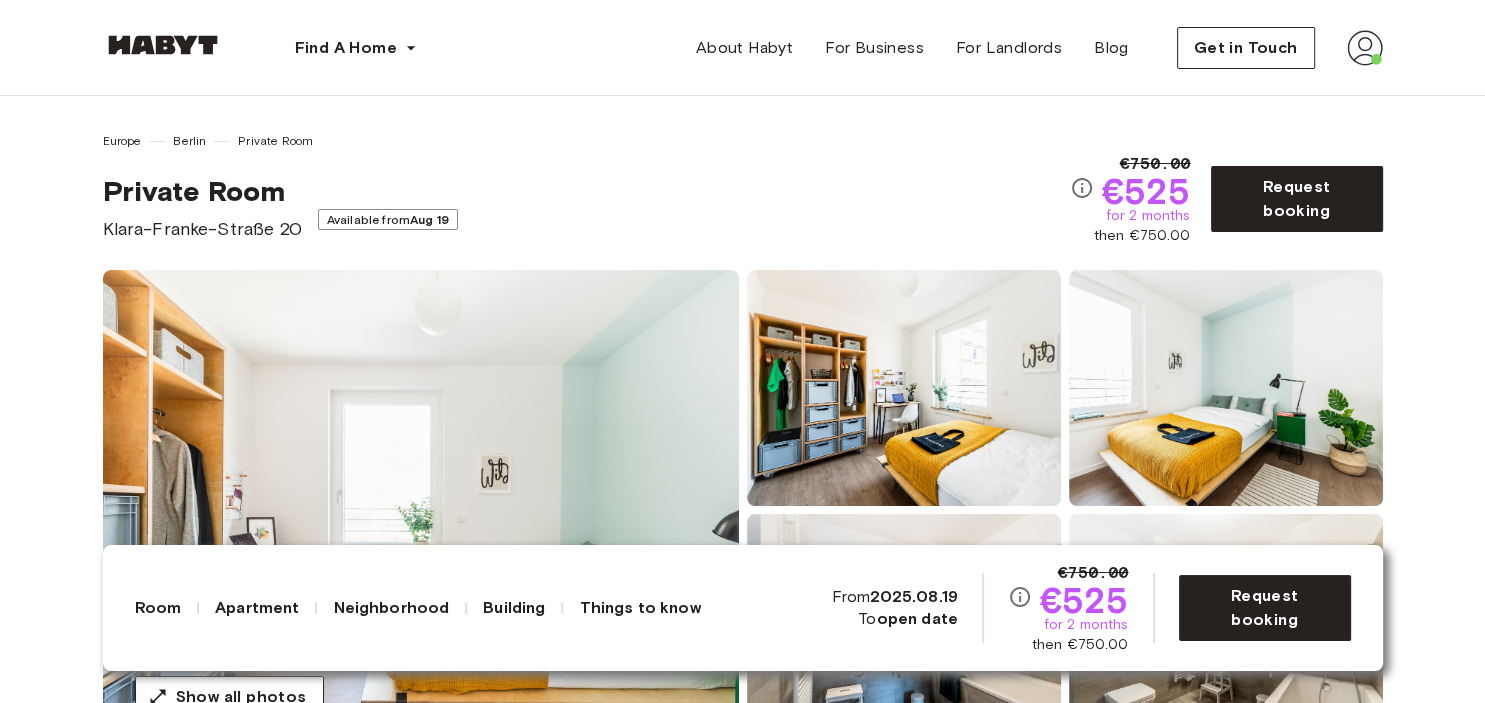 click at bounding box center (421, 510) 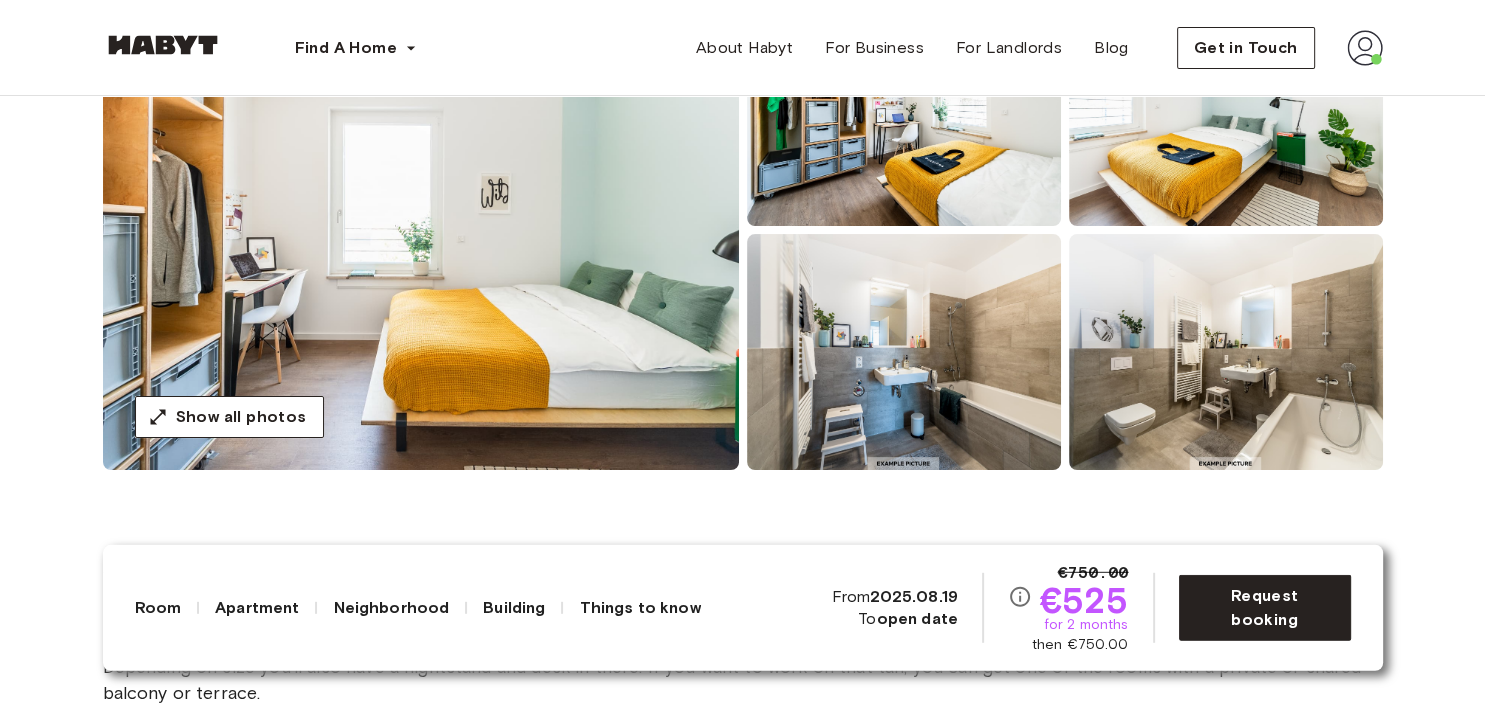 scroll, scrollTop: 316, scrollLeft: 0, axis: vertical 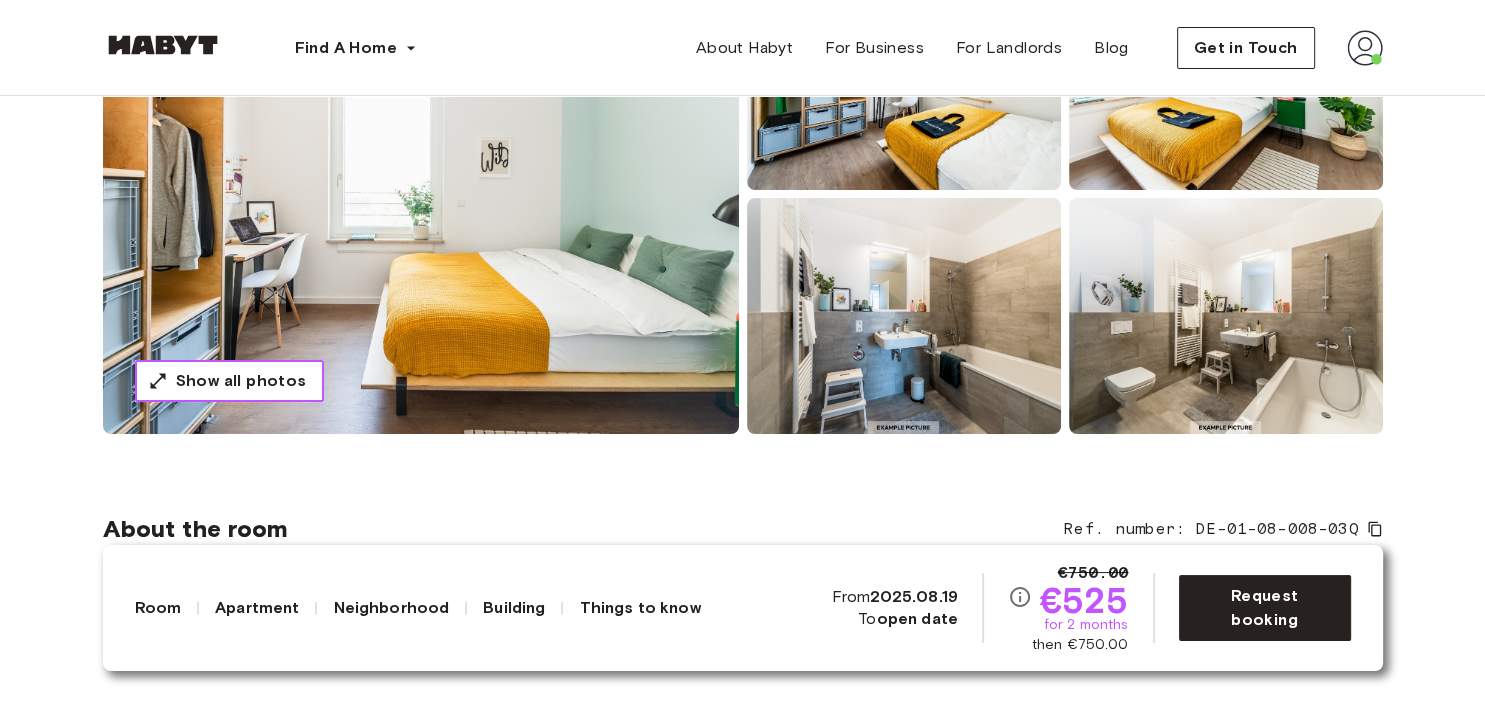 click on "Show all photos" at bounding box center (241, 381) 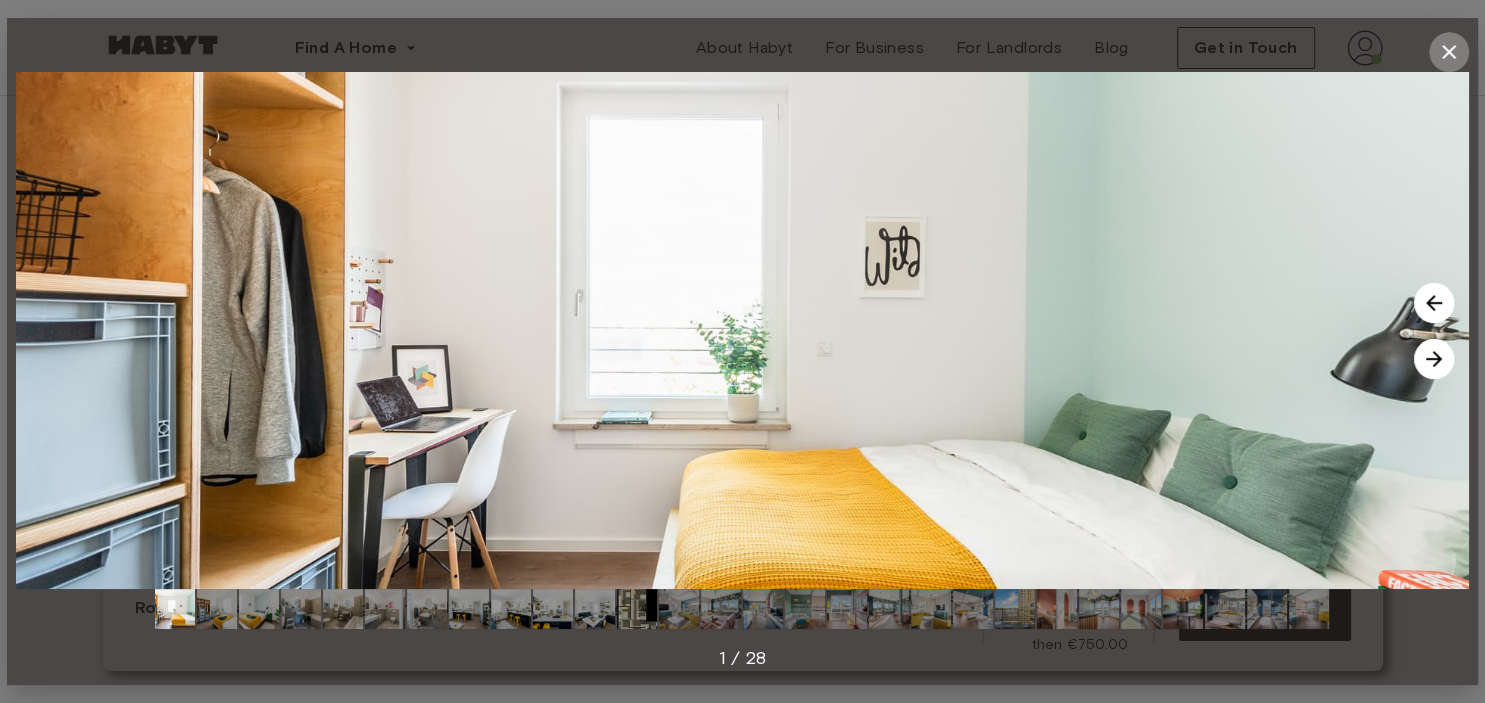 click 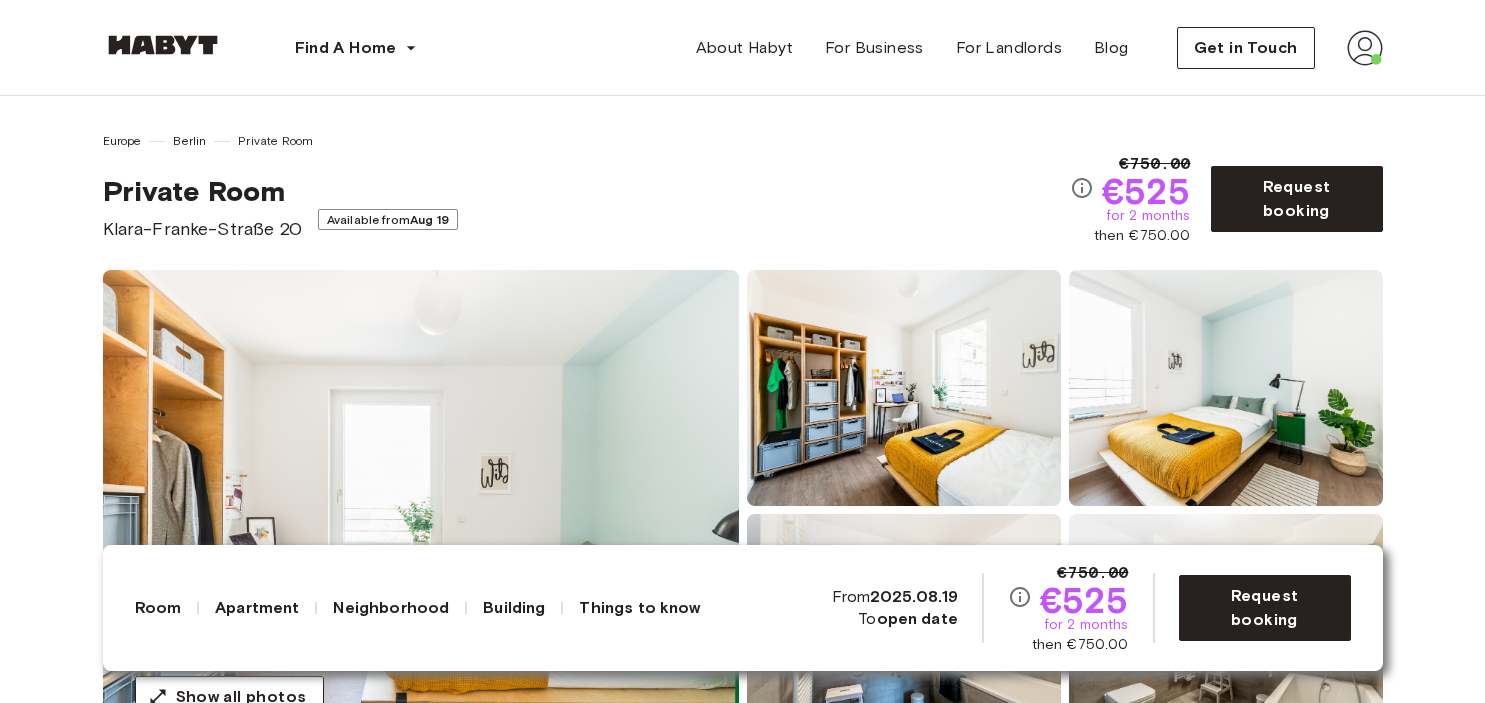 click at bounding box center [421, 510] 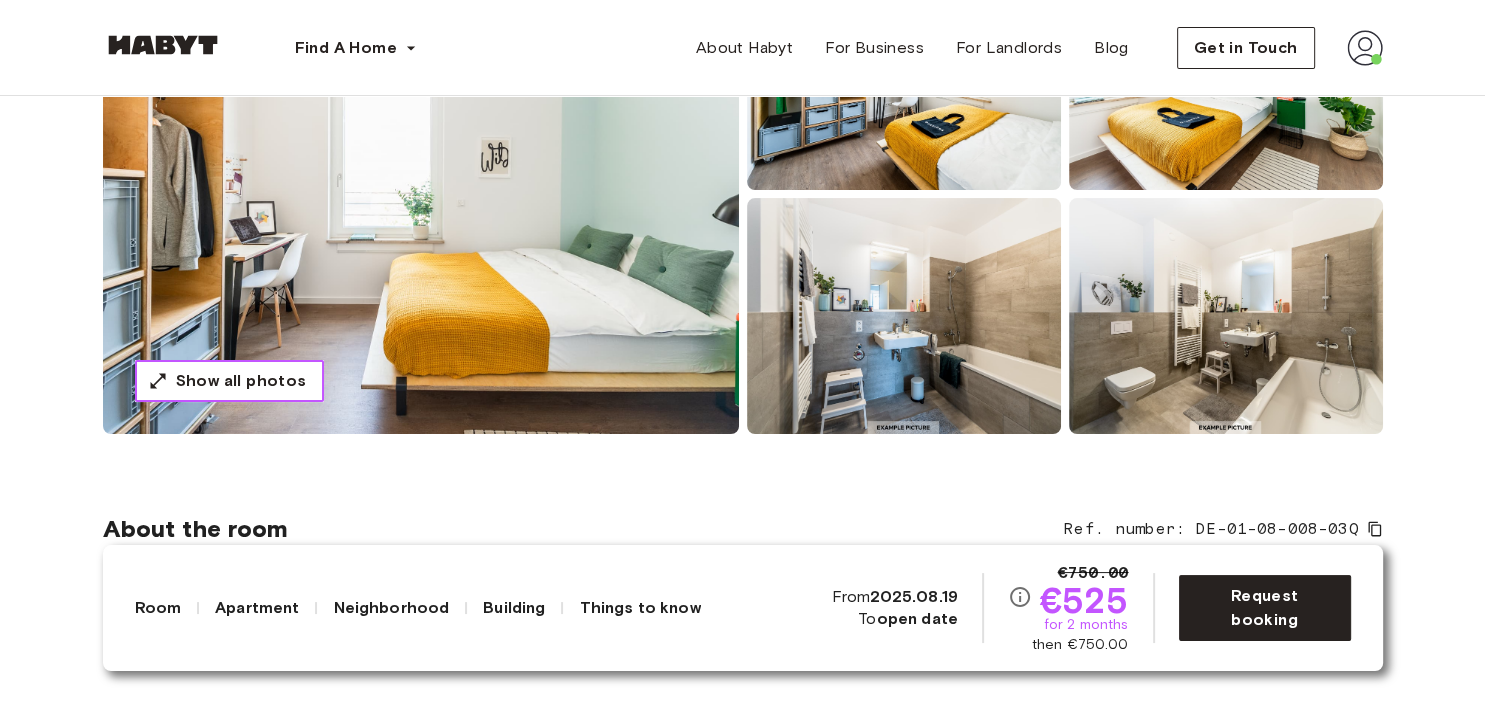 scroll, scrollTop: 317, scrollLeft: 0, axis: vertical 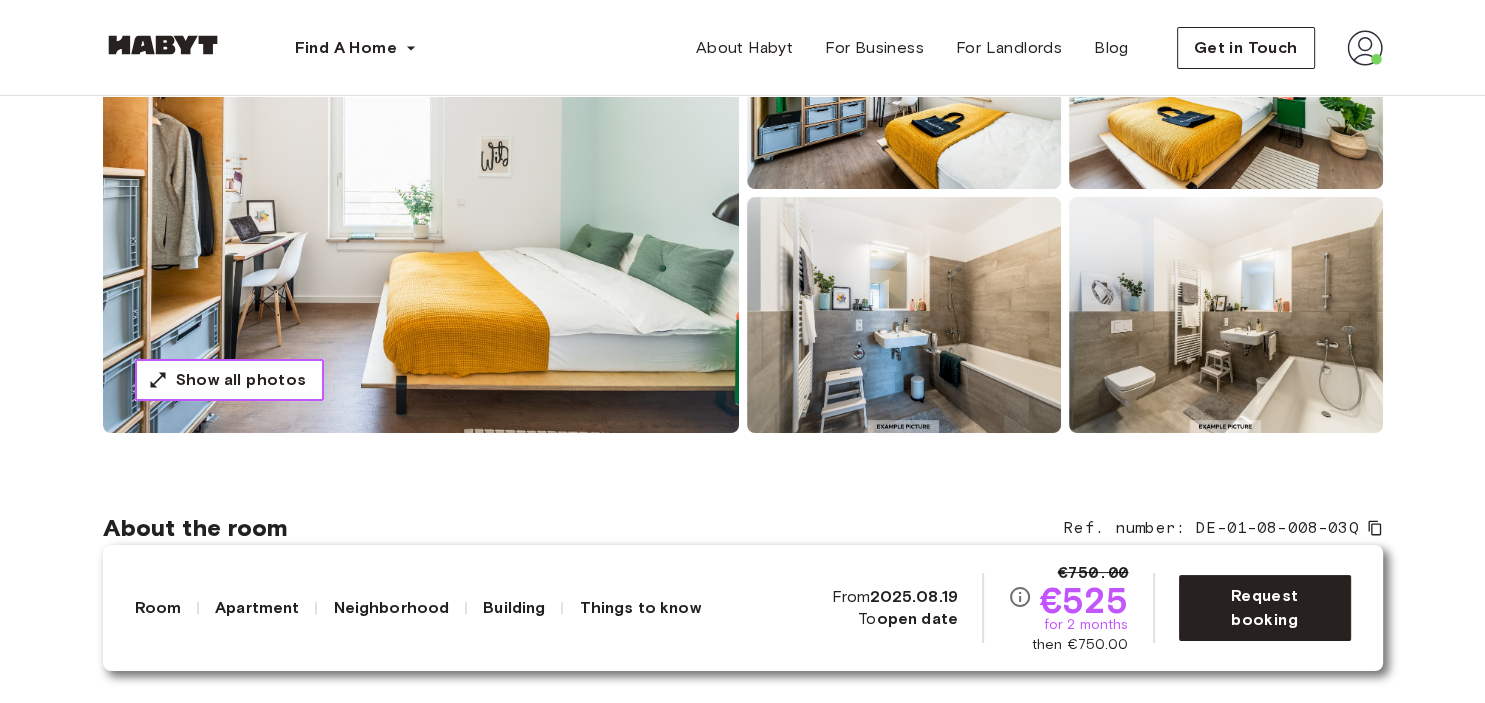 click on "Show all photos" at bounding box center [241, 380] 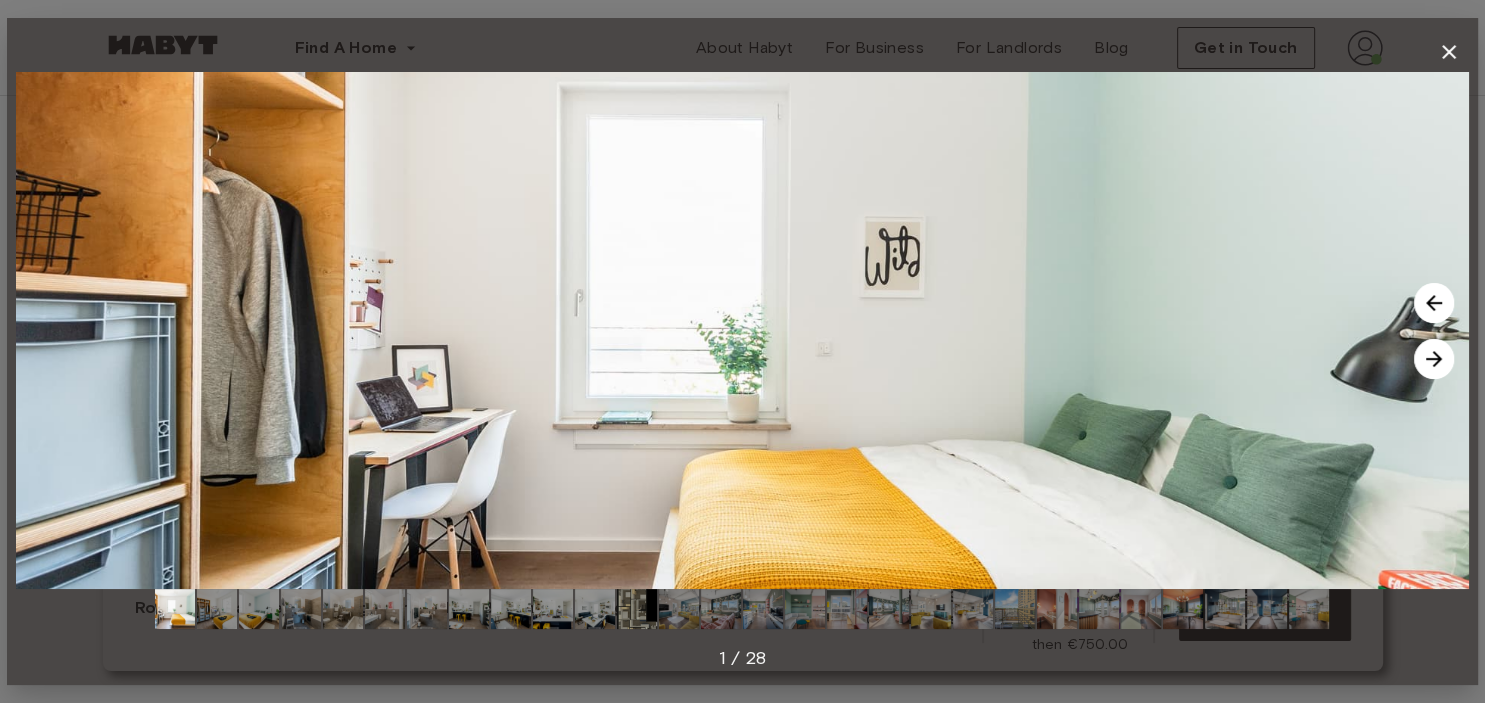 click at bounding box center [1099, 609] 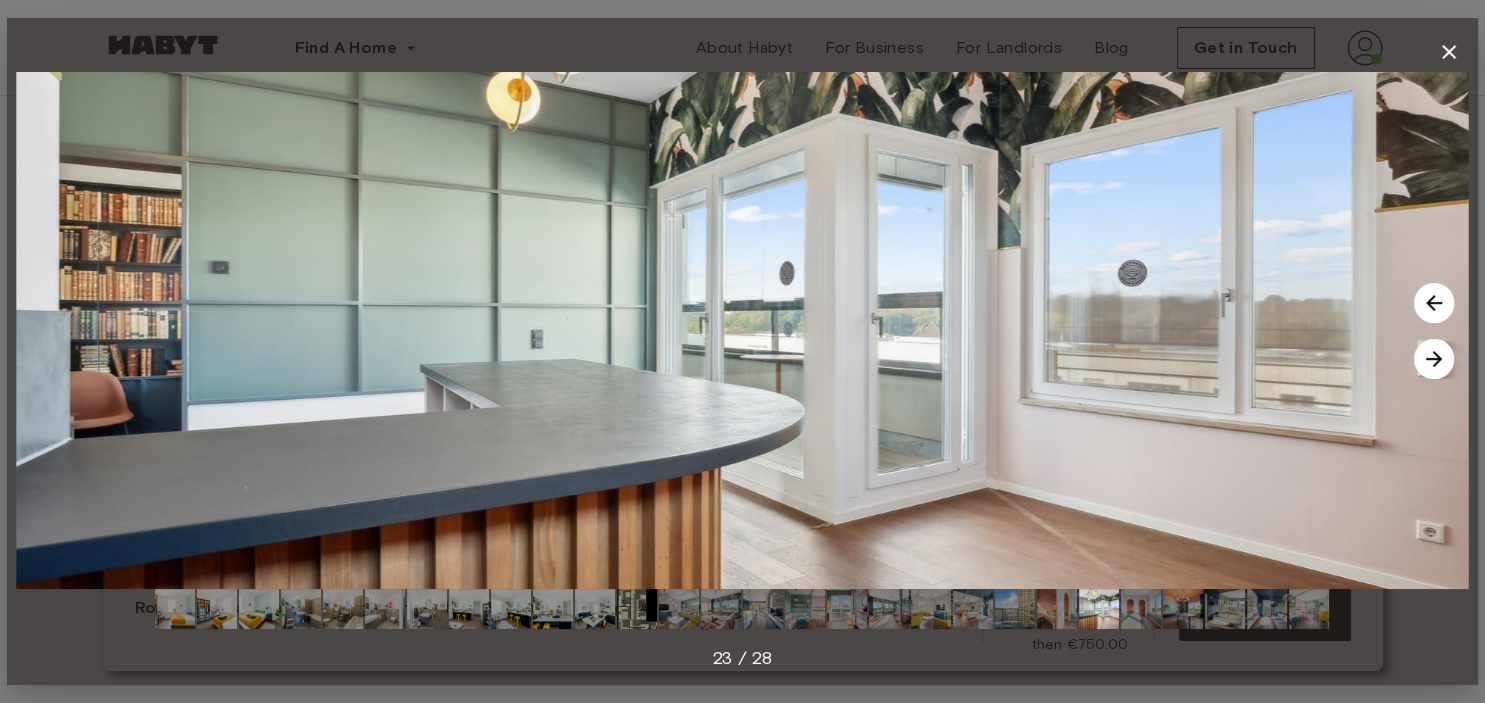 click at bounding box center (742, 330) 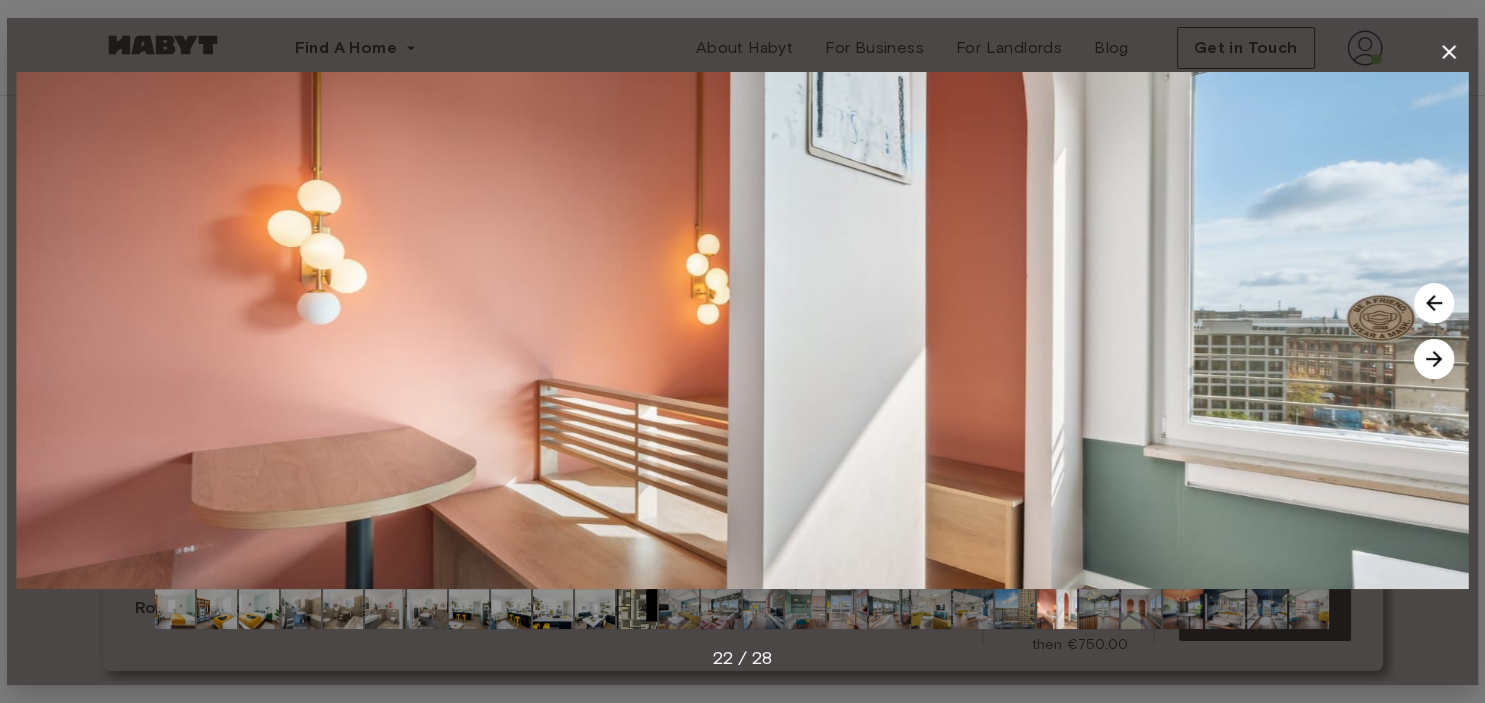 click at bounding box center (1449, 52) 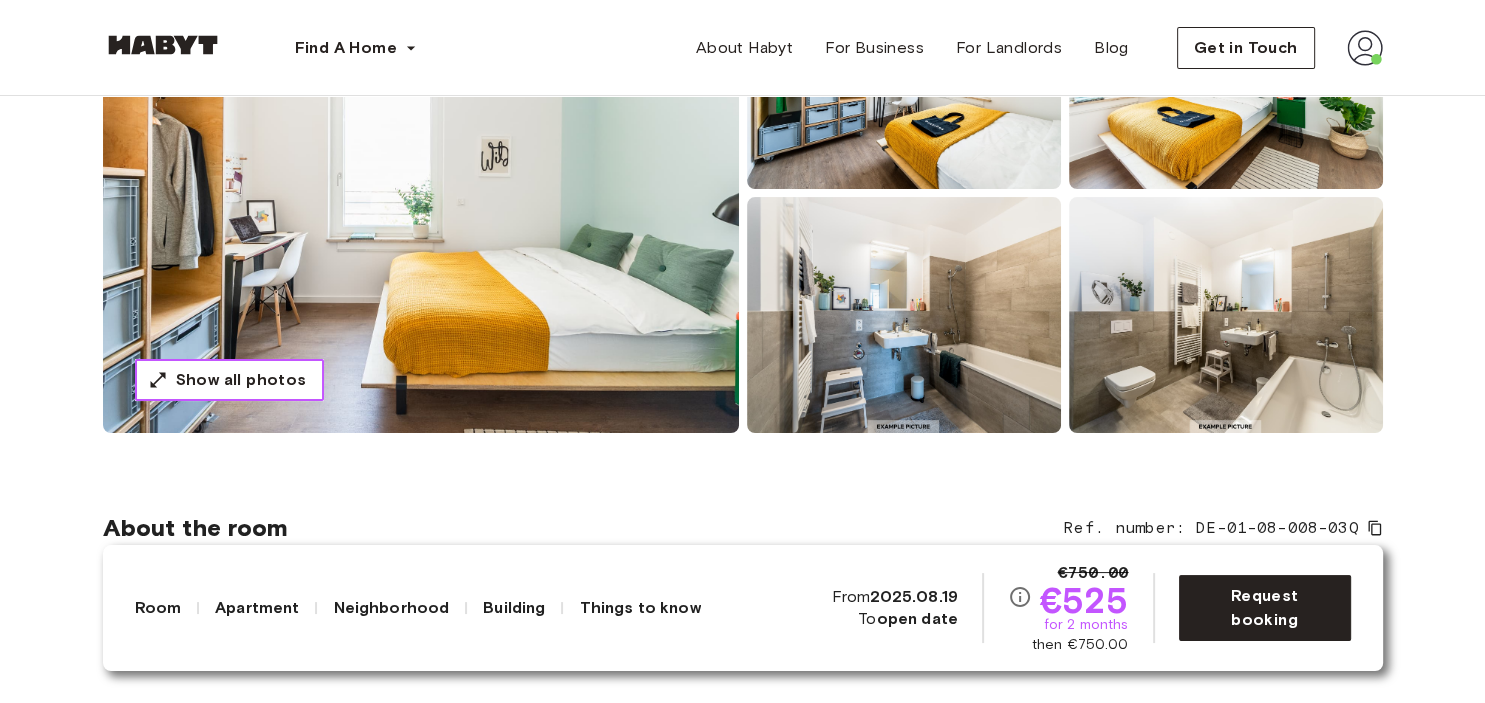 click on "Show all photos" at bounding box center (241, 380) 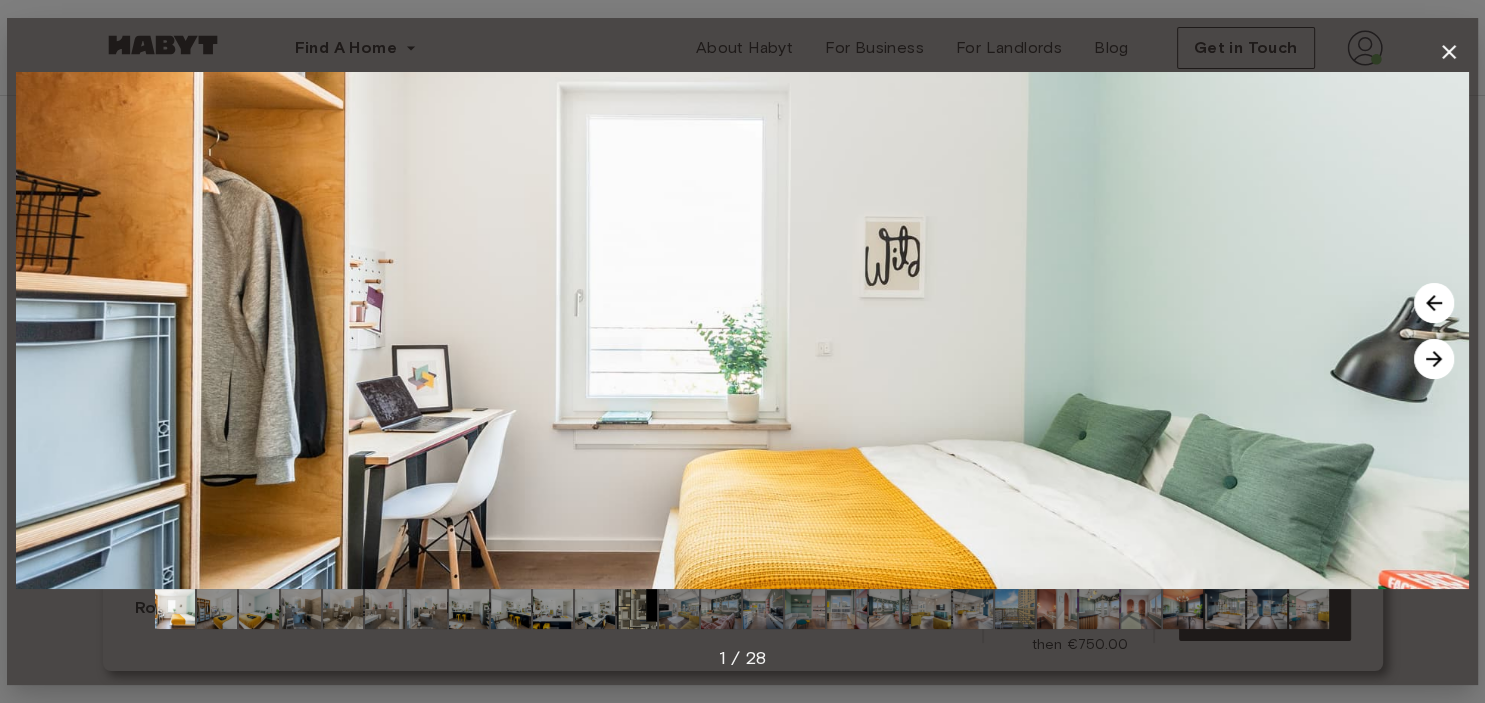click at bounding box center [1434, 359] 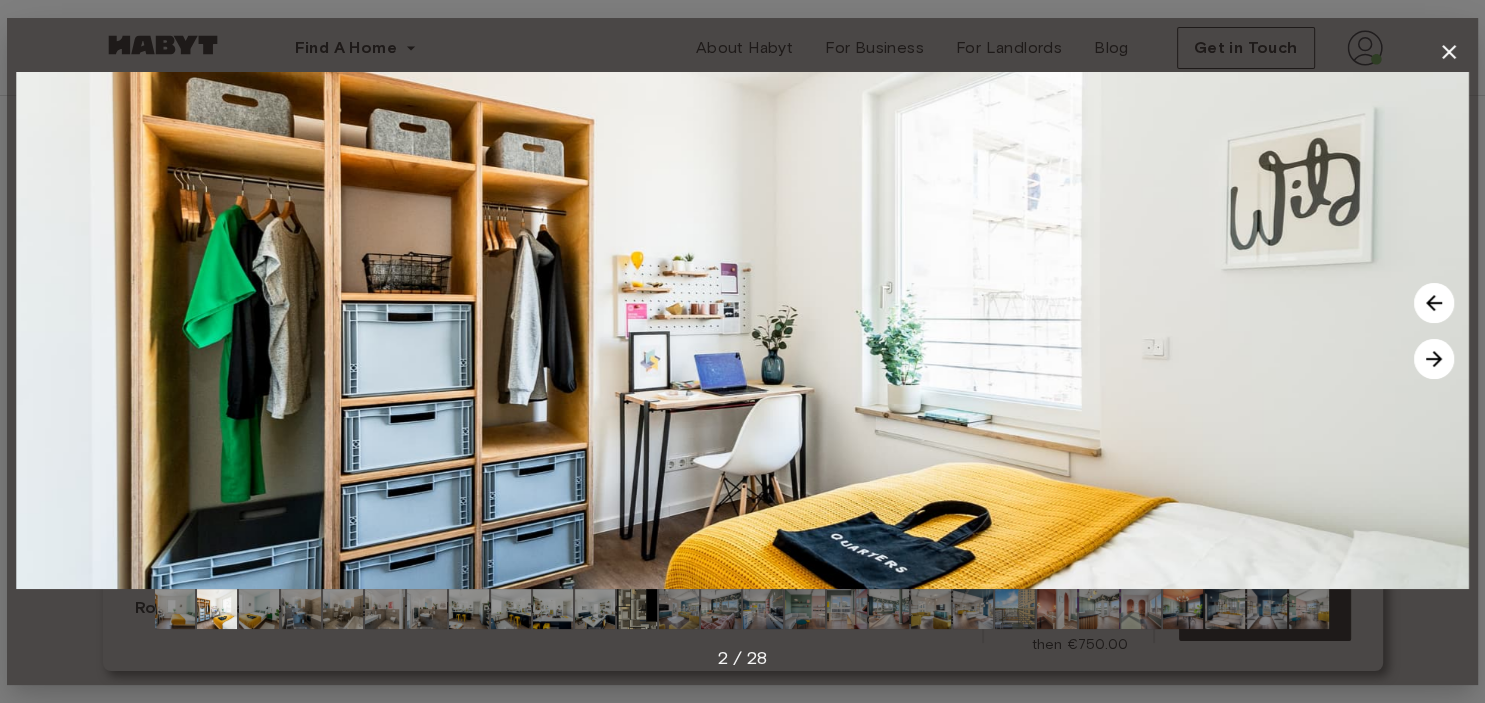 click at bounding box center [1434, 359] 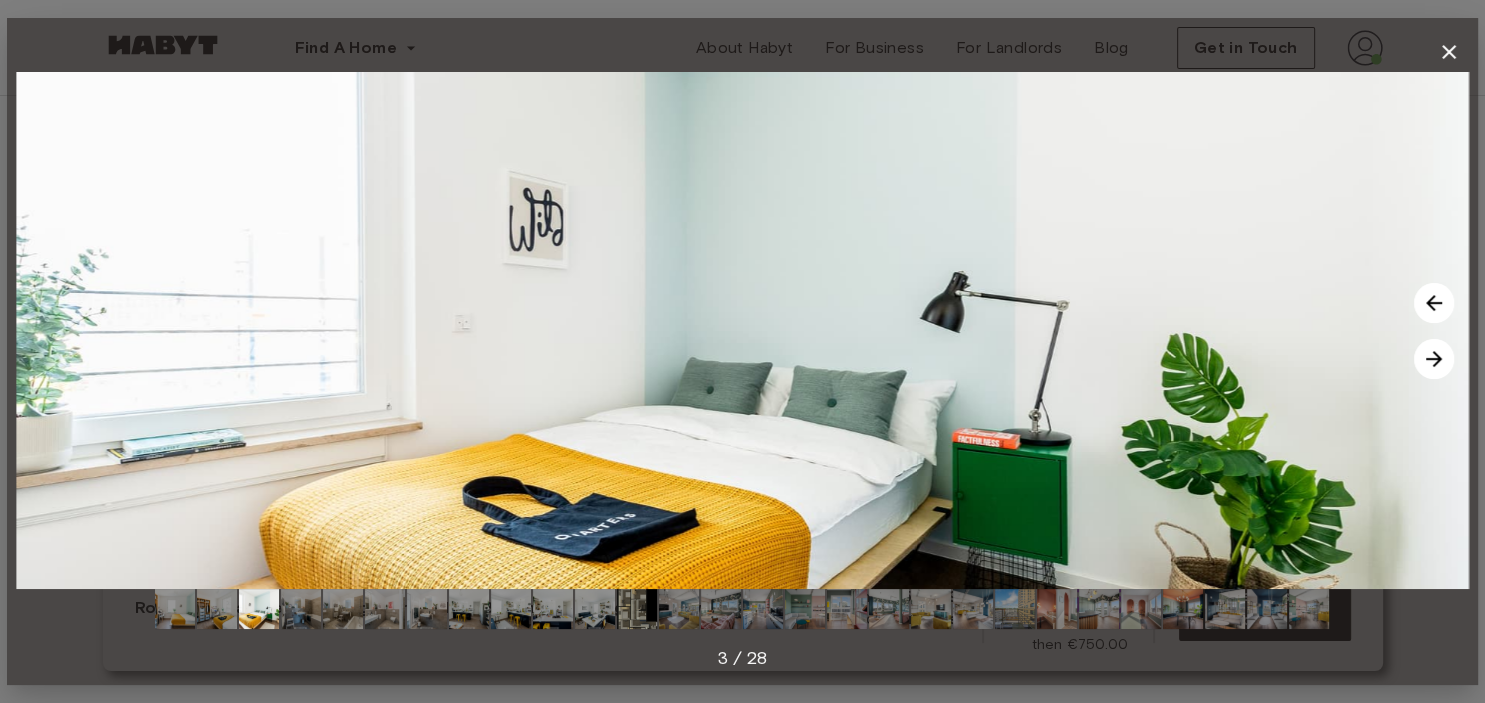 click at bounding box center (1434, 359) 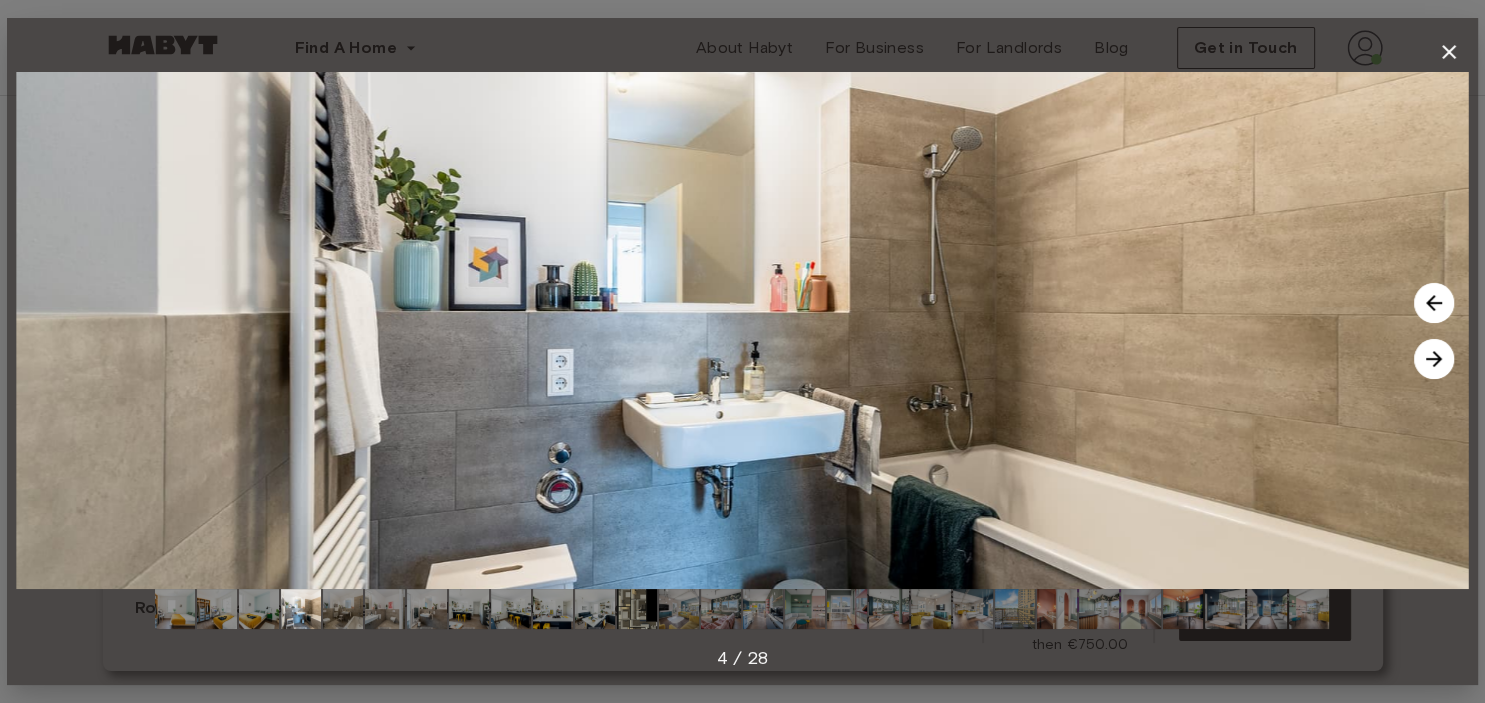click at bounding box center [1434, 359] 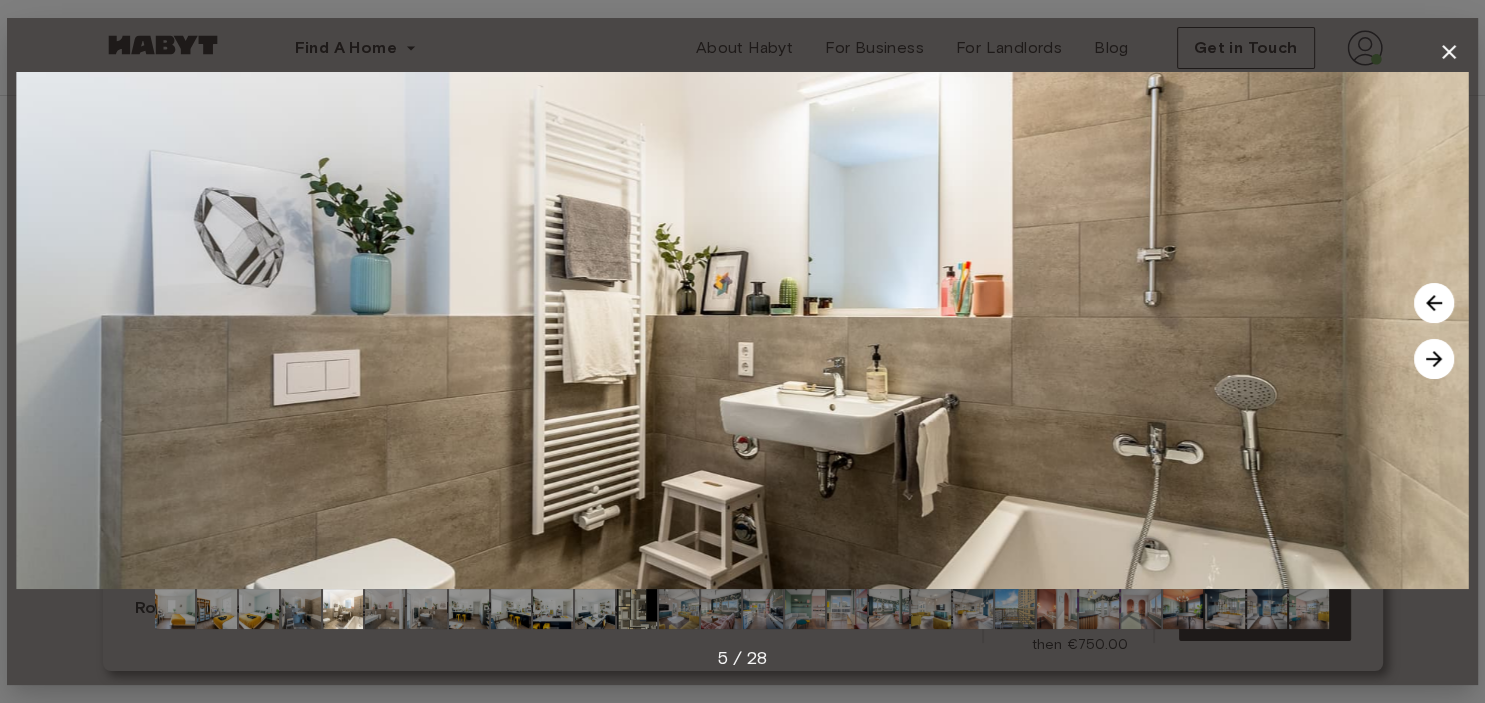 click at bounding box center [1434, 359] 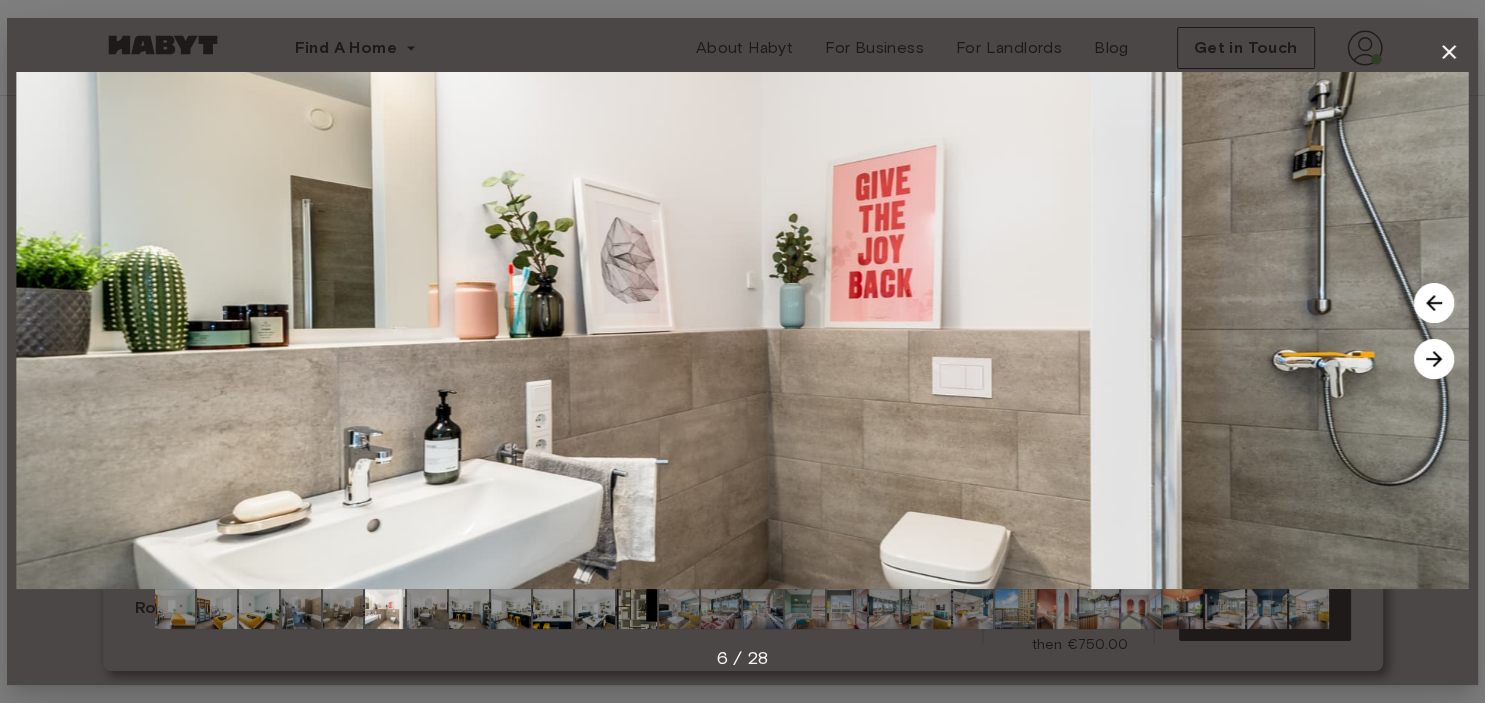 click 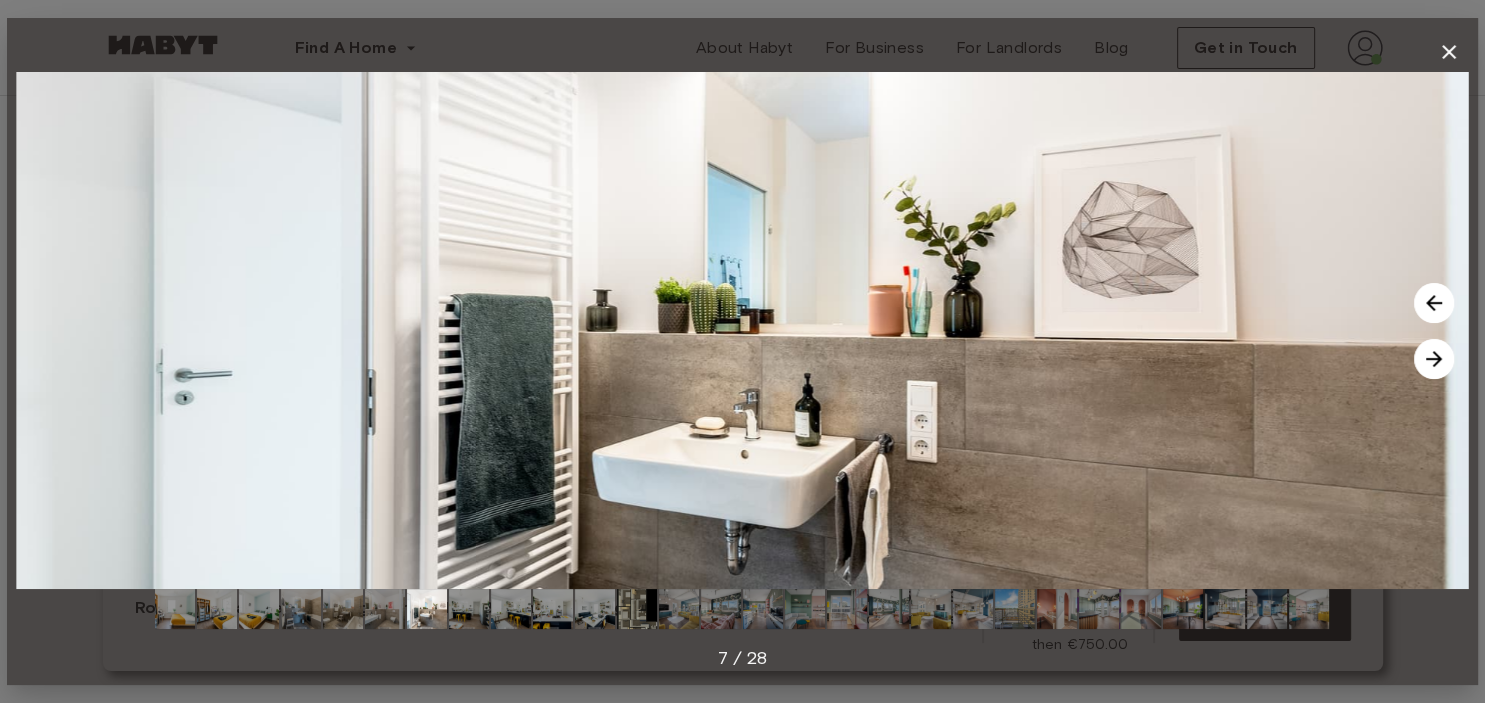 click 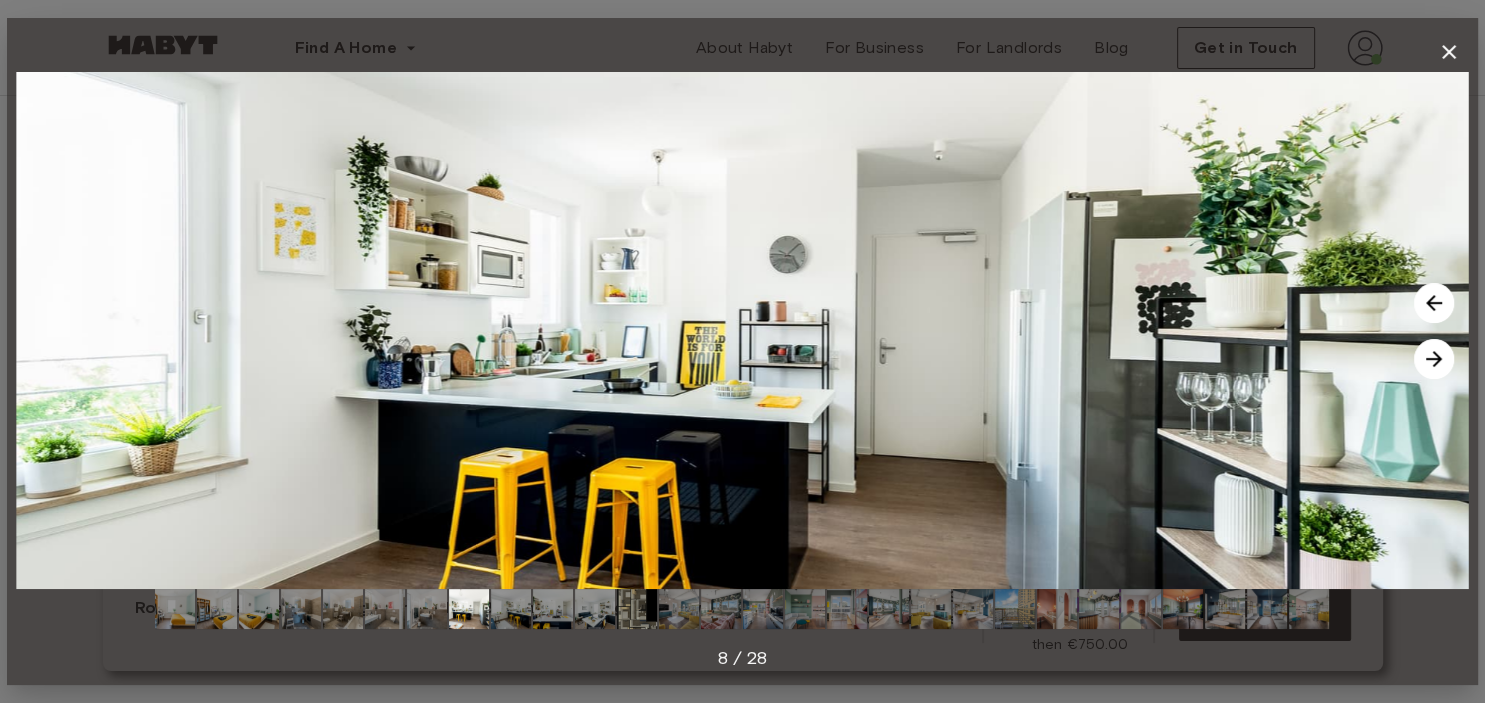click 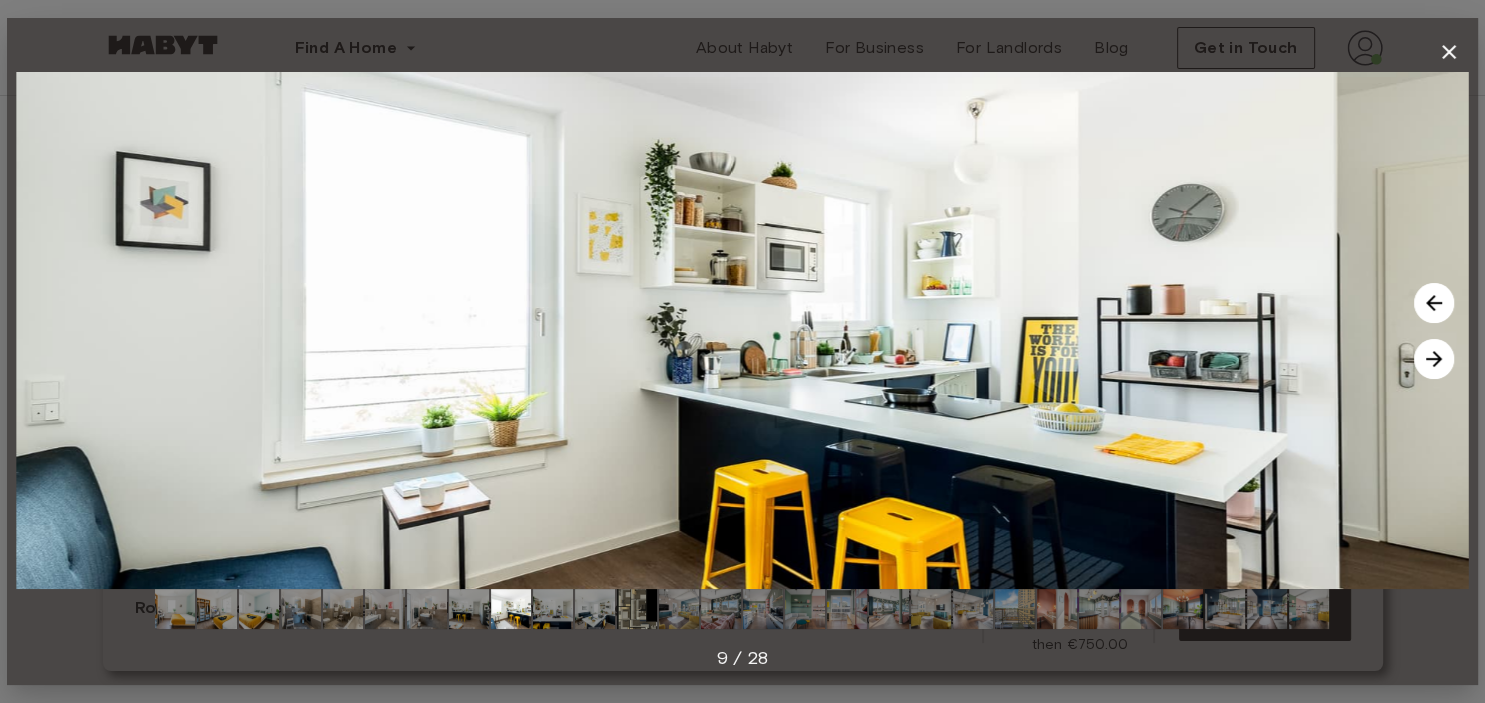 click 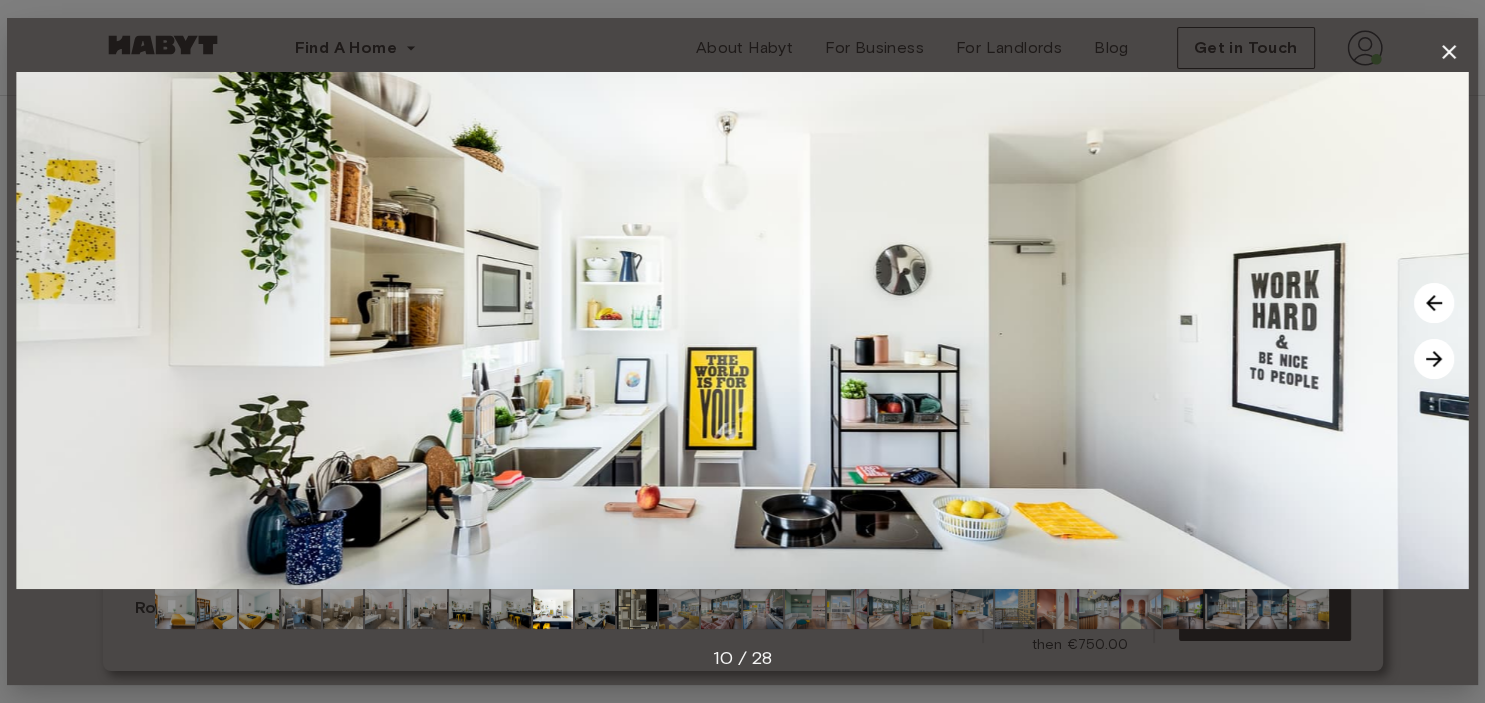 click 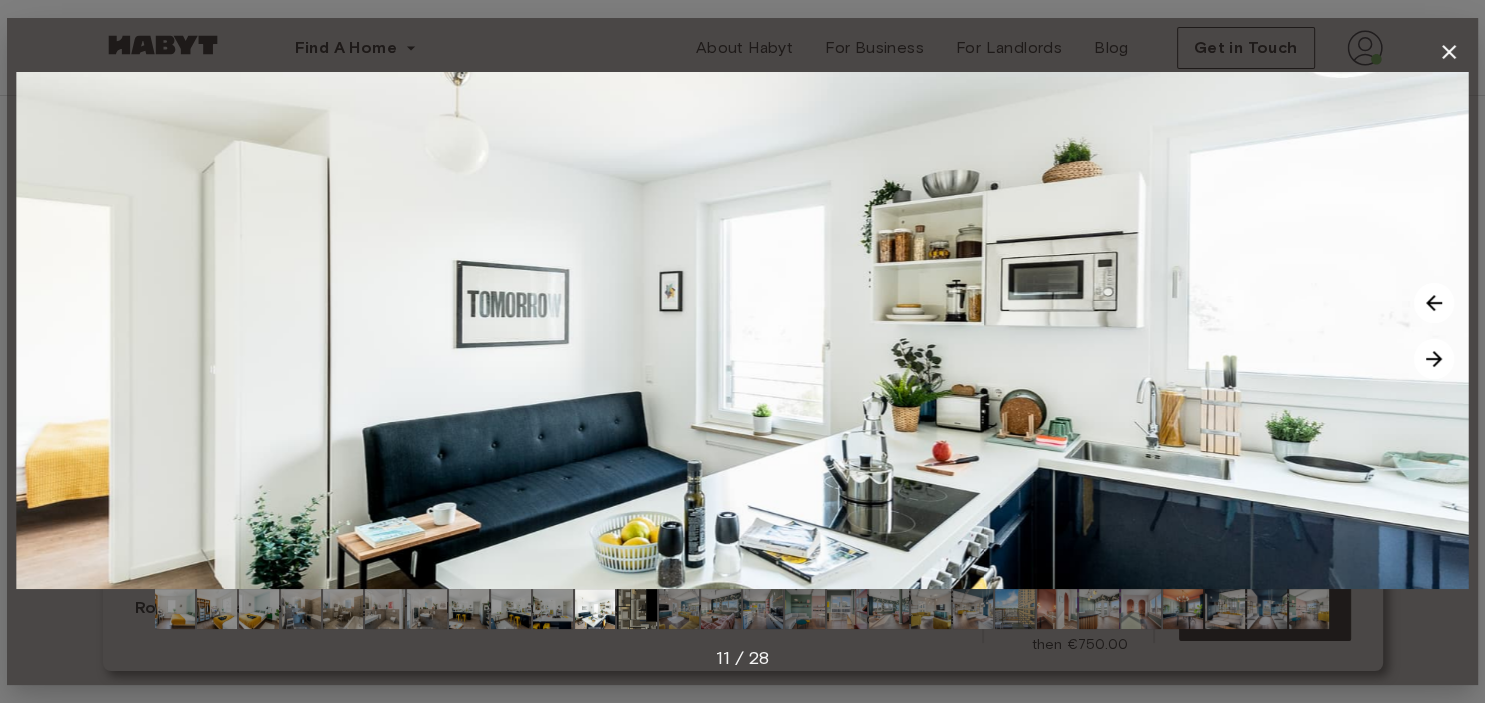 click 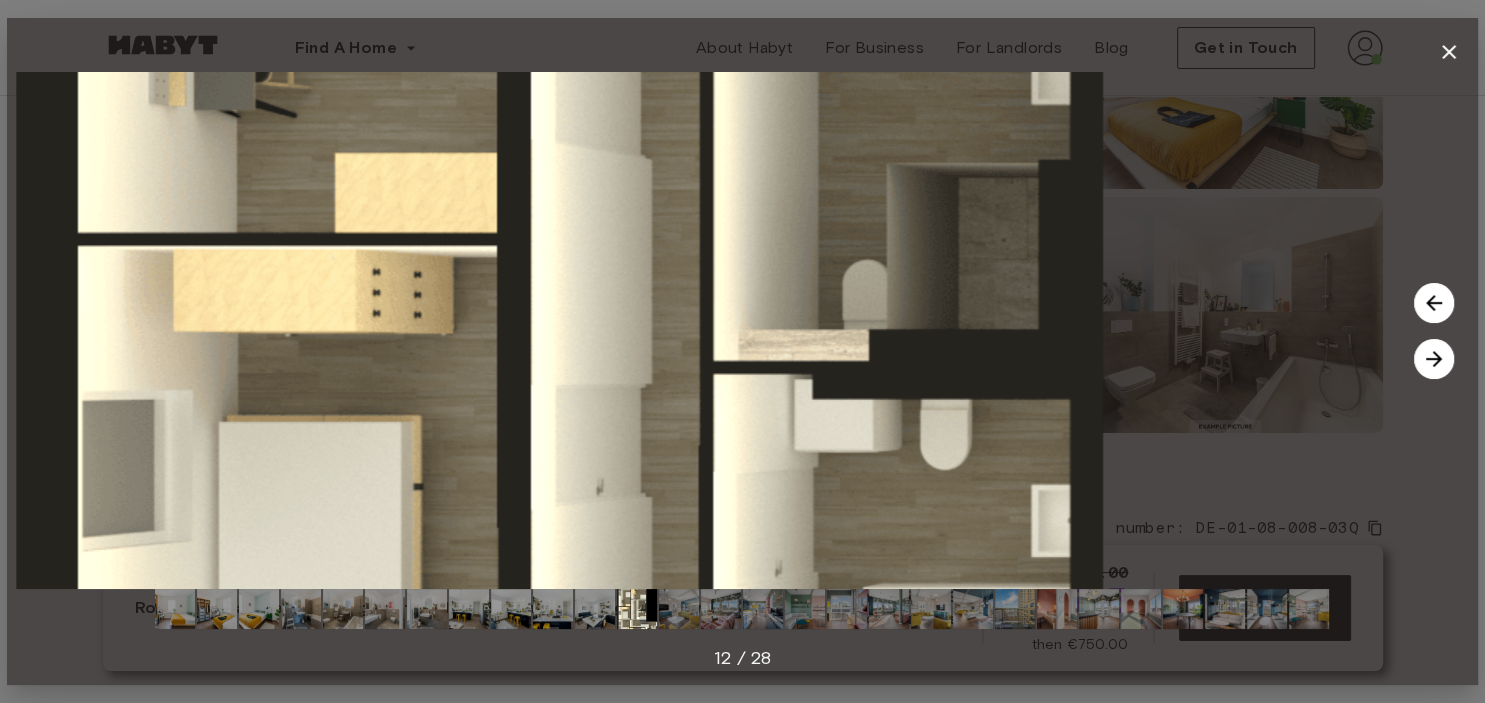 click 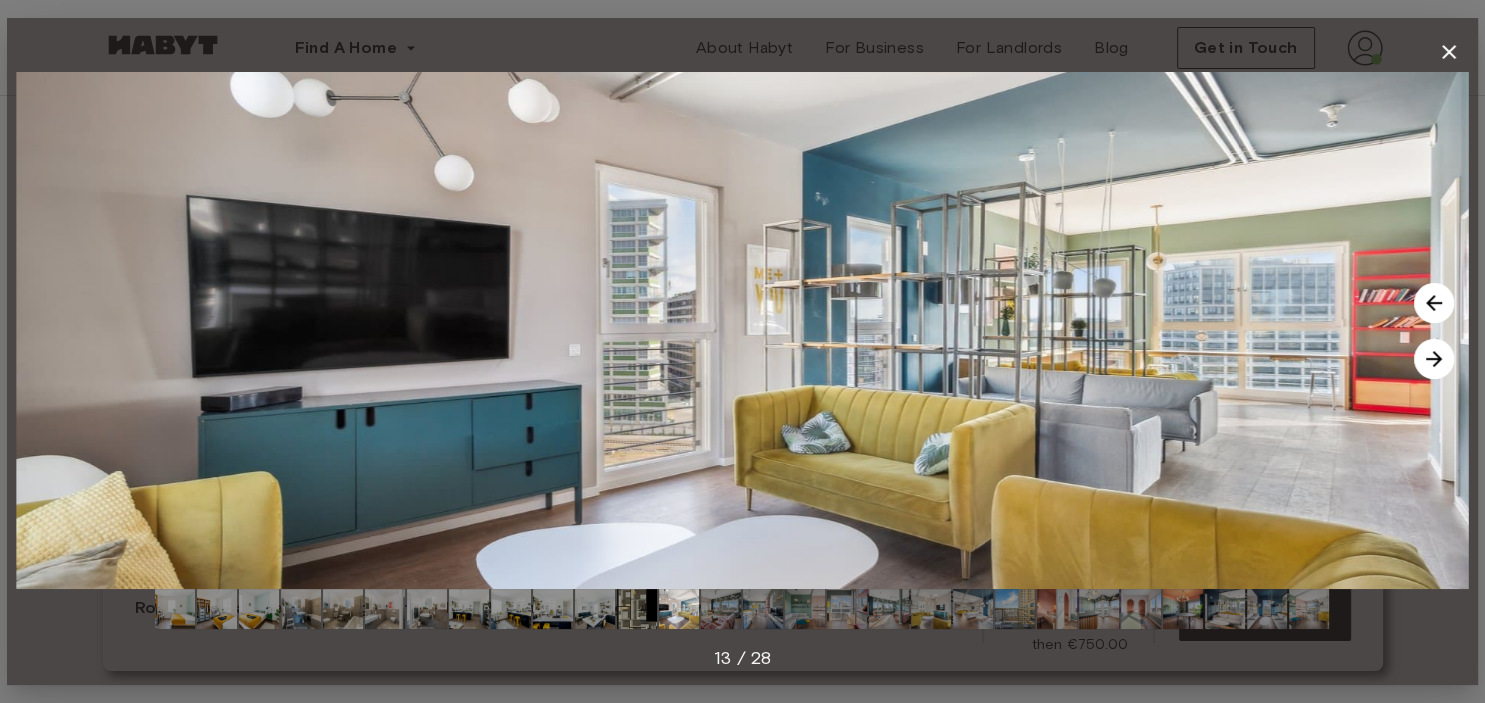 click 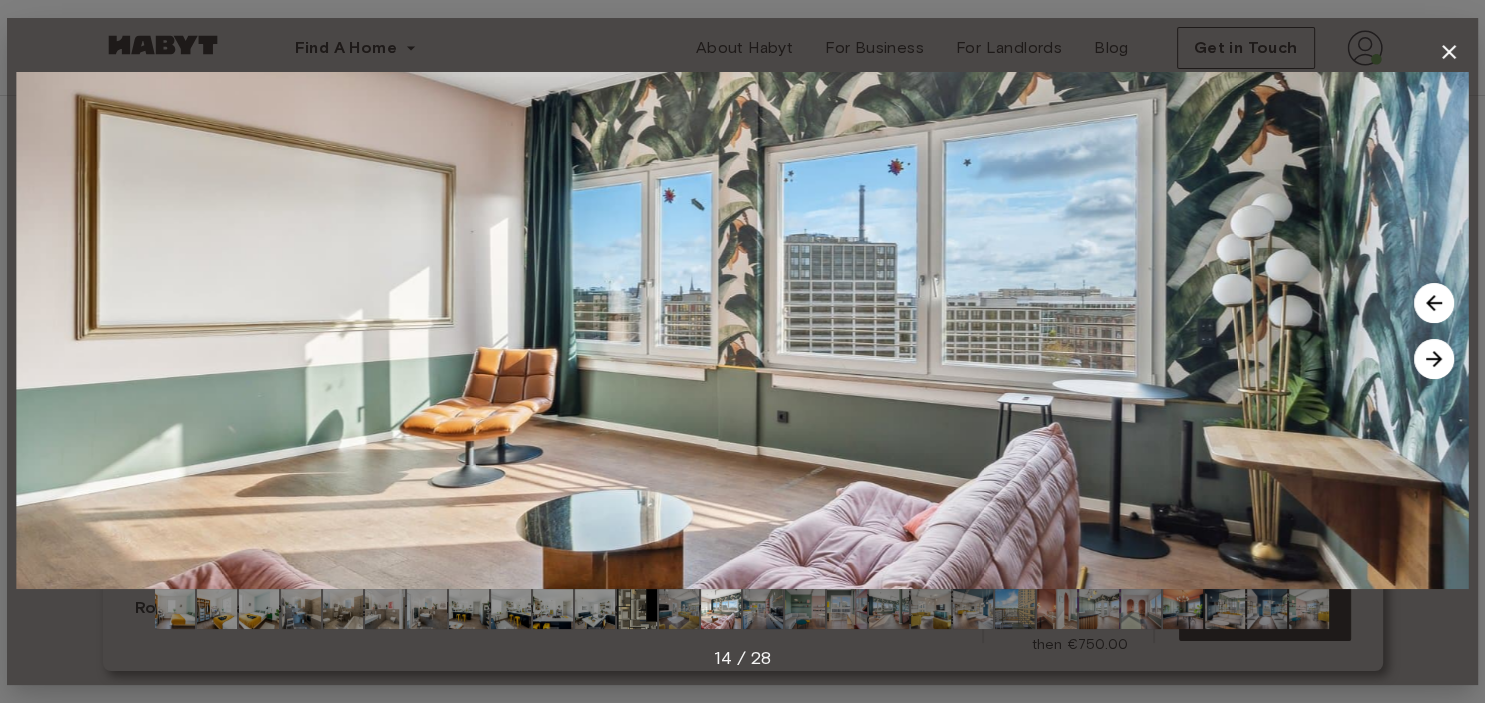 click 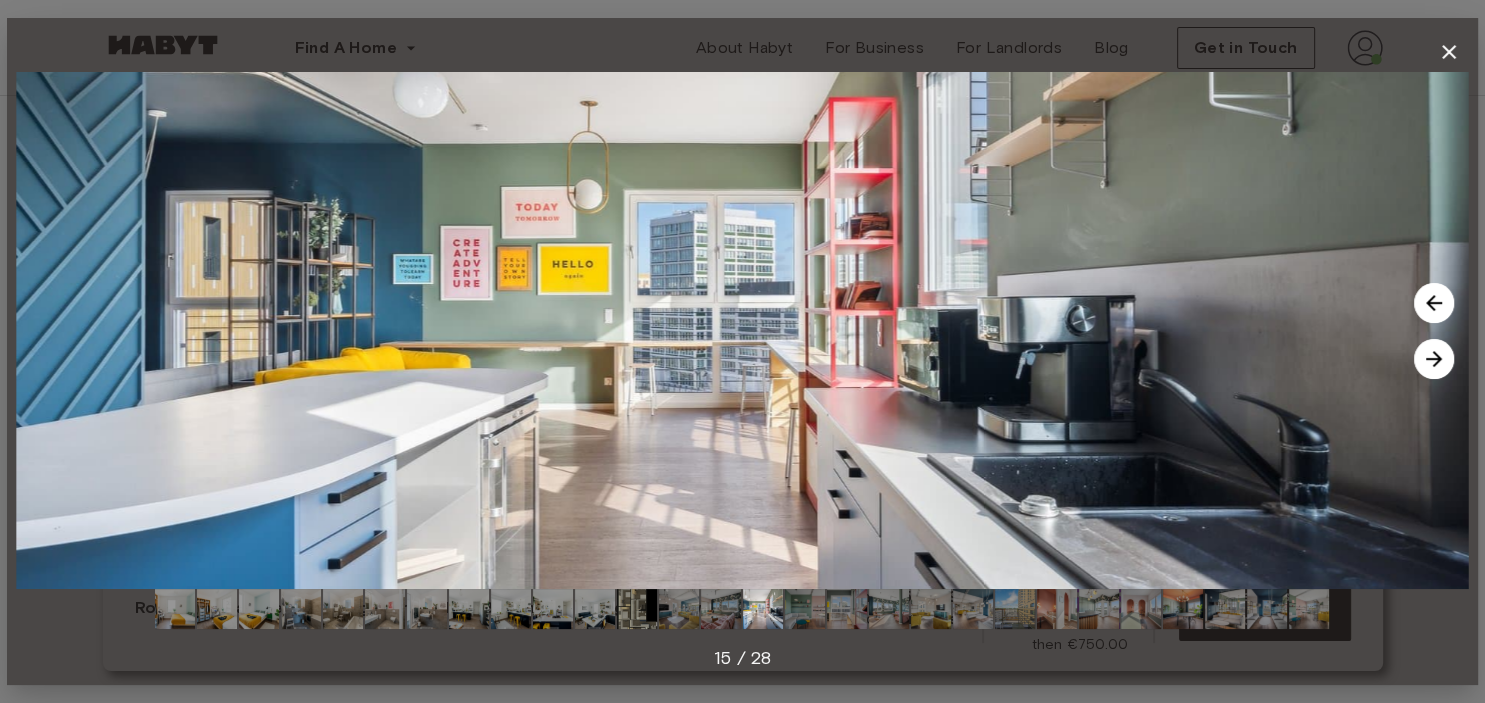 click 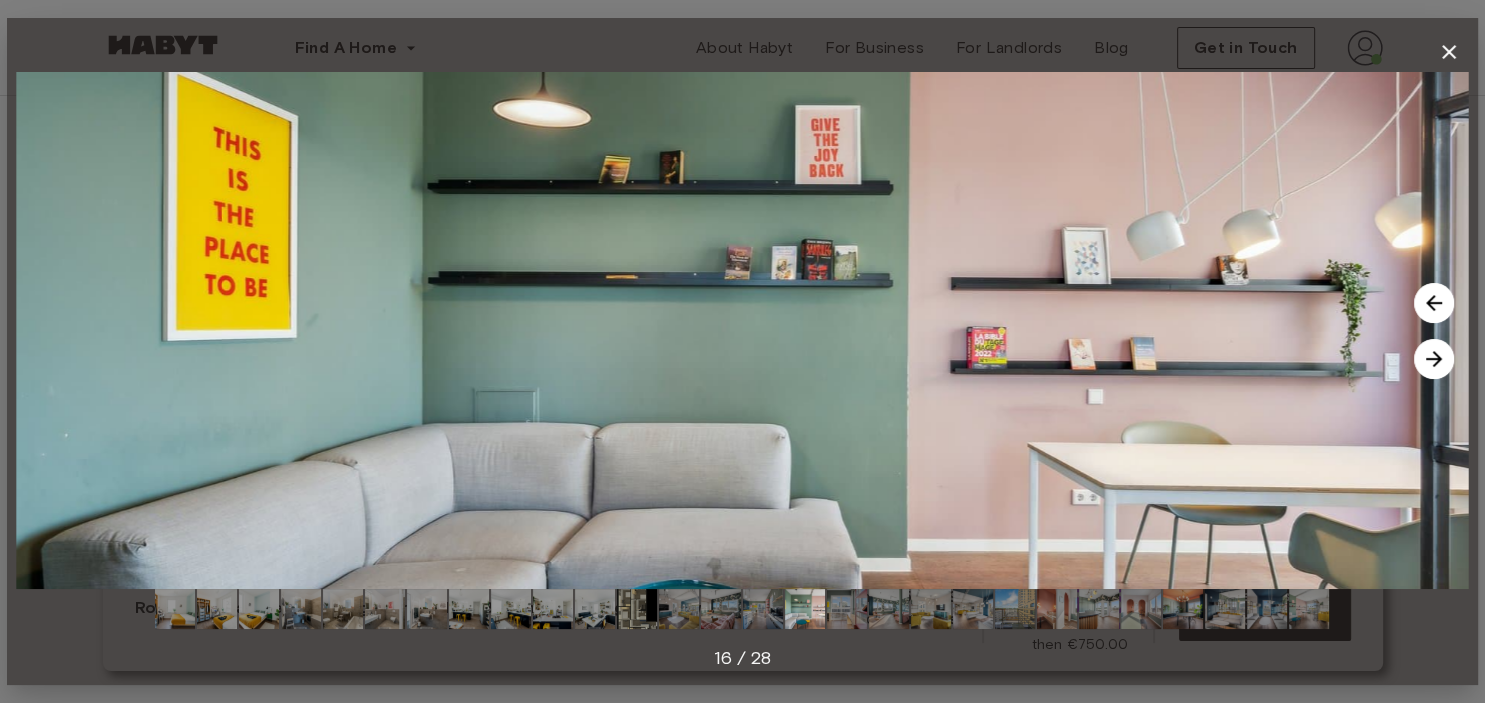 click 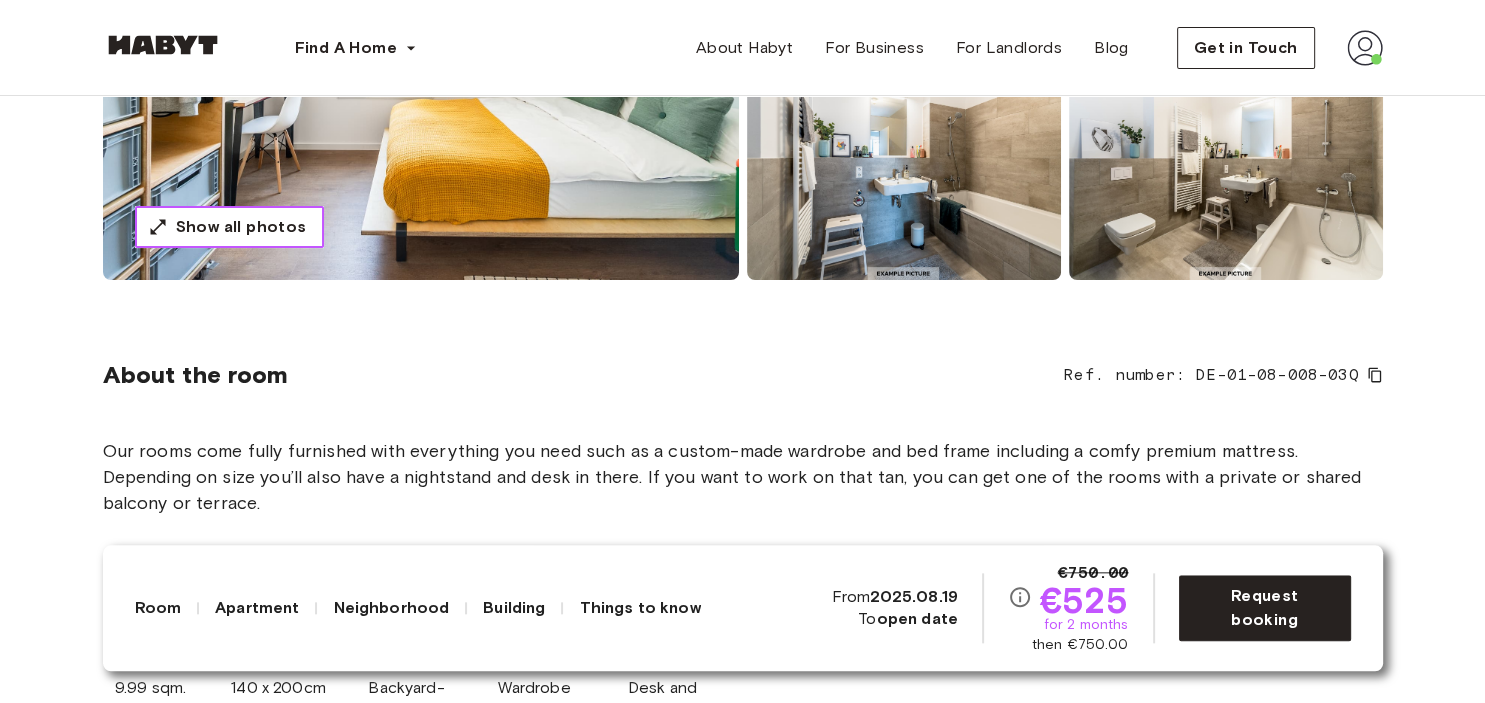 scroll, scrollTop: 528, scrollLeft: 0, axis: vertical 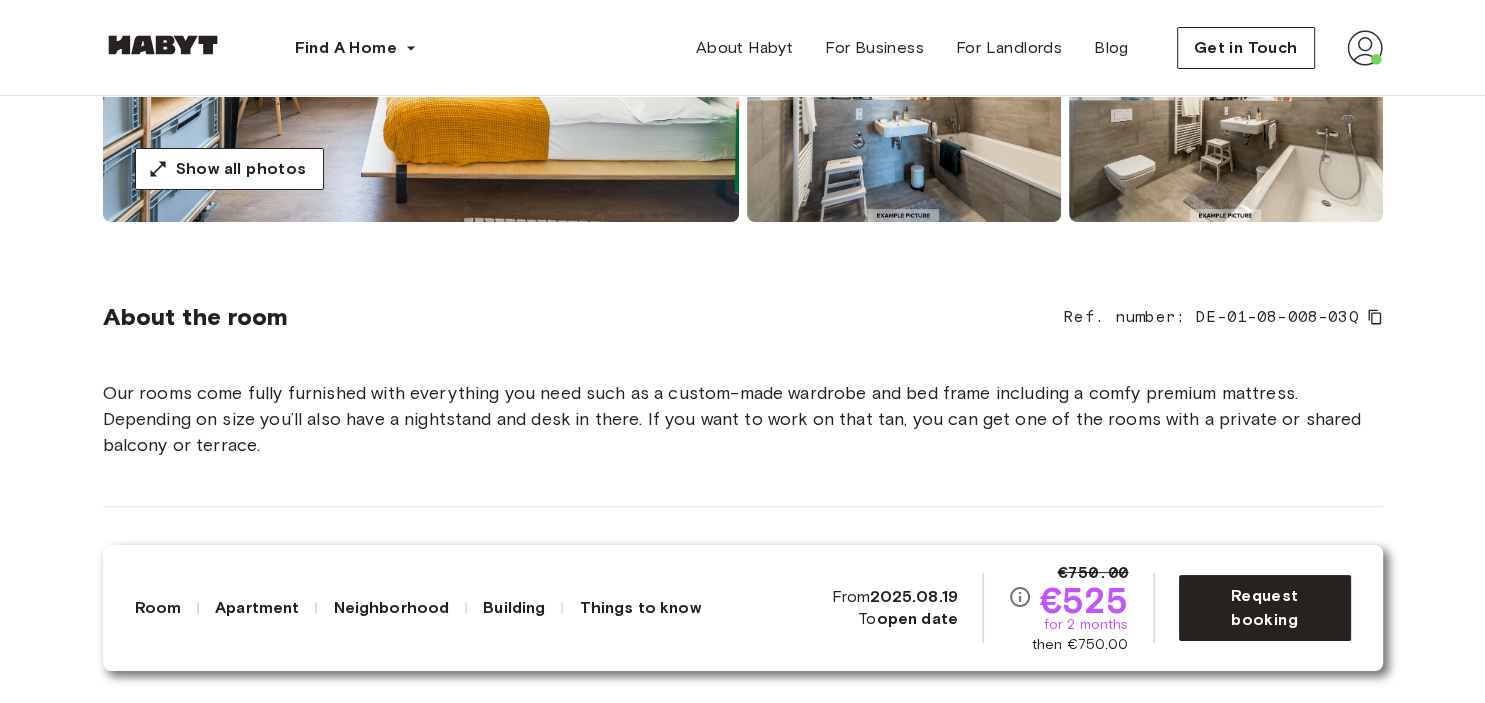 click on "Neighborhood" 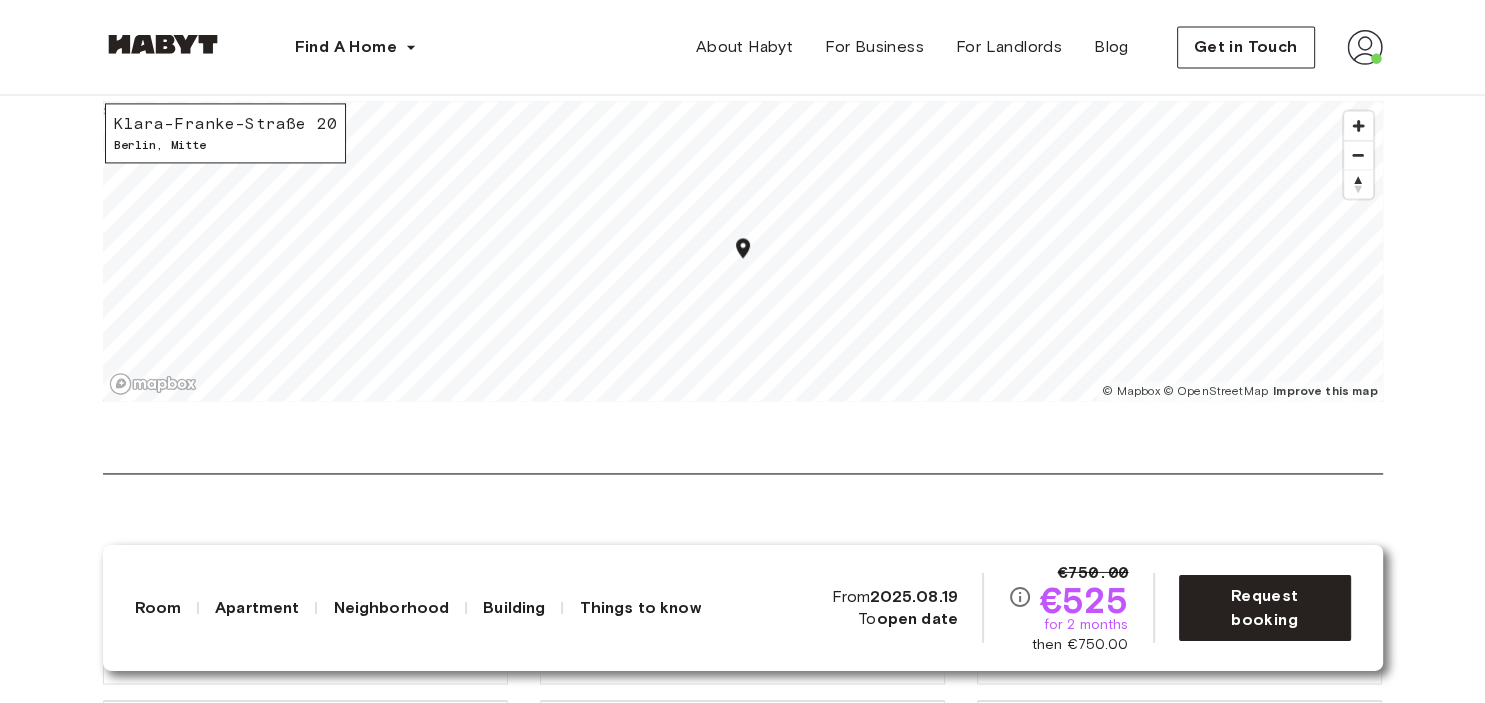 scroll, scrollTop: 2704, scrollLeft: 0, axis: vertical 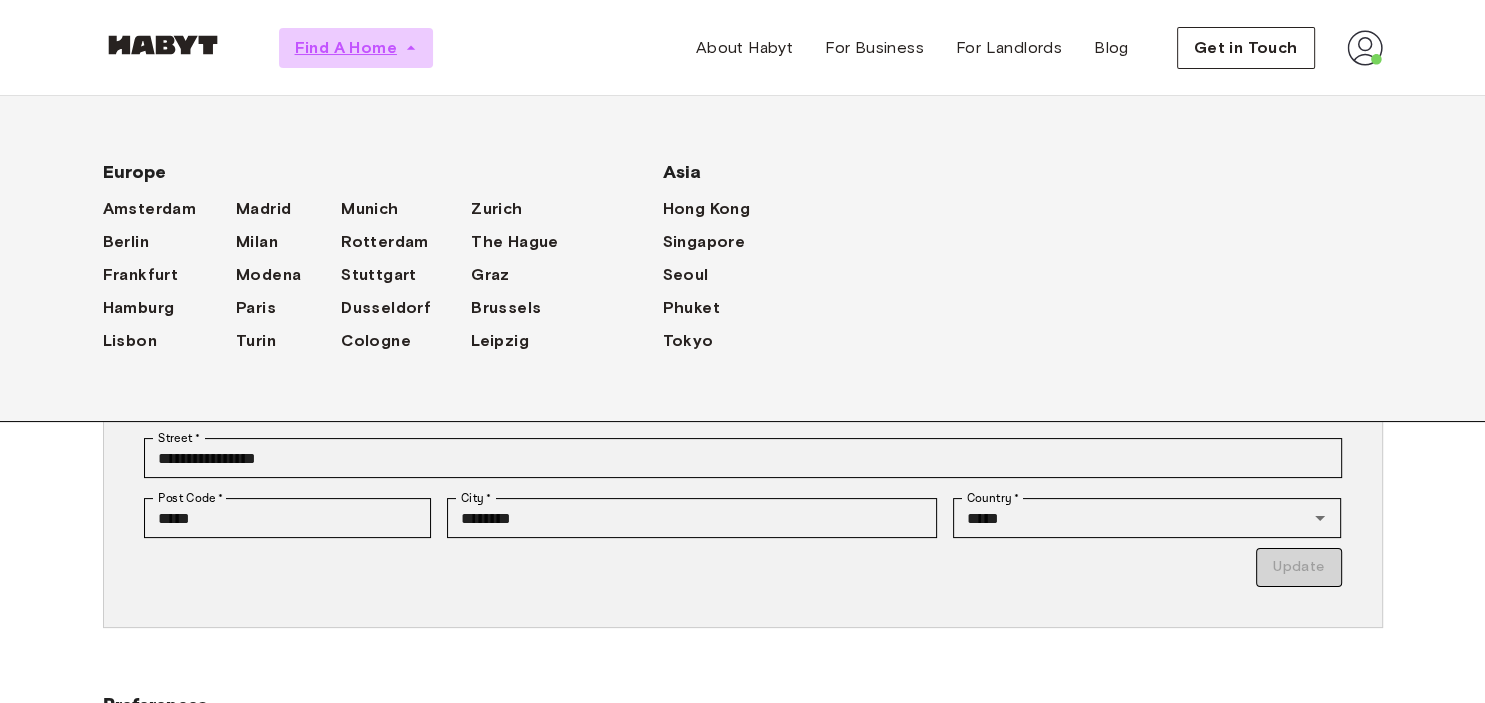 click on "Find A Home" at bounding box center [346, 48] 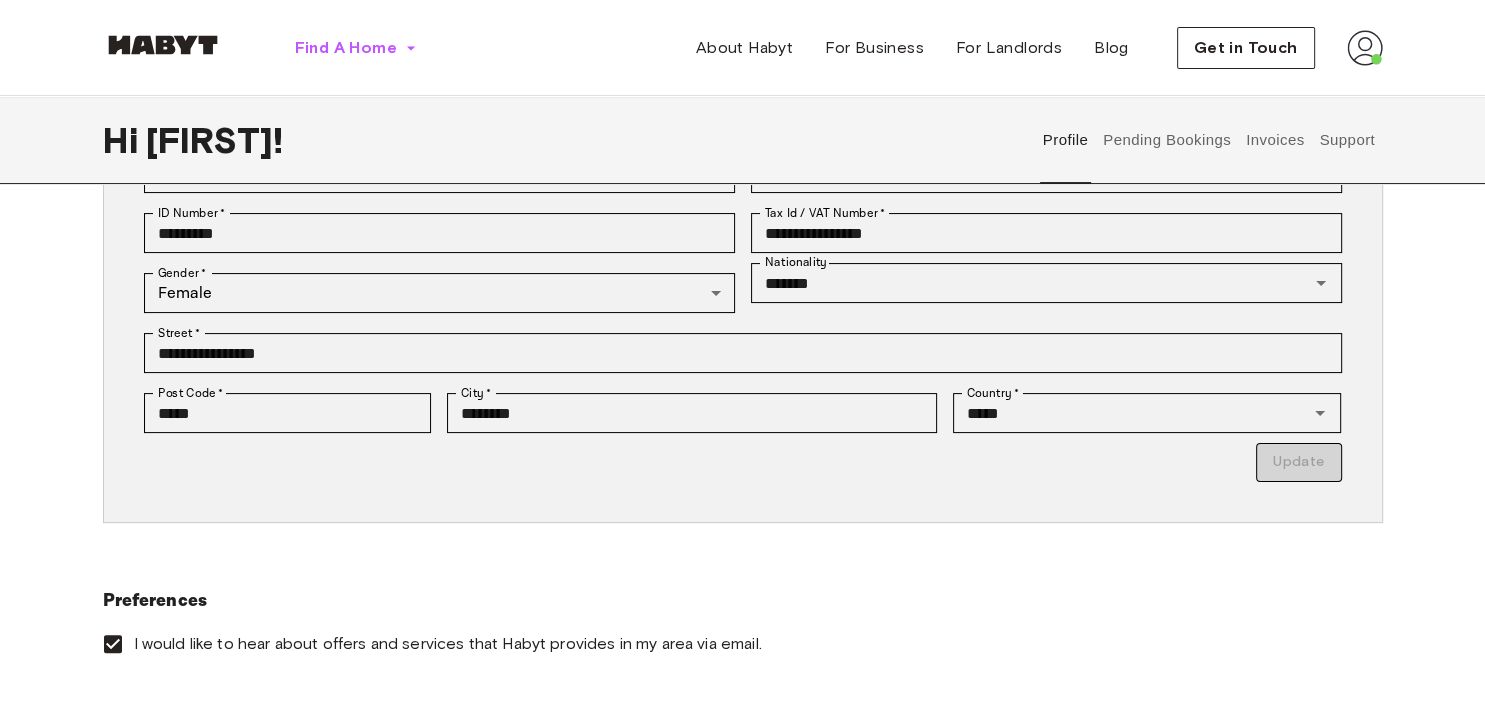 scroll, scrollTop: 0, scrollLeft: 0, axis: both 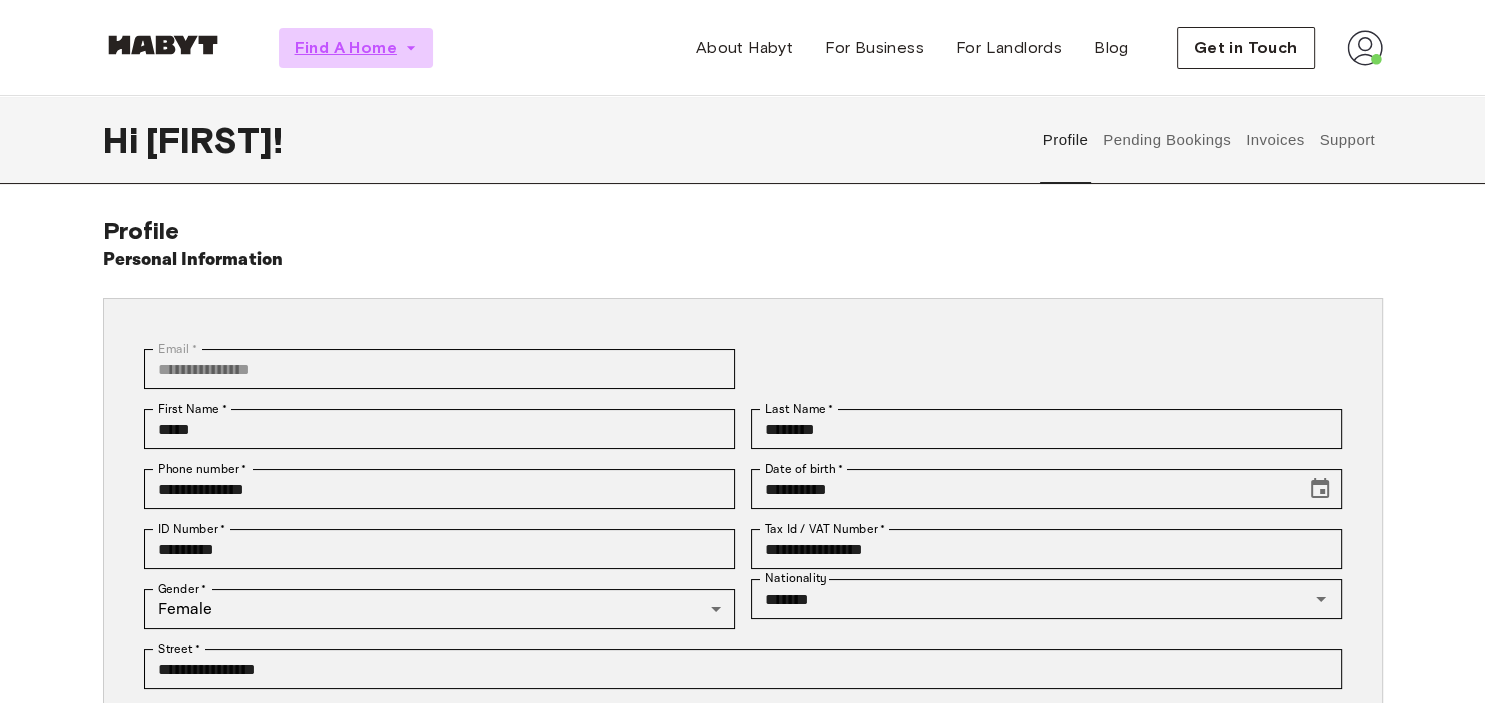 click on "Find A Home" at bounding box center (346, 48) 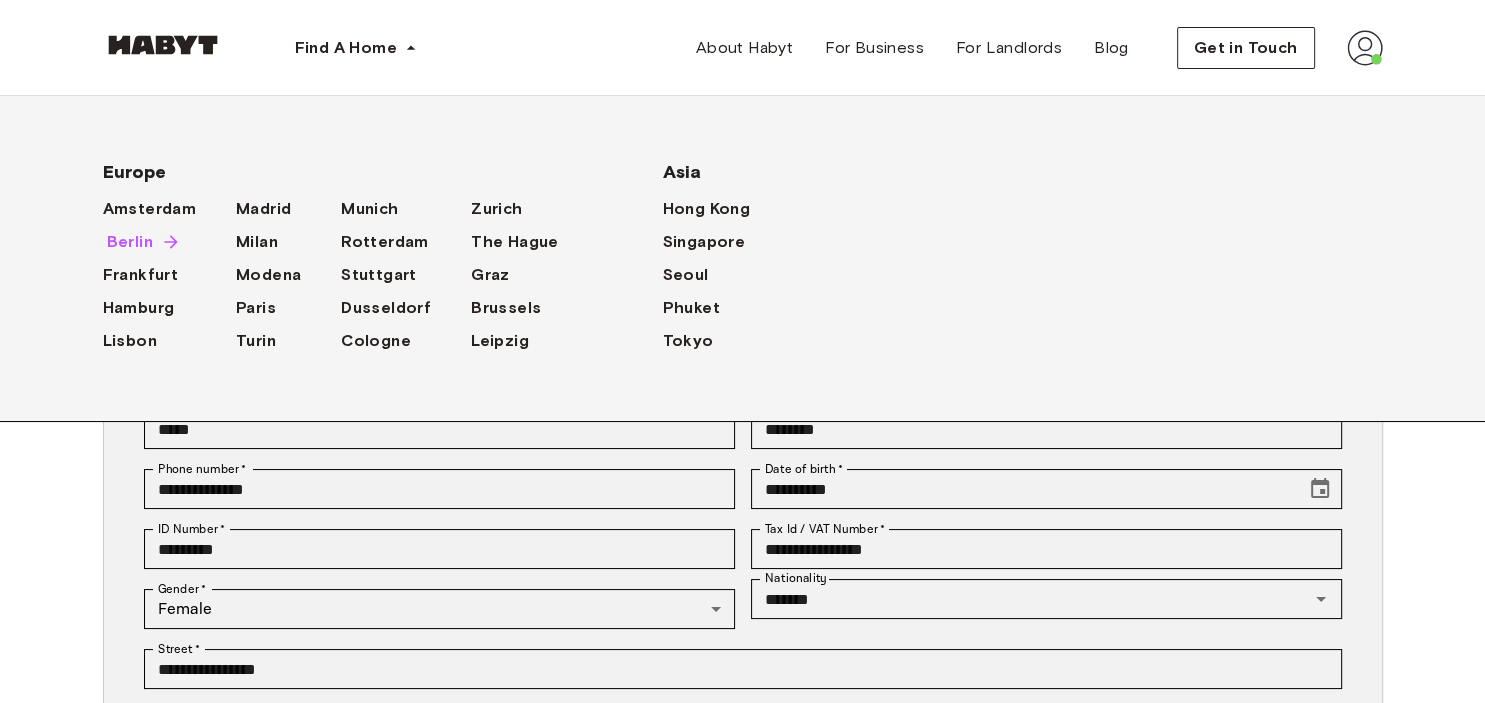 click on "Berlin" at bounding box center (130, 242) 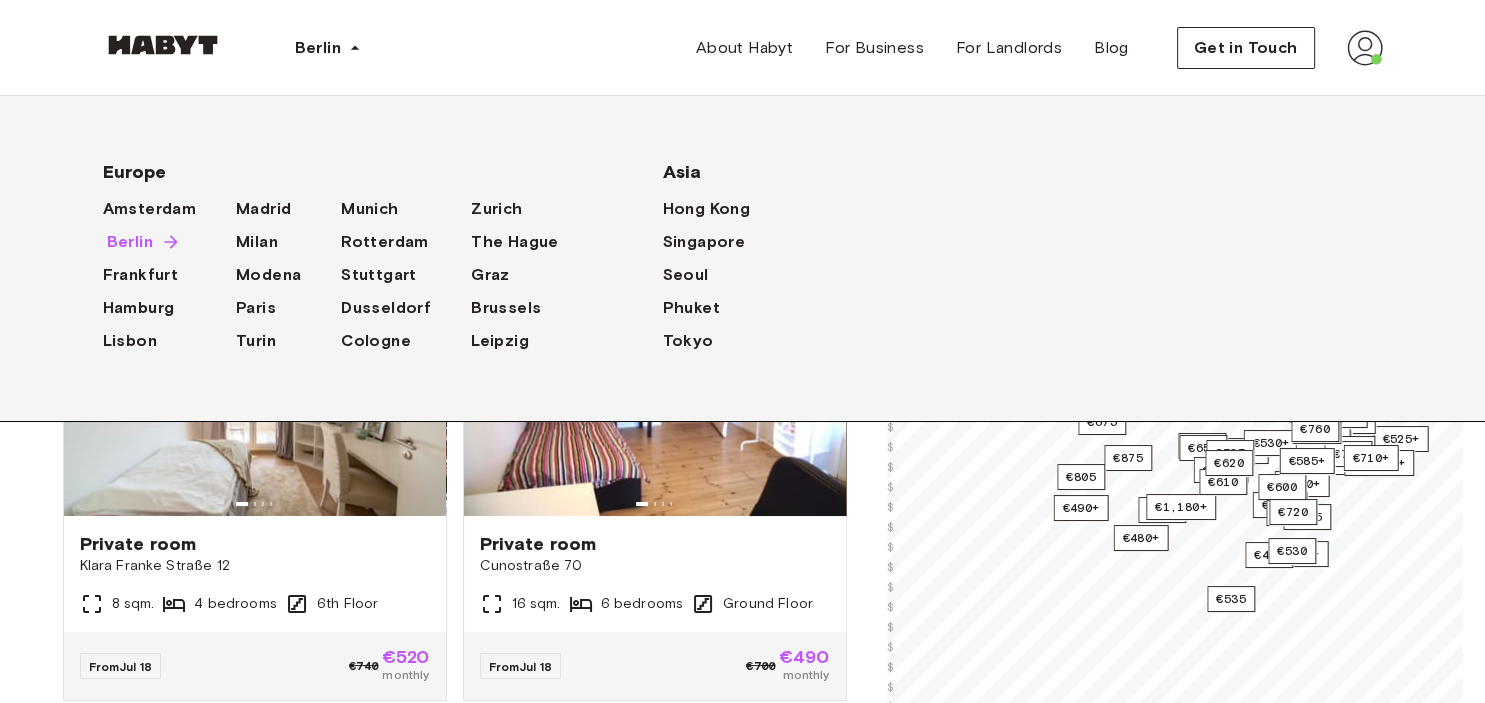 click on "Berlin" at bounding box center [130, 242] 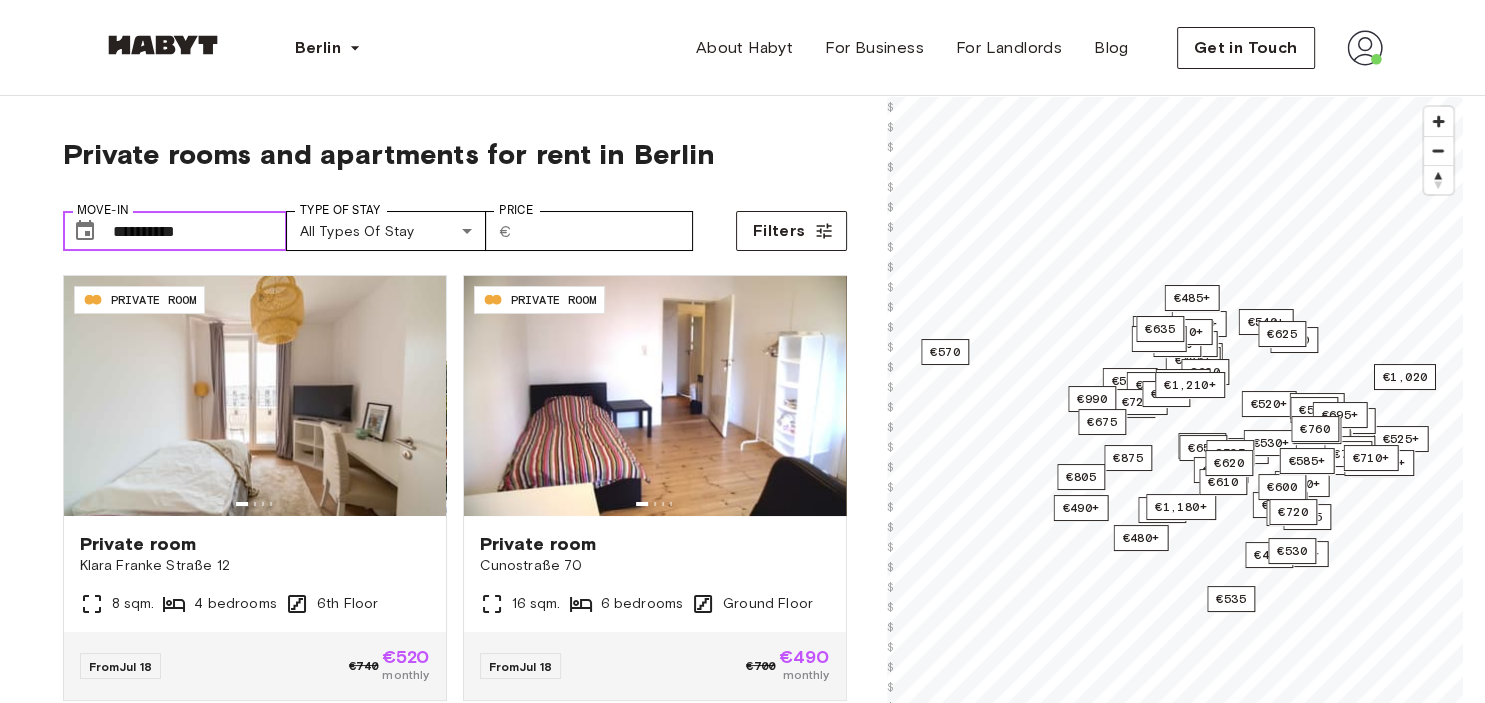 click on "**********" at bounding box center [200, 231] 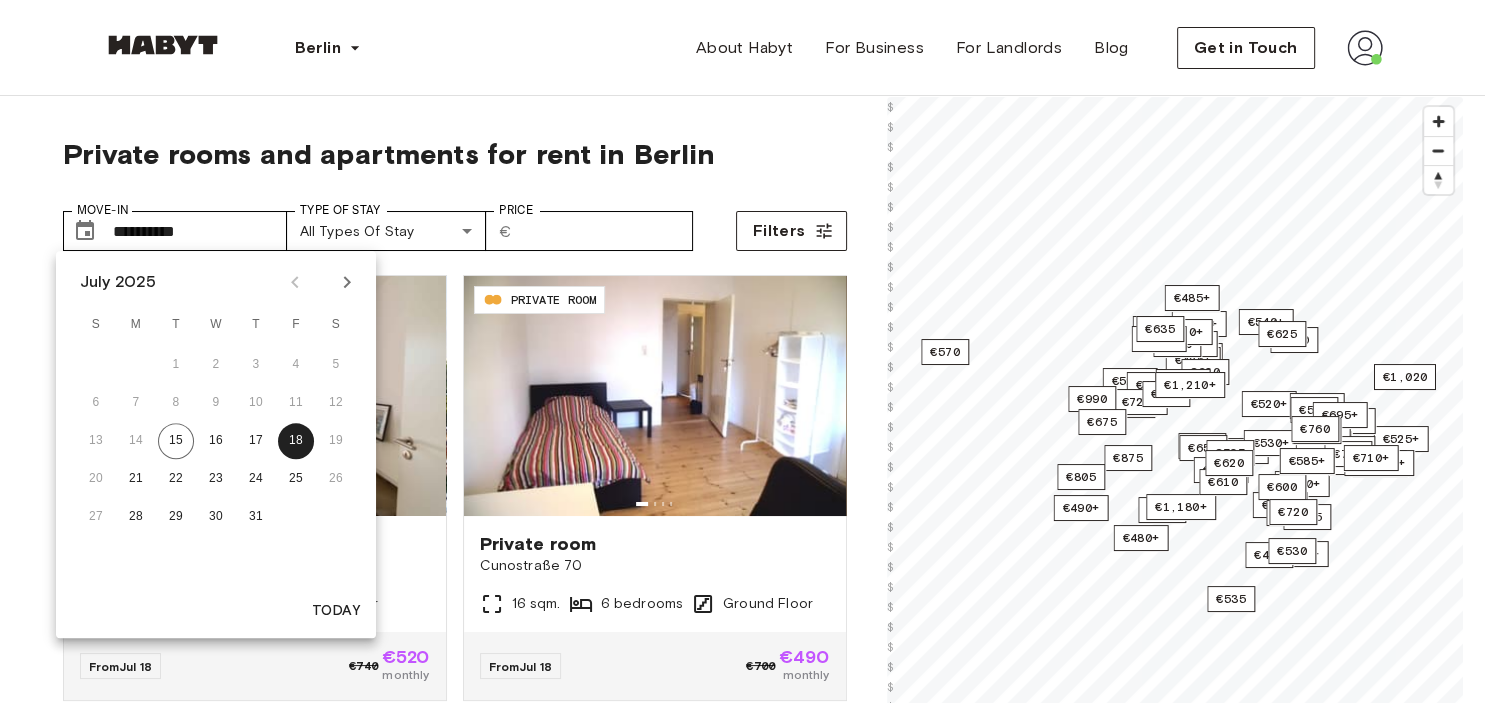 click 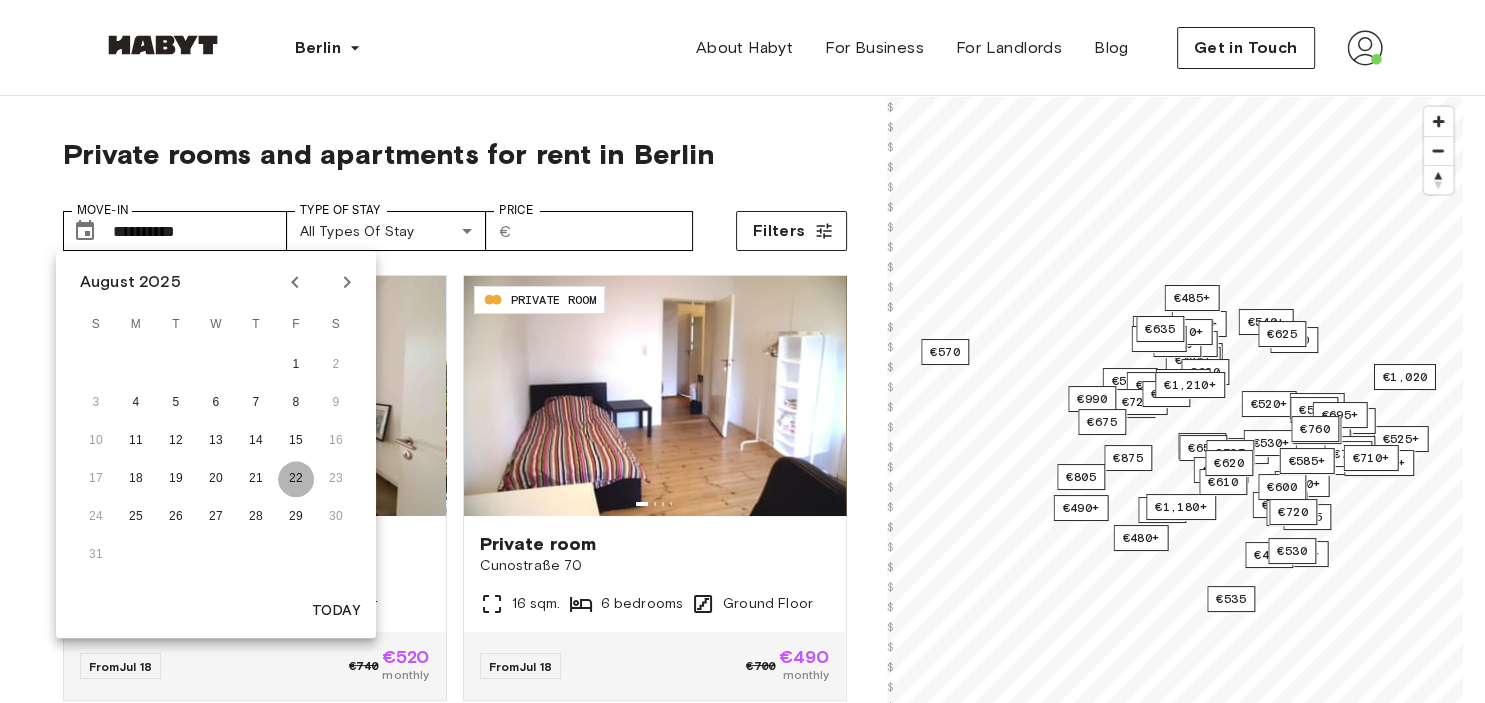 click on "22" at bounding box center (296, 479) 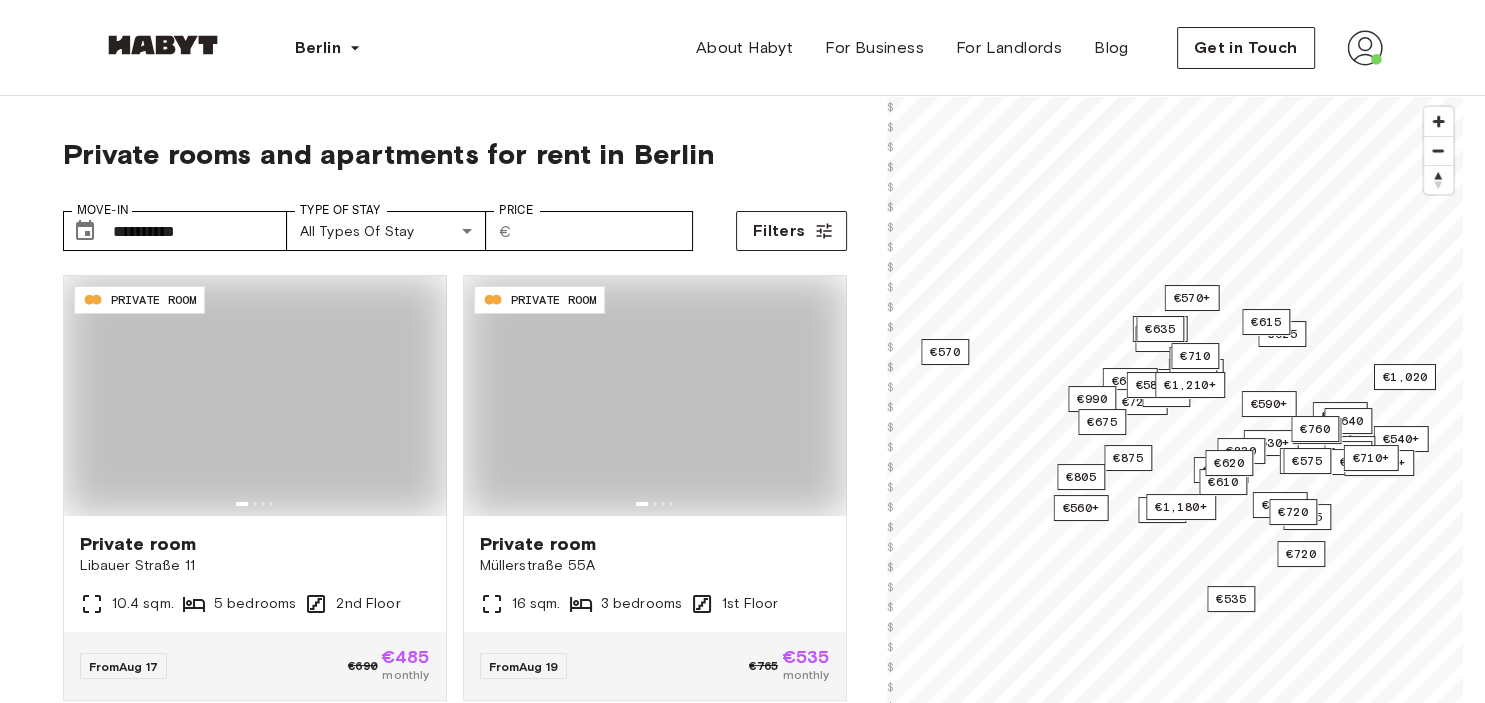 type on "**********" 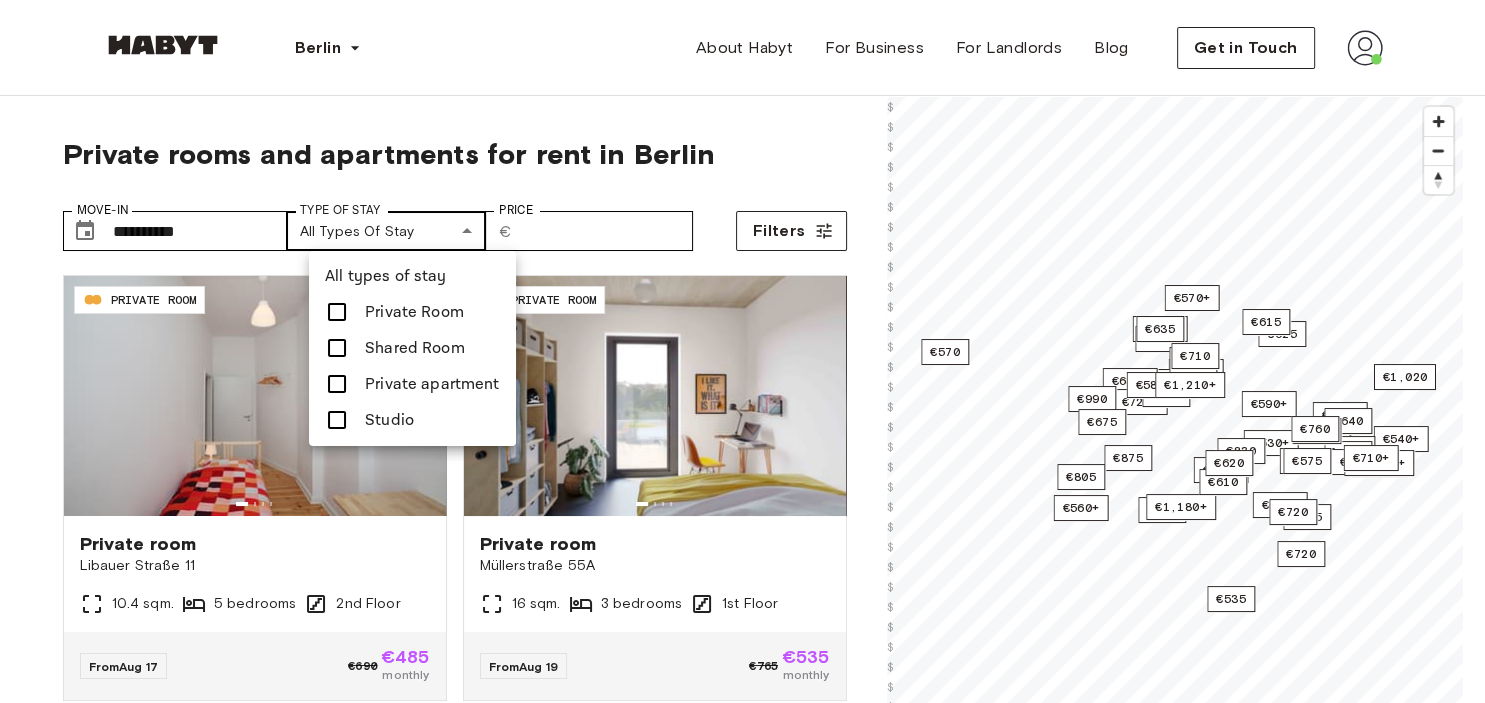 click on "**********" at bounding box center [742, 2359] 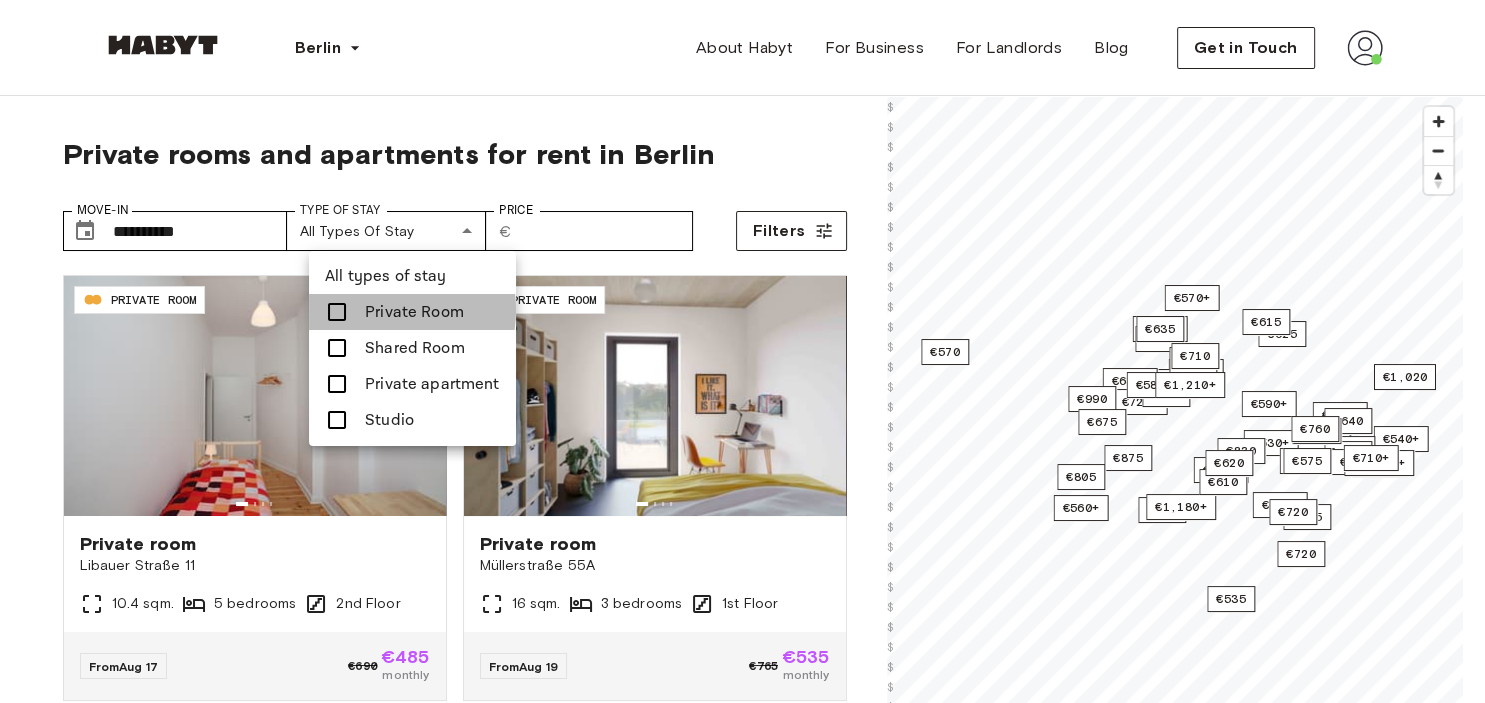 click on "Private Room" at bounding box center (414, 312) 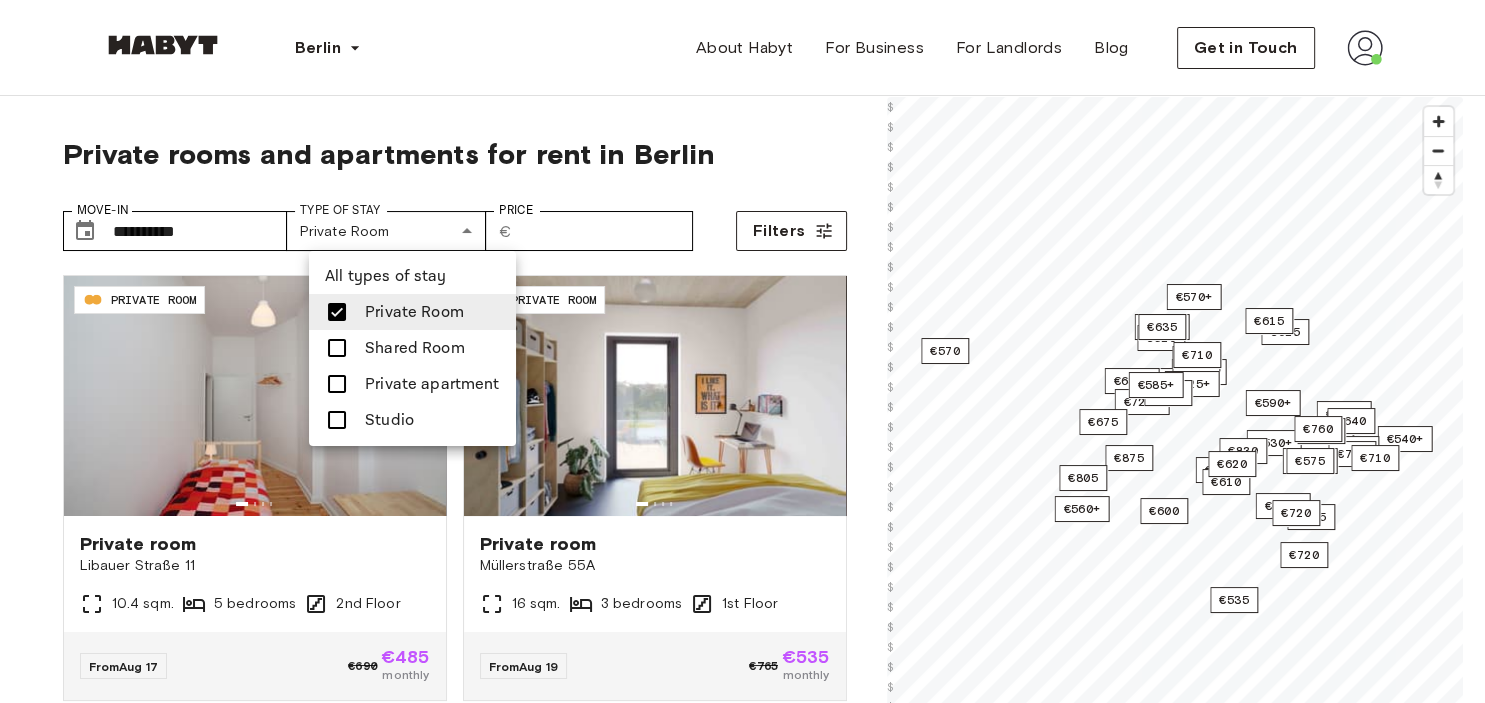 click at bounding box center [742, 351] 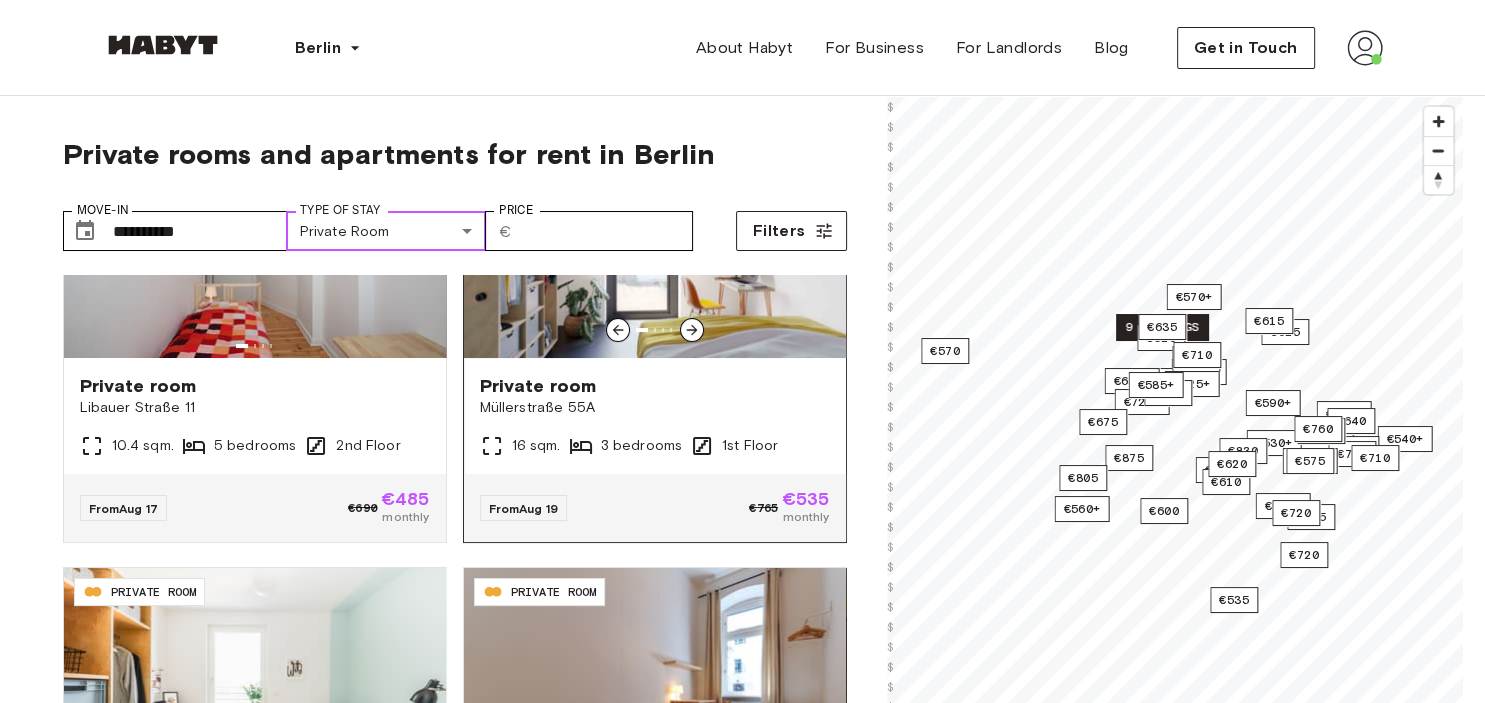 scroll, scrollTop: 115, scrollLeft: 0, axis: vertical 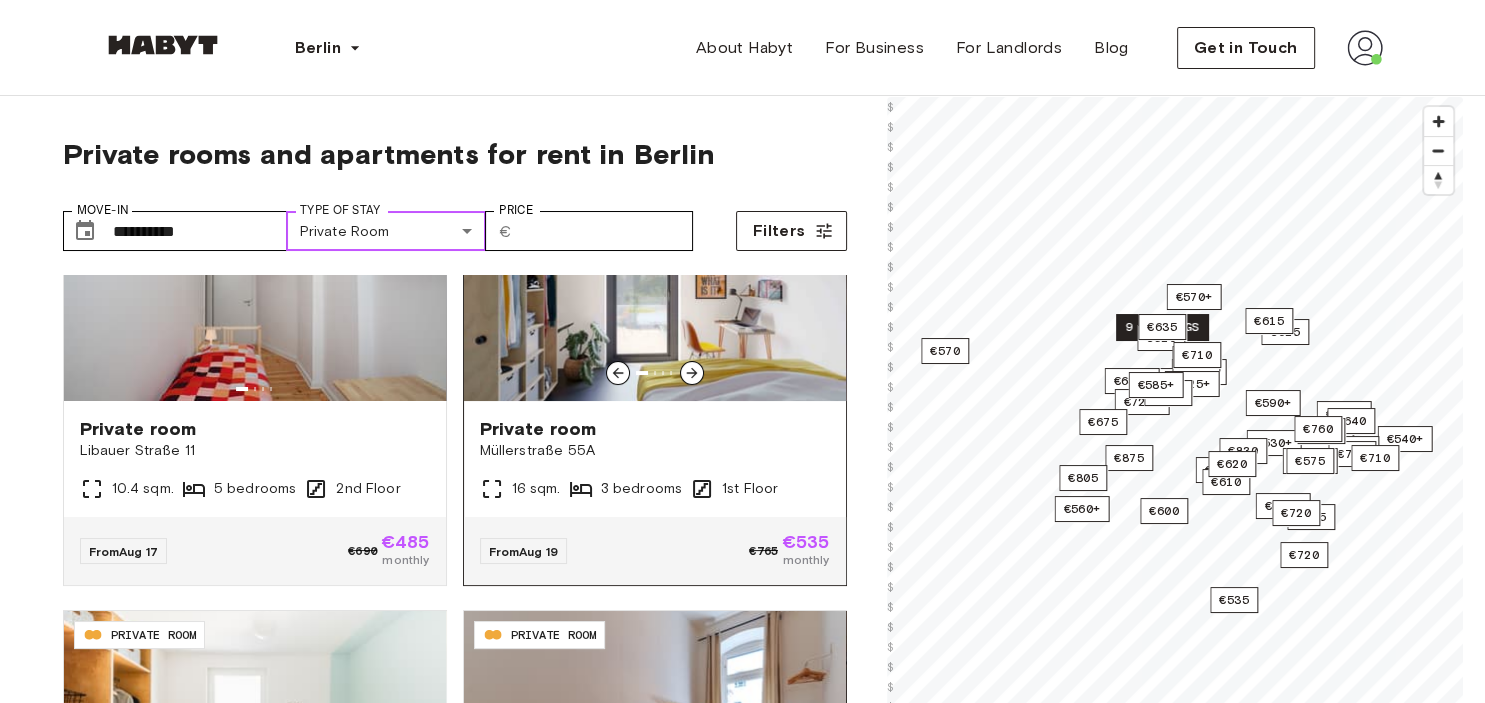 click at bounding box center (655, 281) 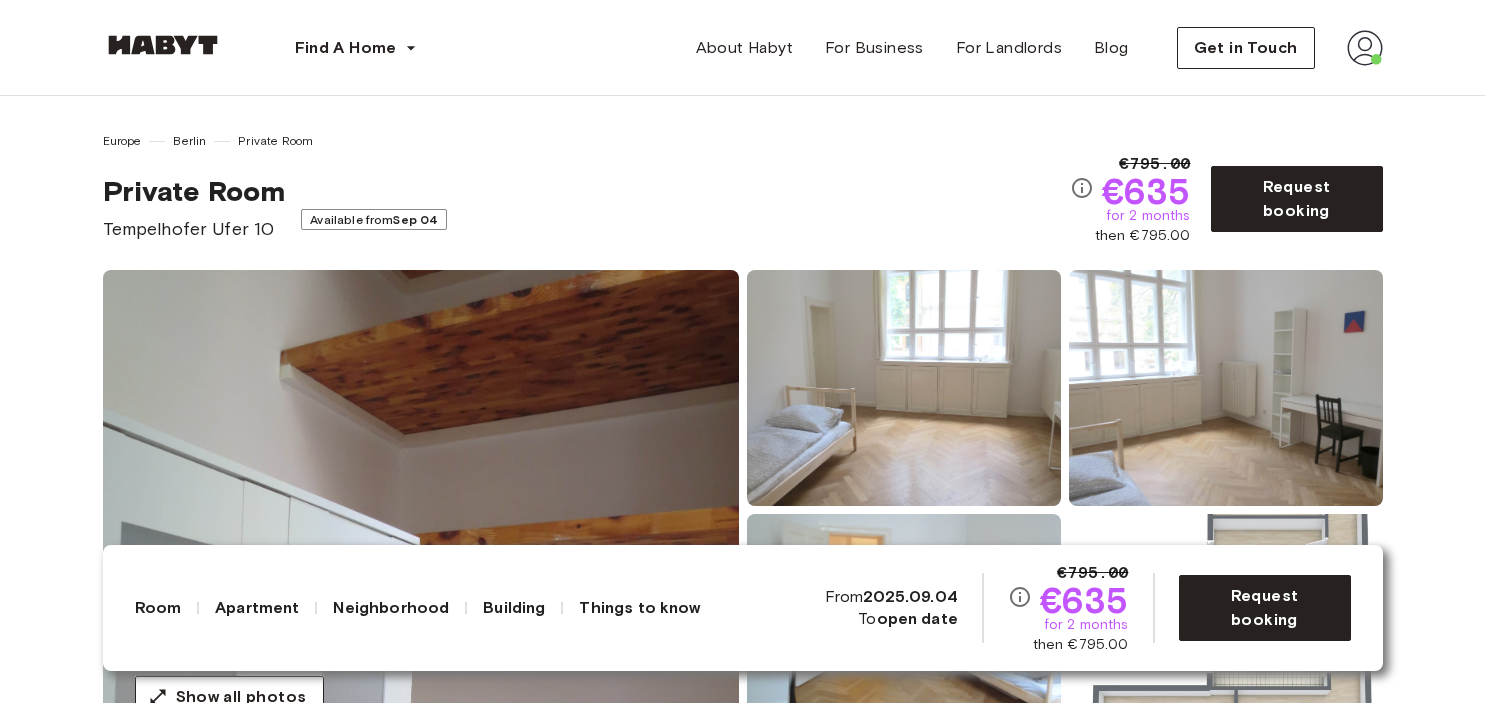 scroll, scrollTop: 0, scrollLeft: 0, axis: both 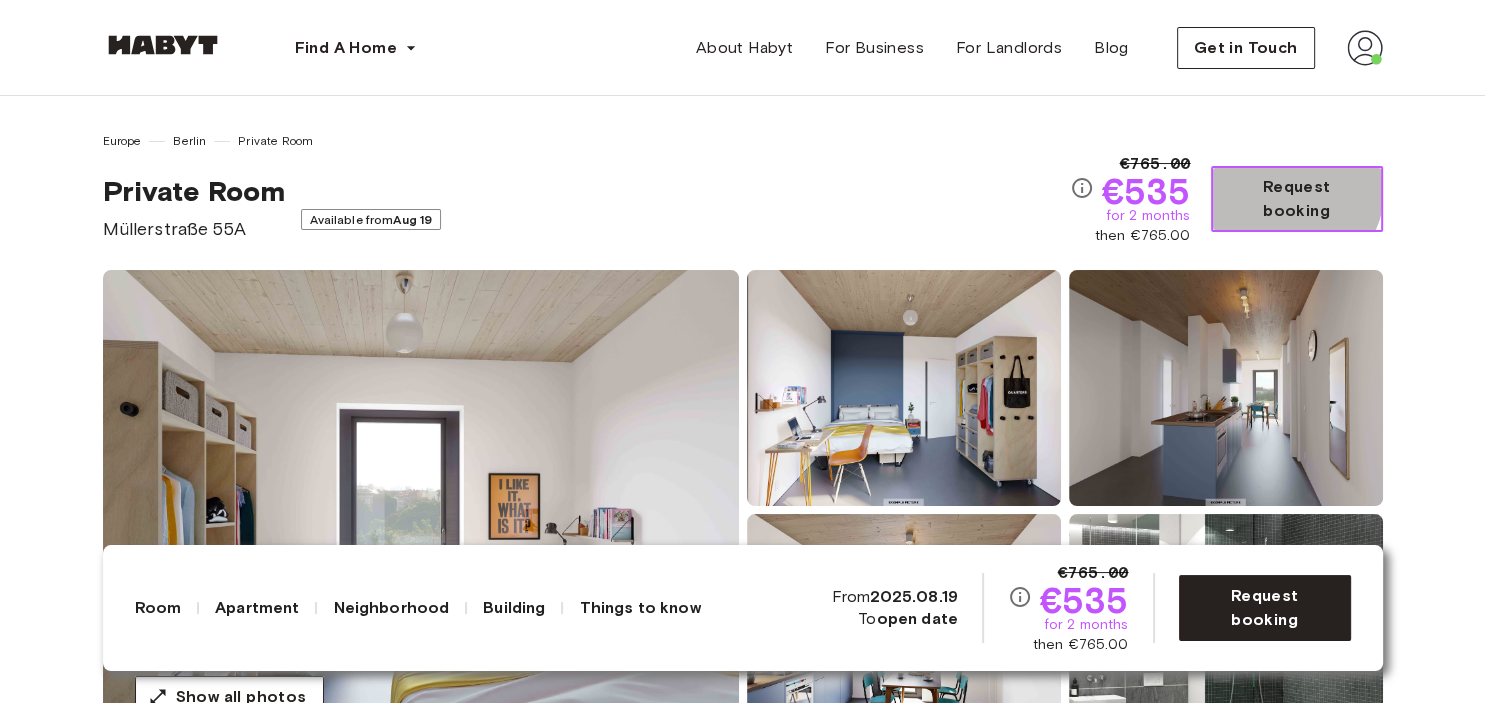 click on "Request booking" at bounding box center [1297, 199] 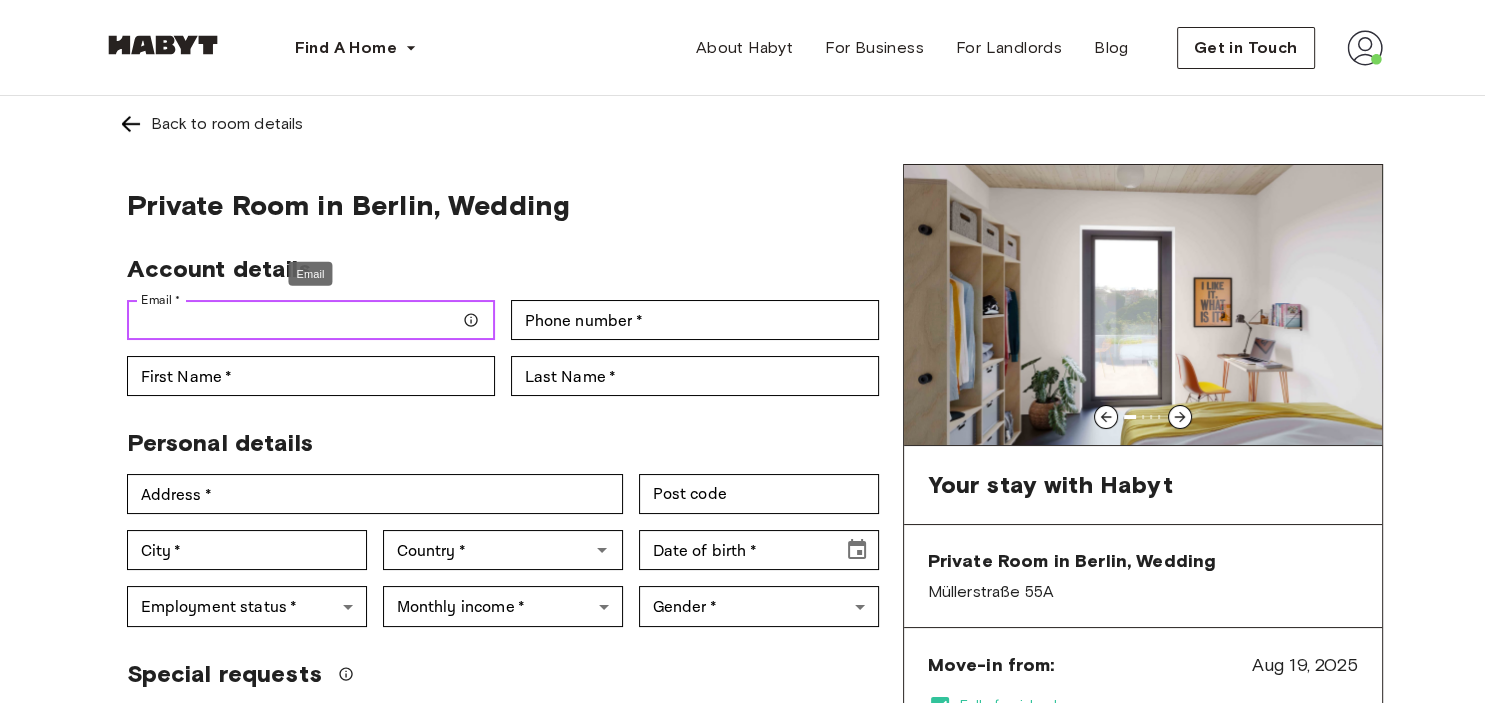 click on "Email   *" at bounding box center [311, 320] 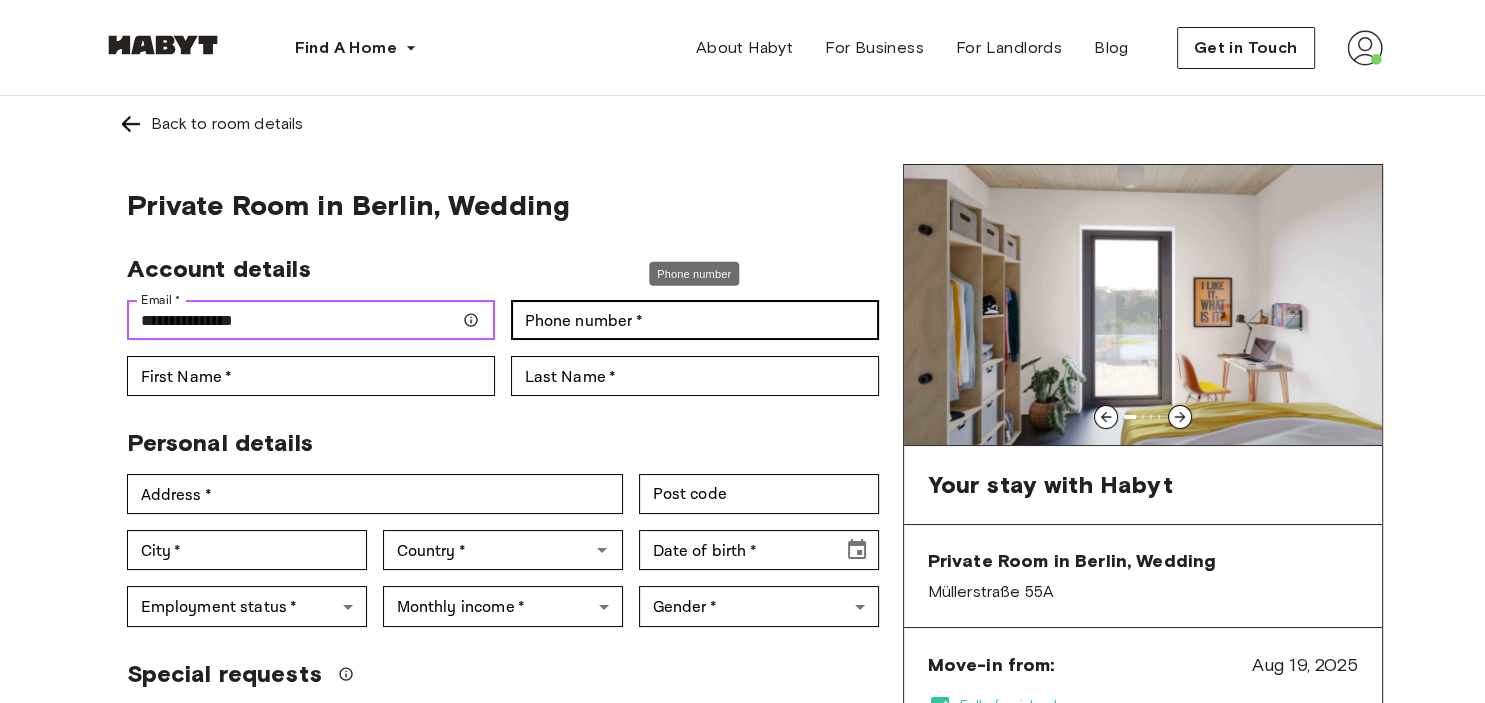 type on "**********" 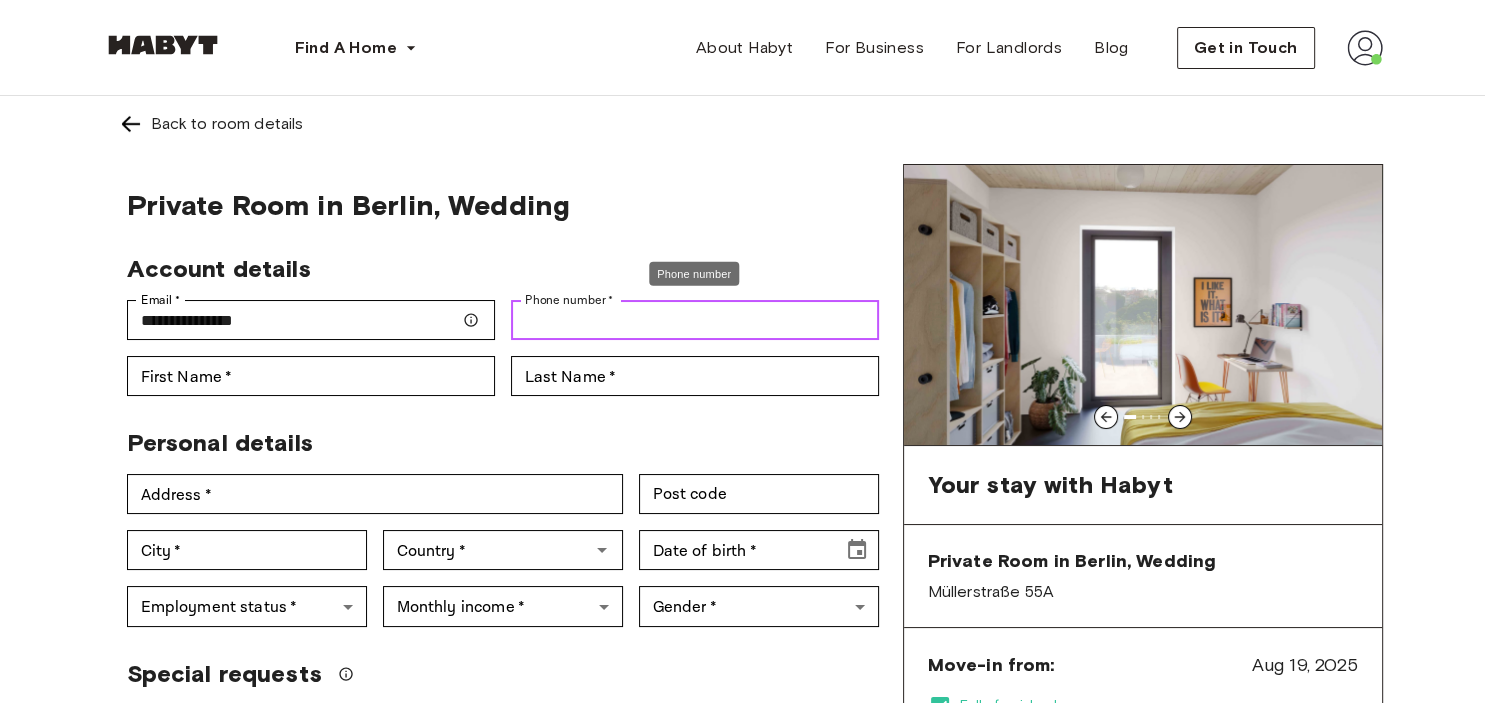click on "Phone number   *" at bounding box center [695, 320] 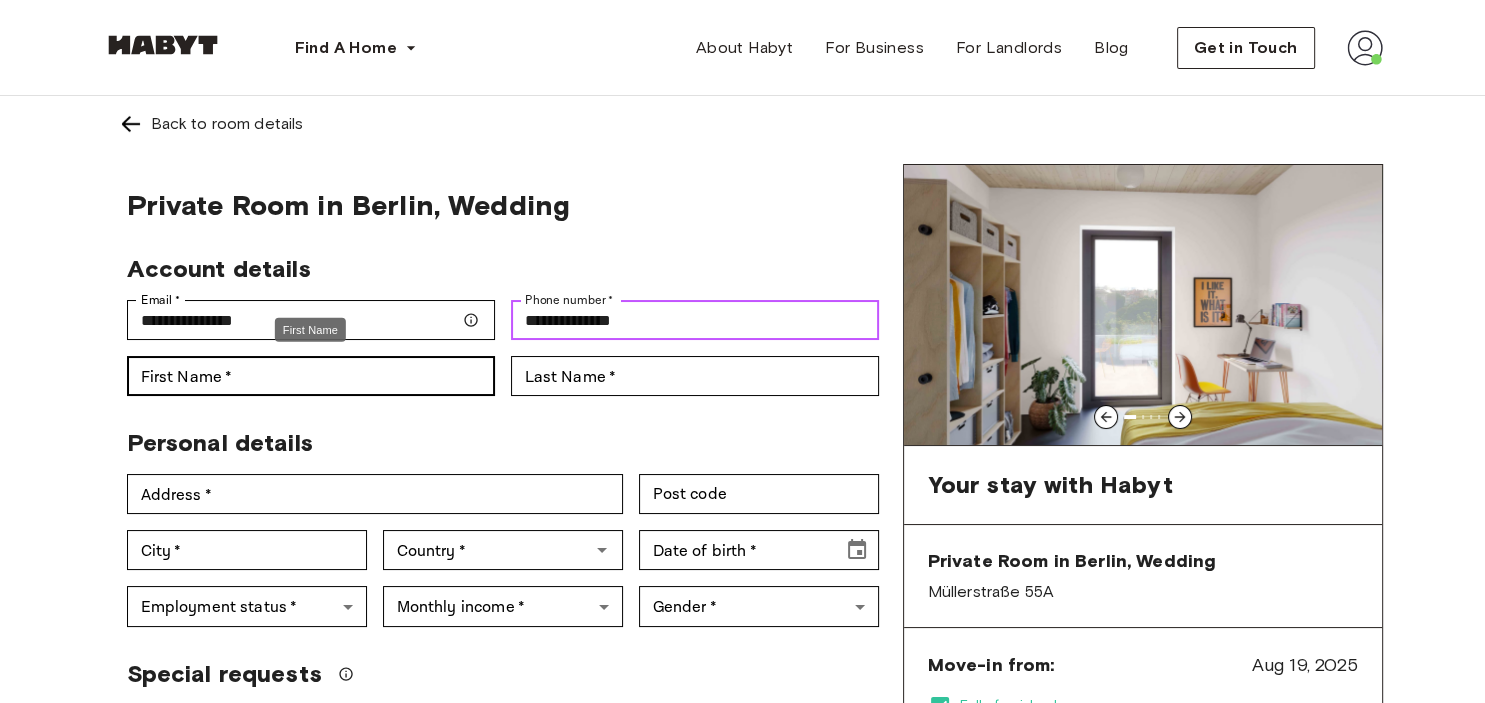 type on "**********" 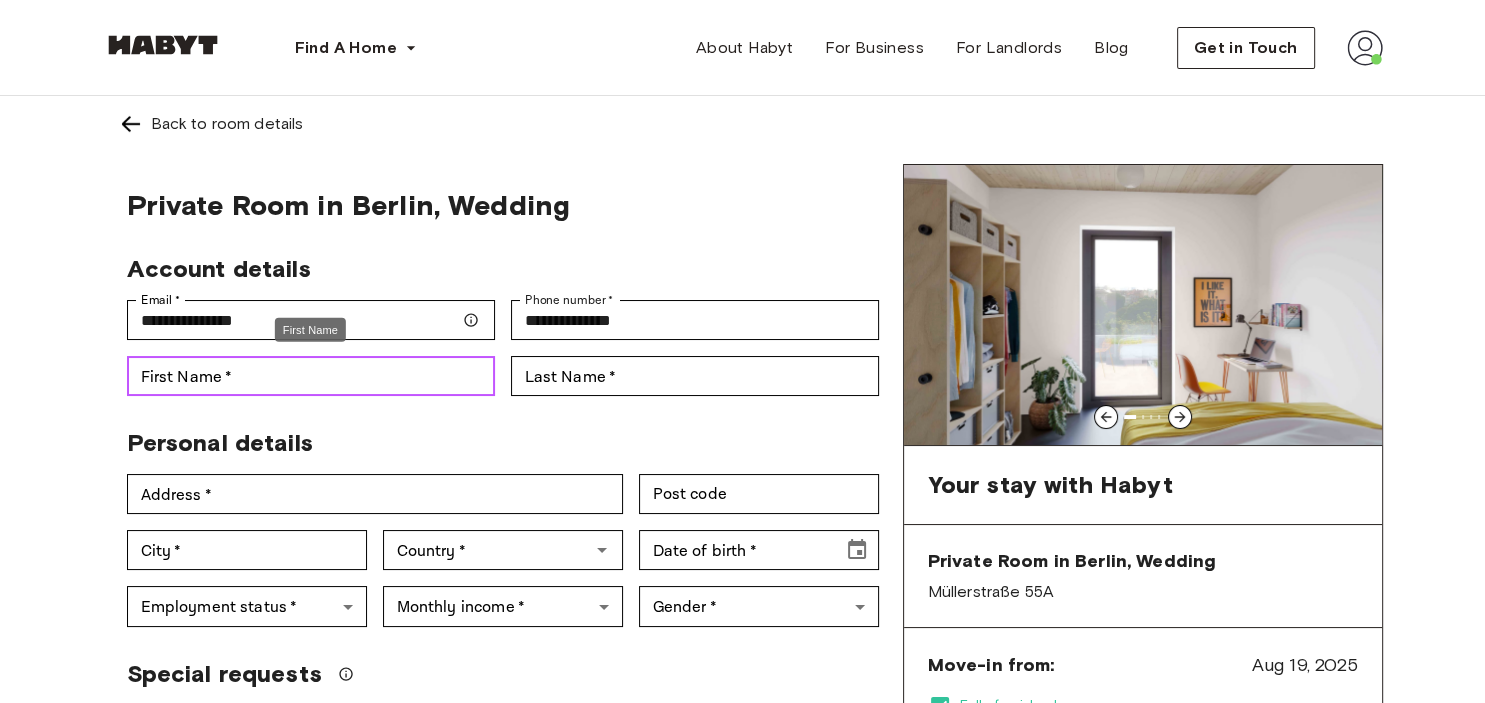 click on "First Name   *" at bounding box center [311, 376] 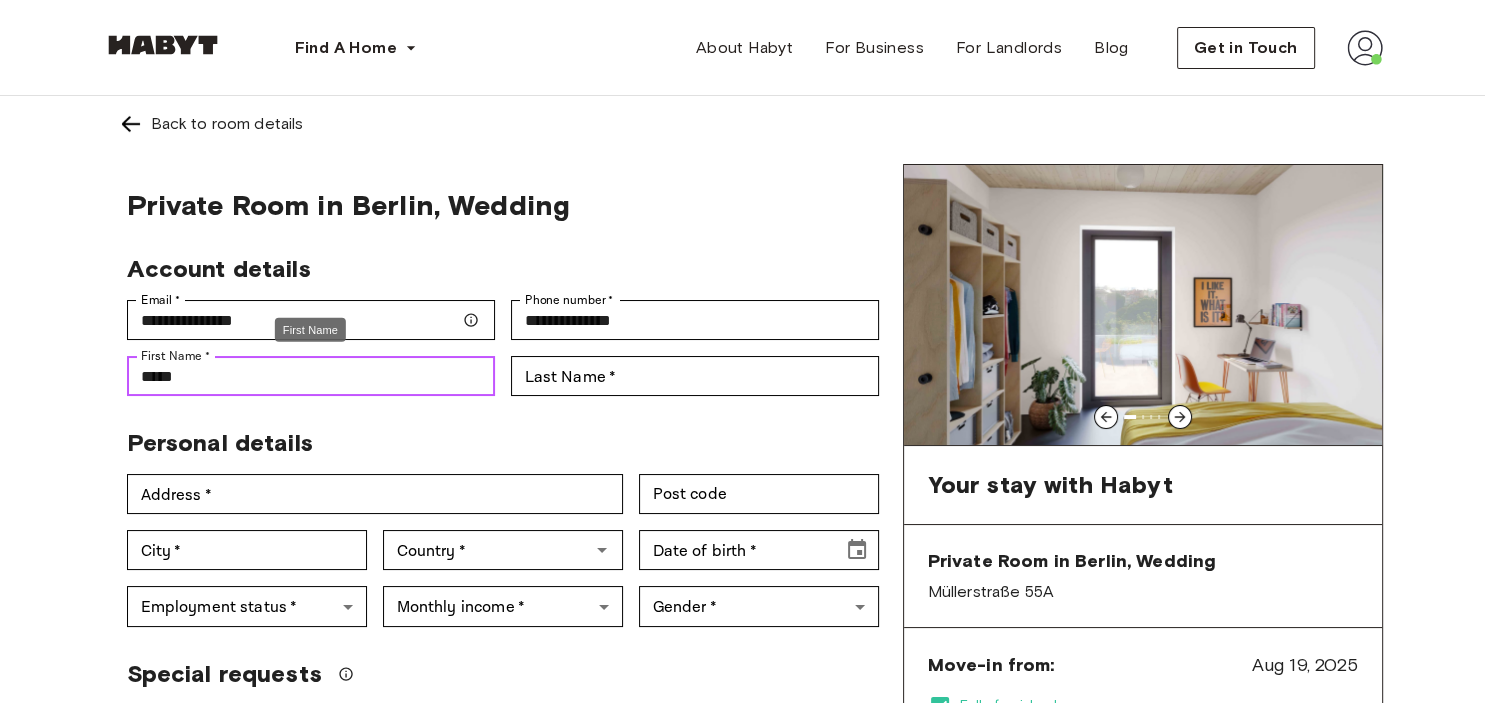 type on "*****" 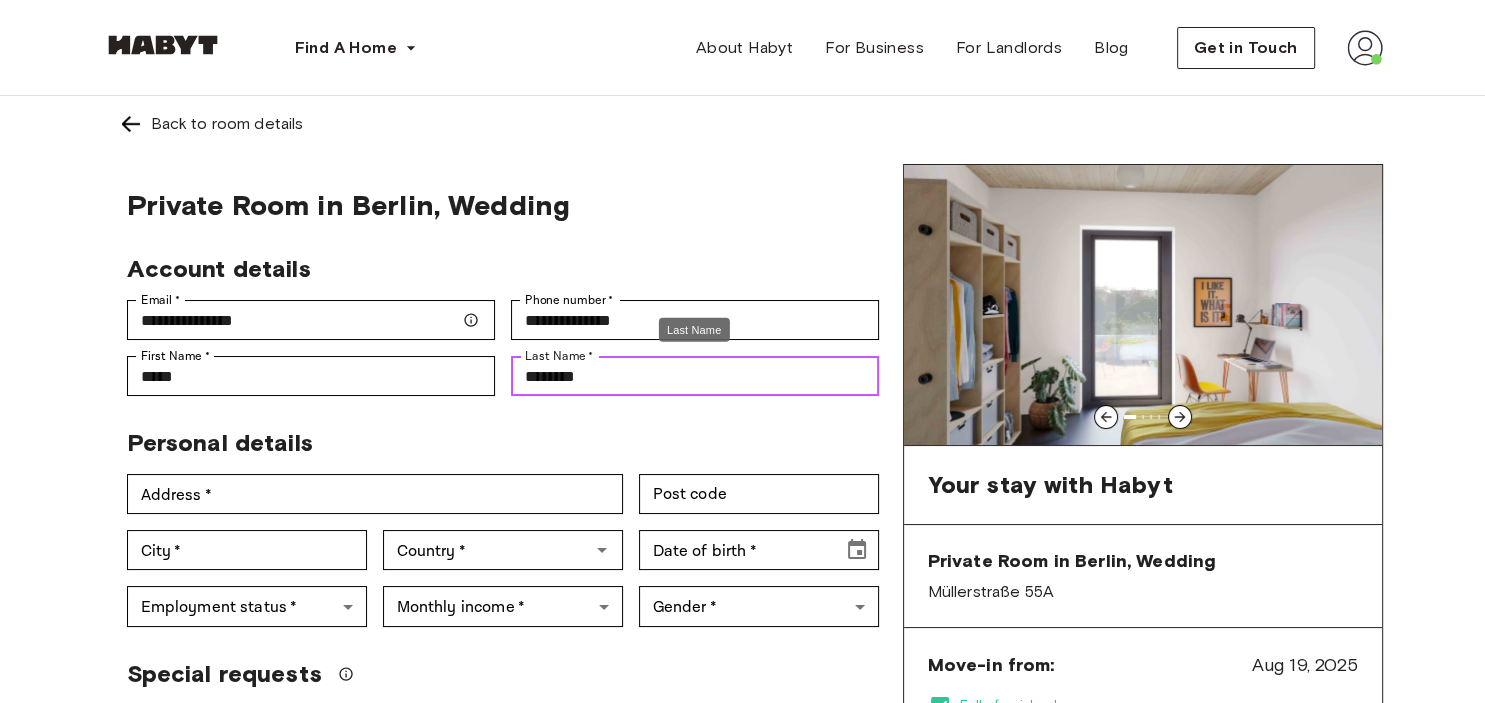 type on "********" 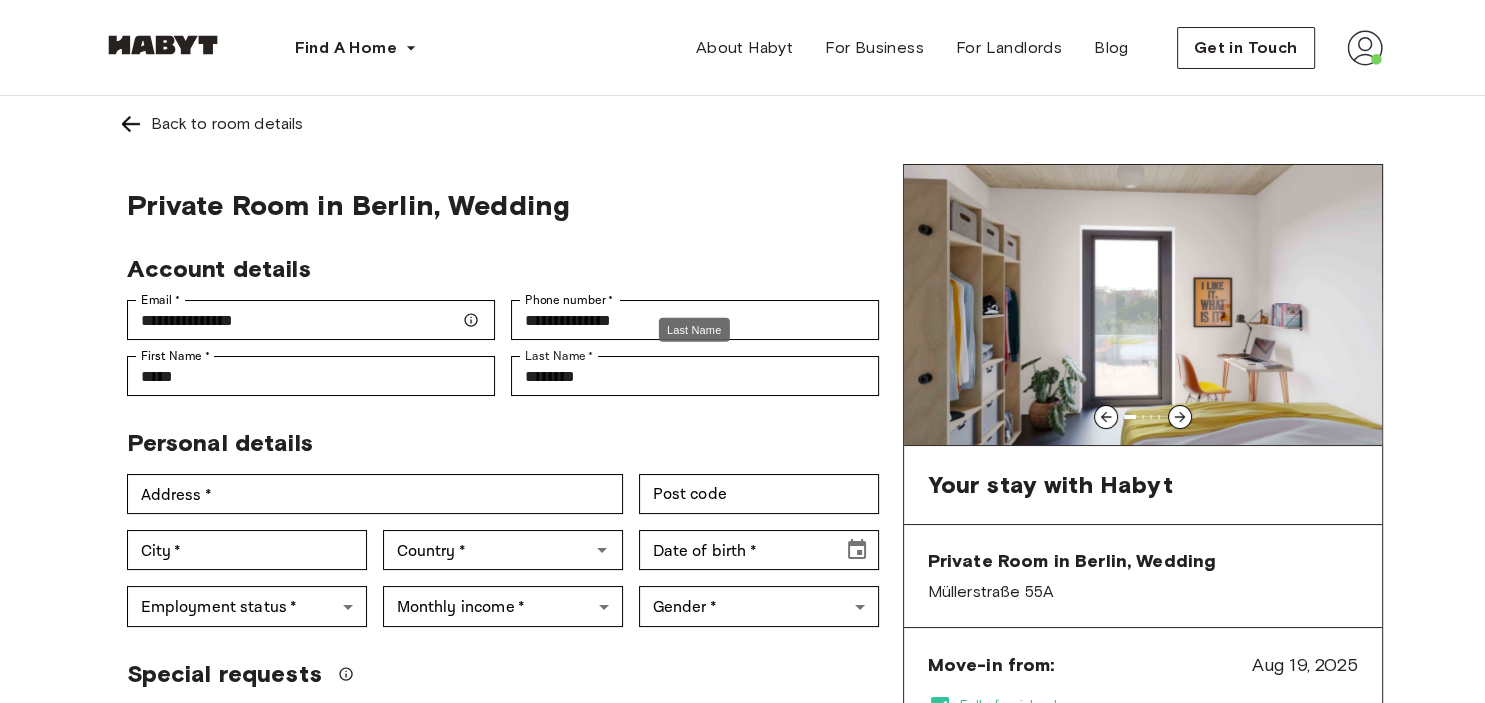 click on "City   * City   *" at bounding box center (239, 542) 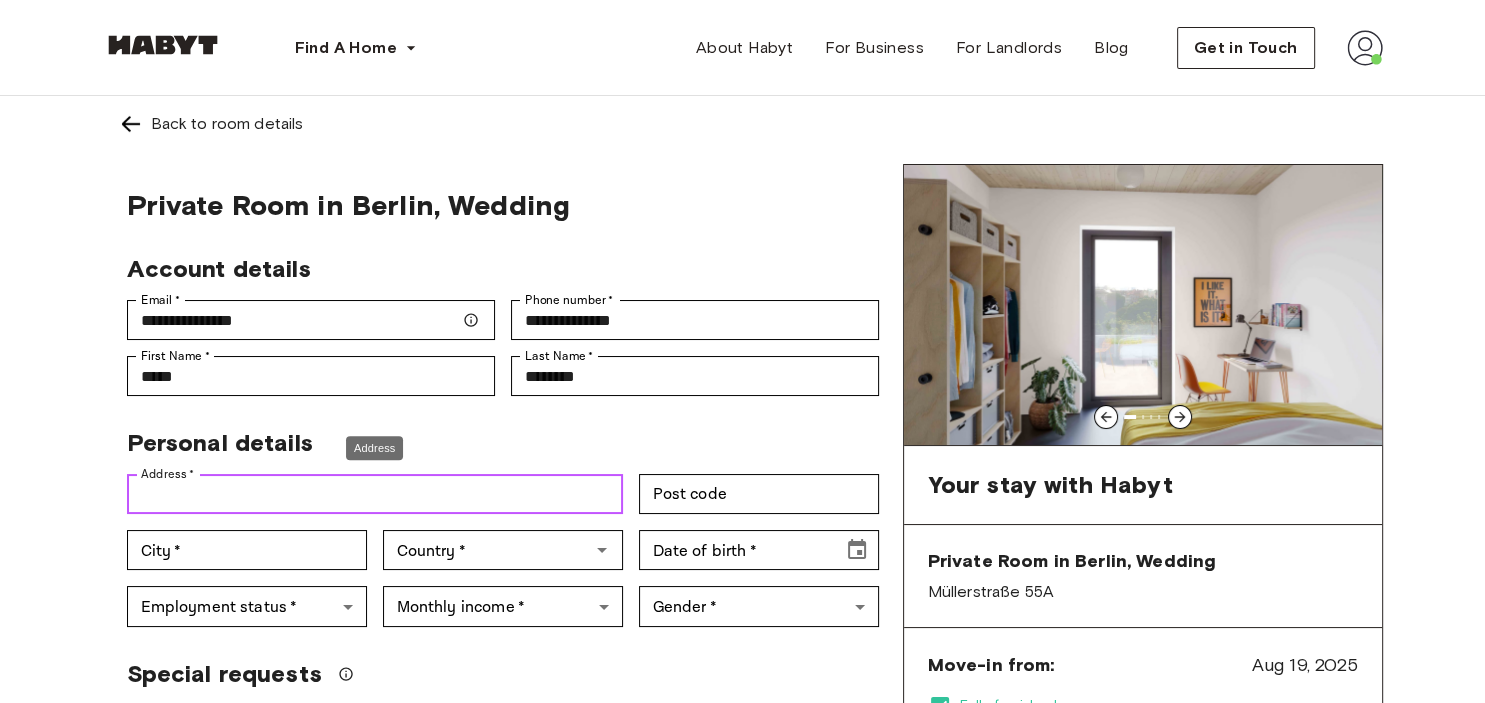 click on "Address   *" at bounding box center [375, 494] 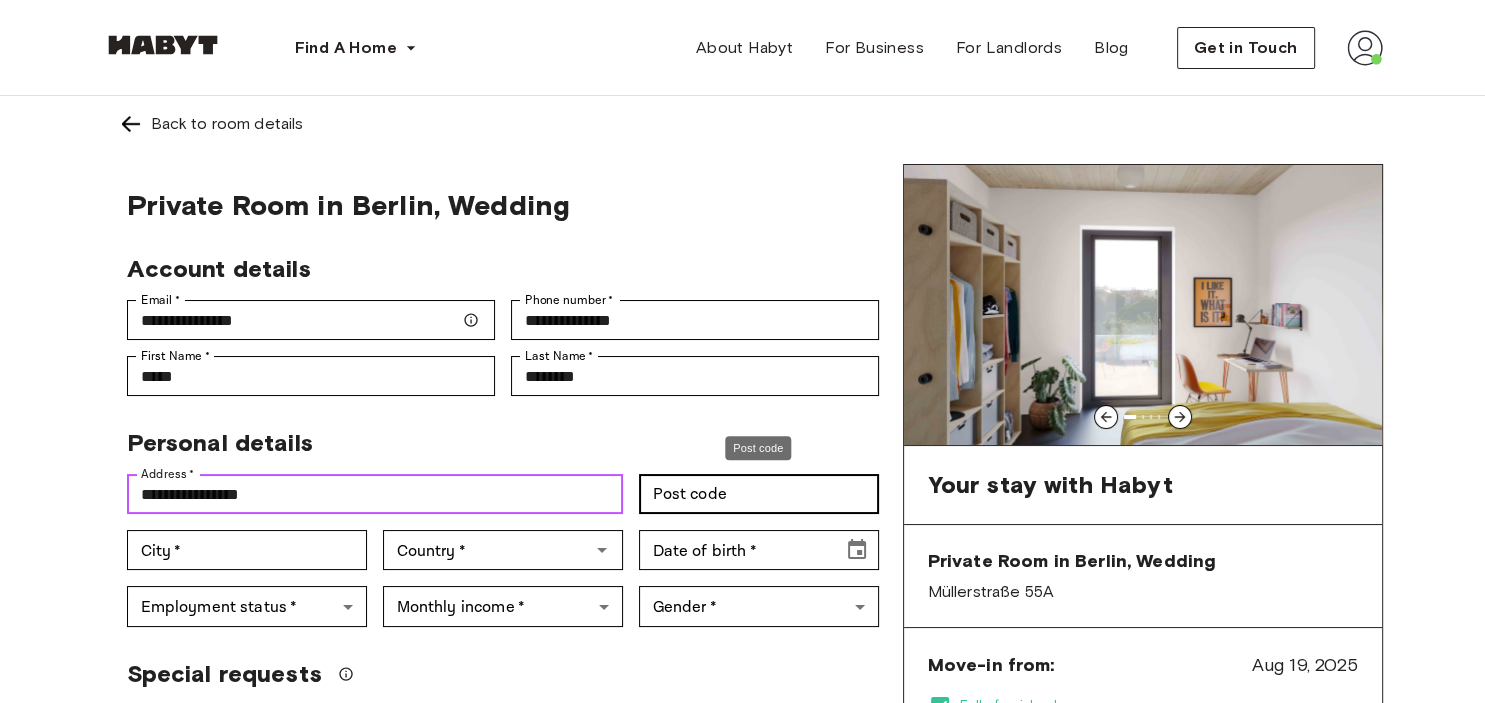type on "**********" 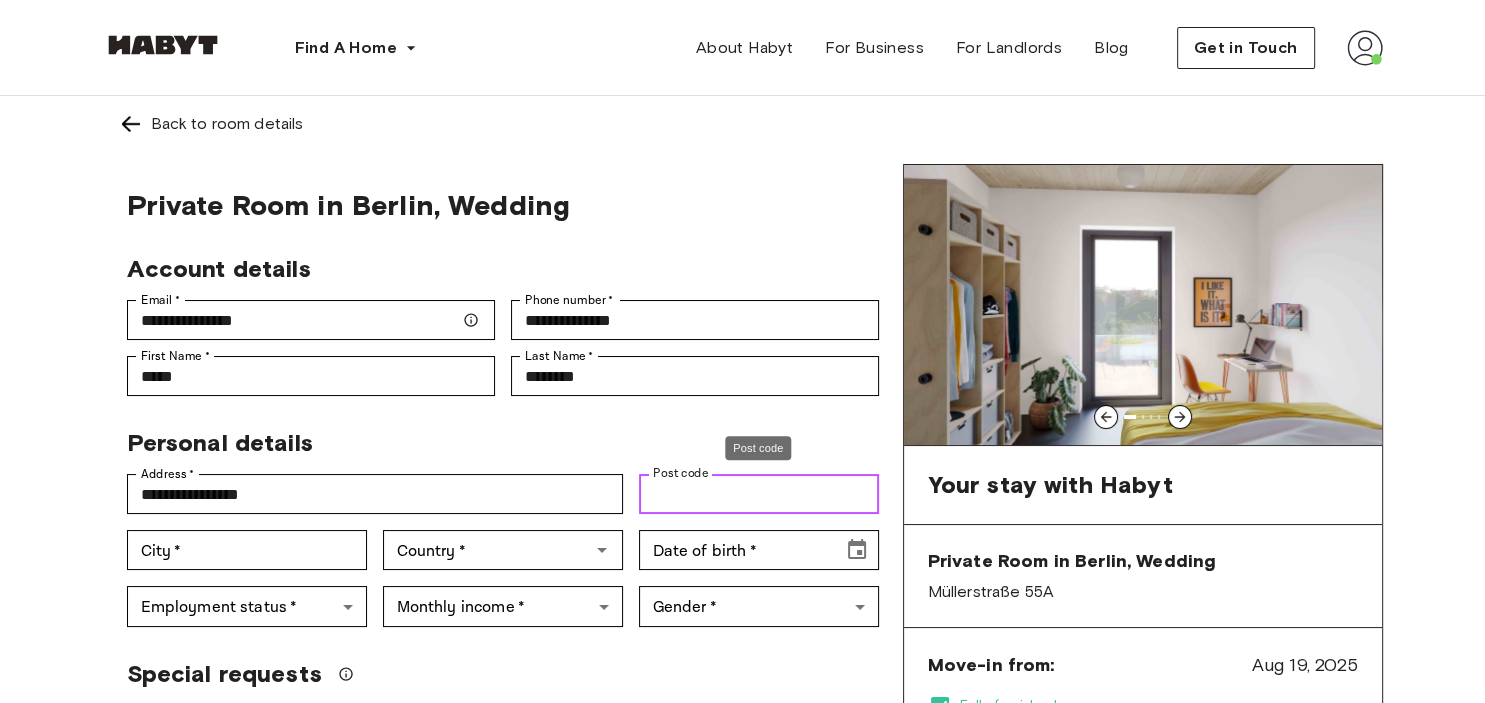 click on "Post code" at bounding box center (759, 494) 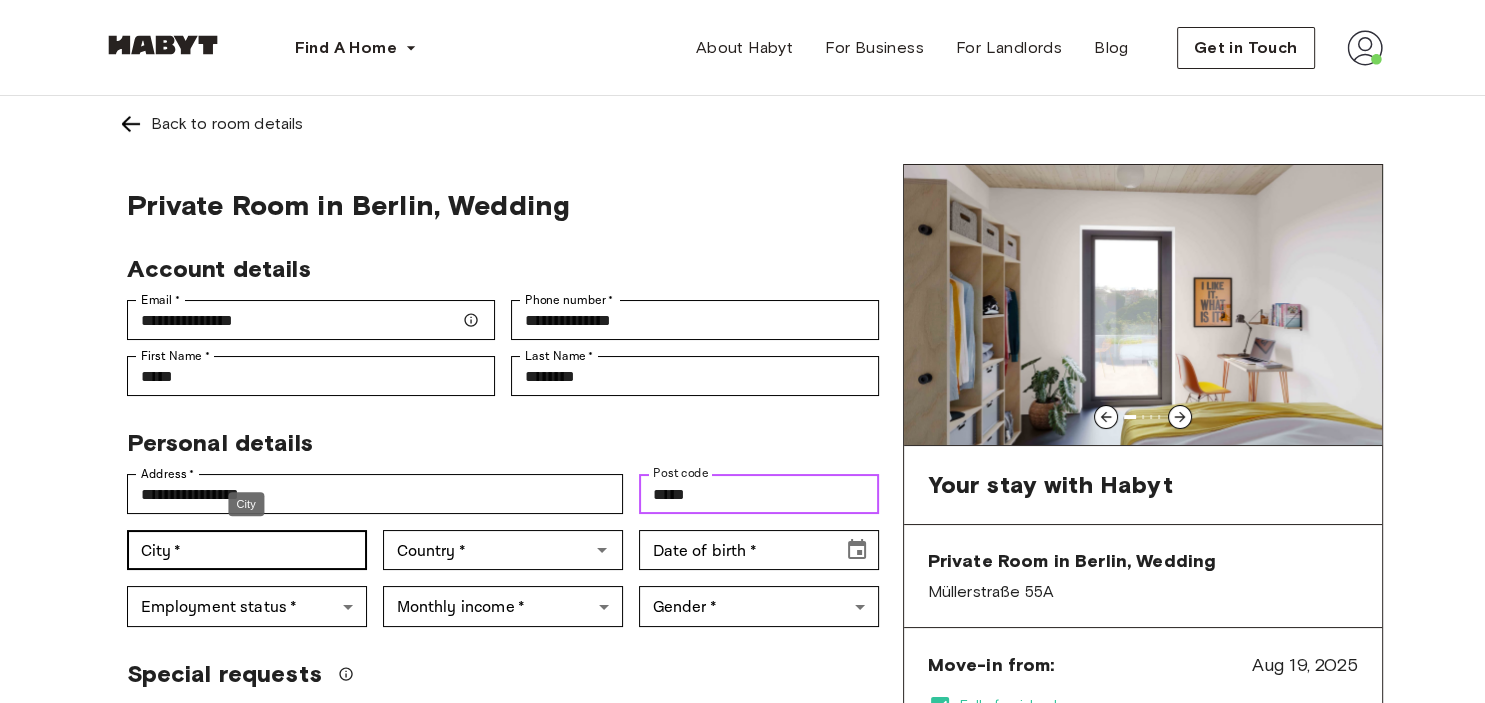 type on "*****" 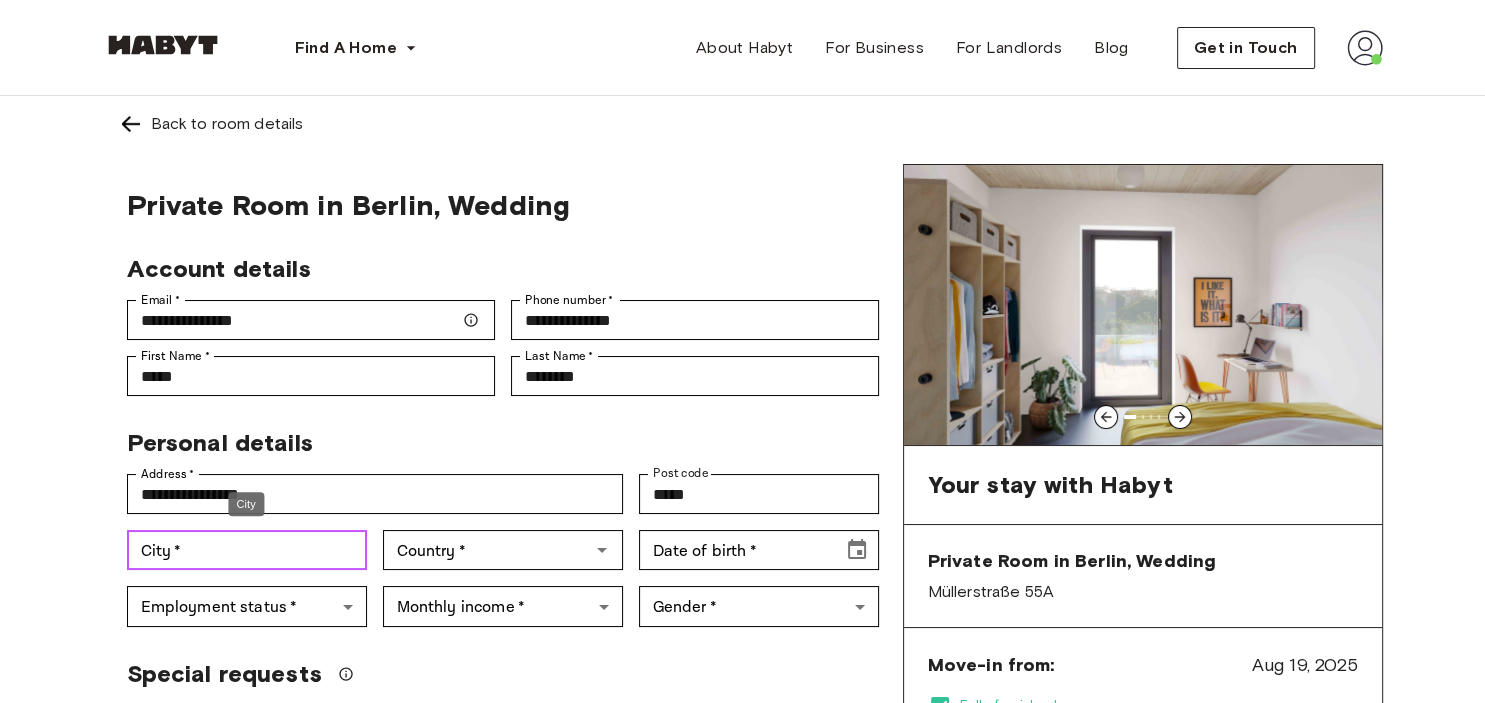 click on "City   *" at bounding box center (247, 550) 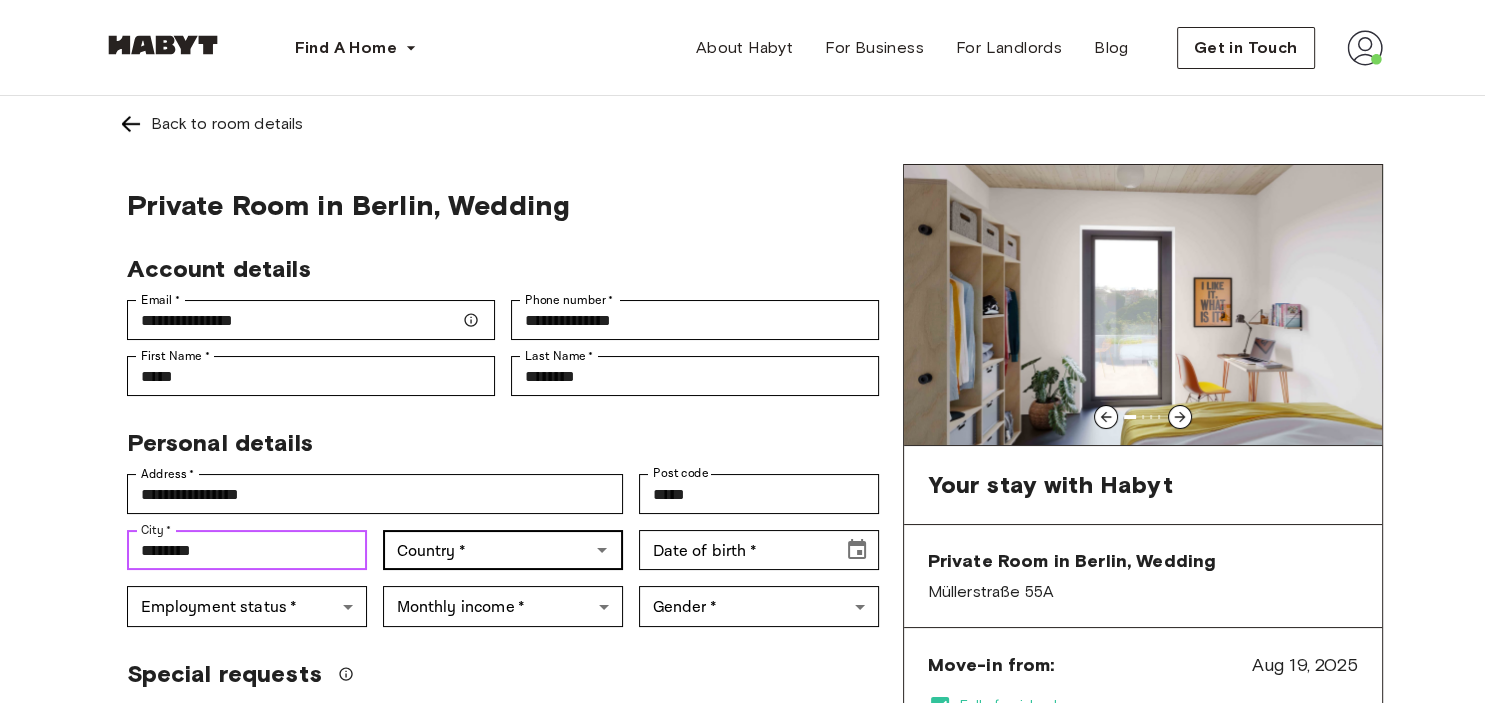 type on "********" 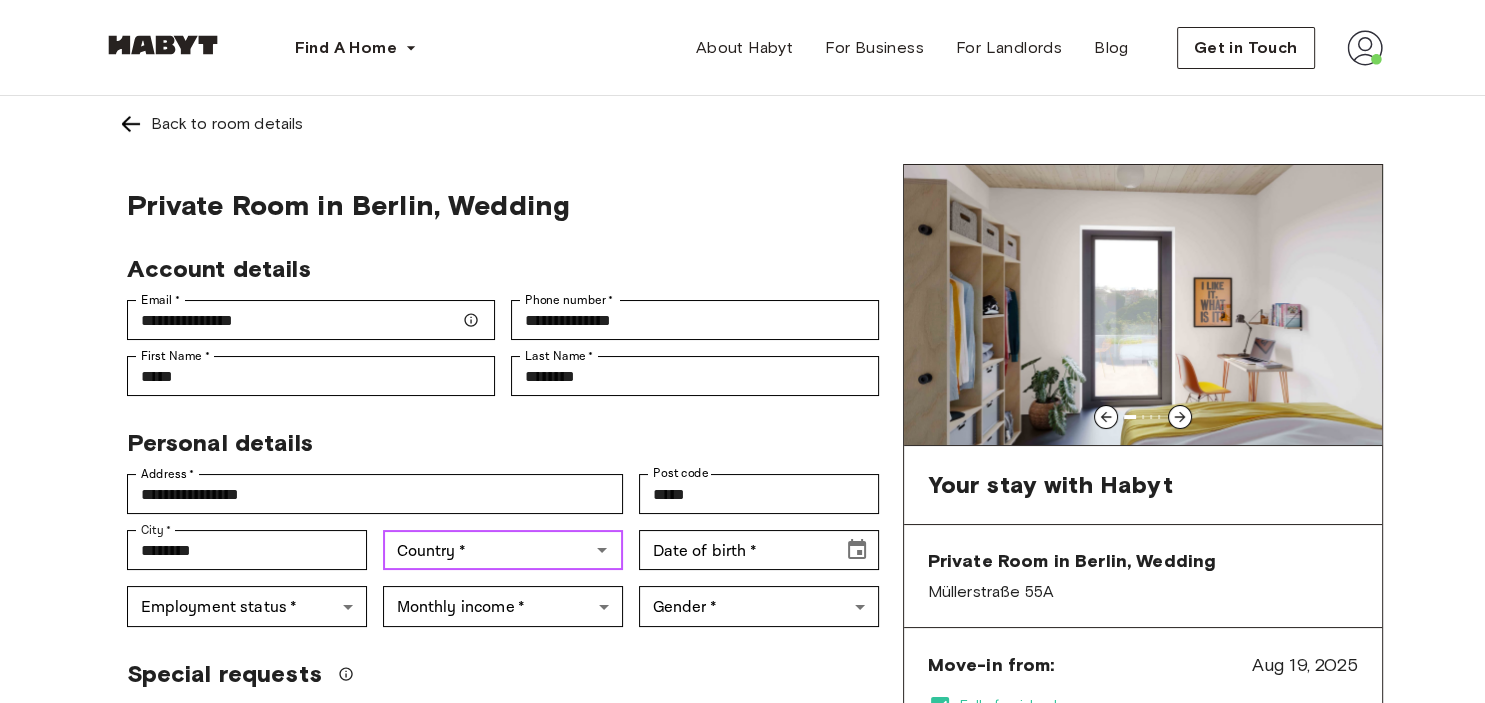 click on "Country   *" at bounding box center [486, 550] 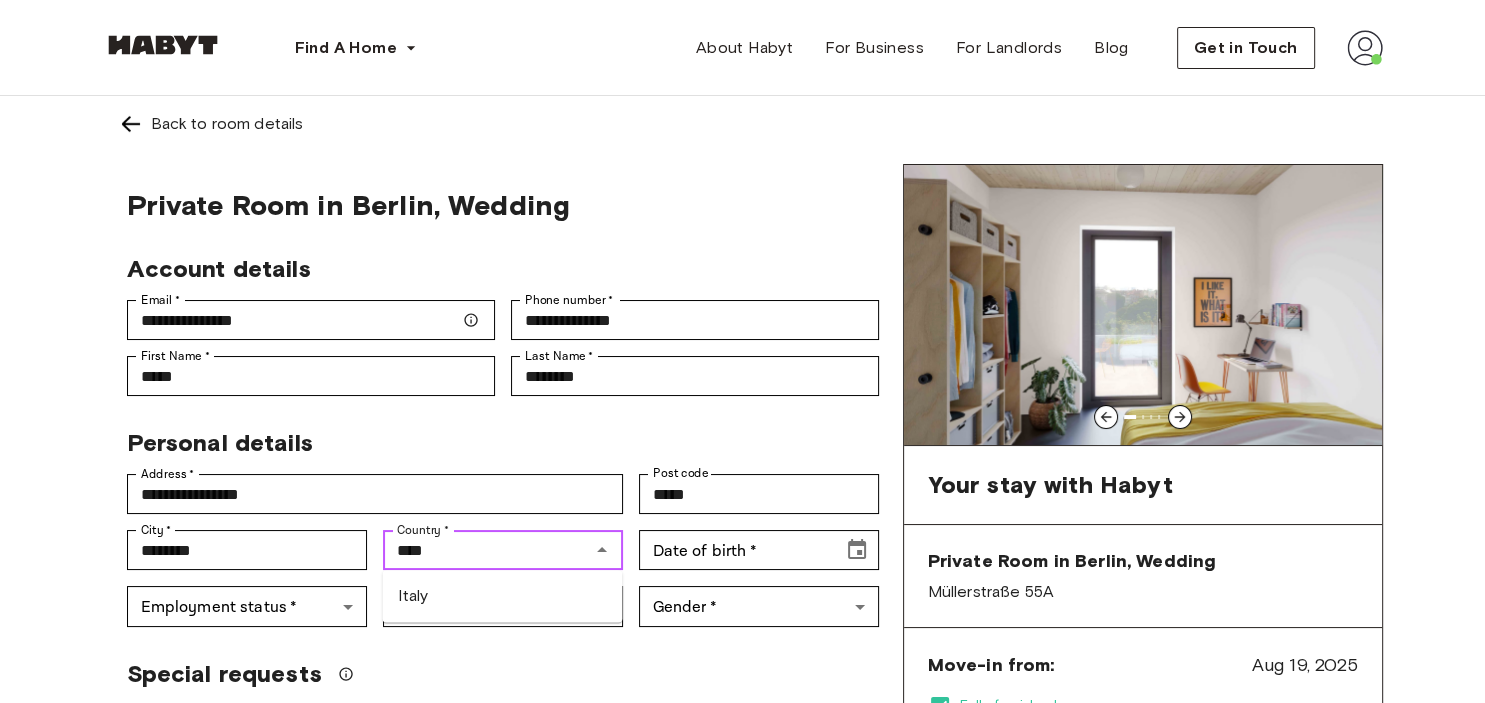 click on "Italy" at bounding box center [502, 596] 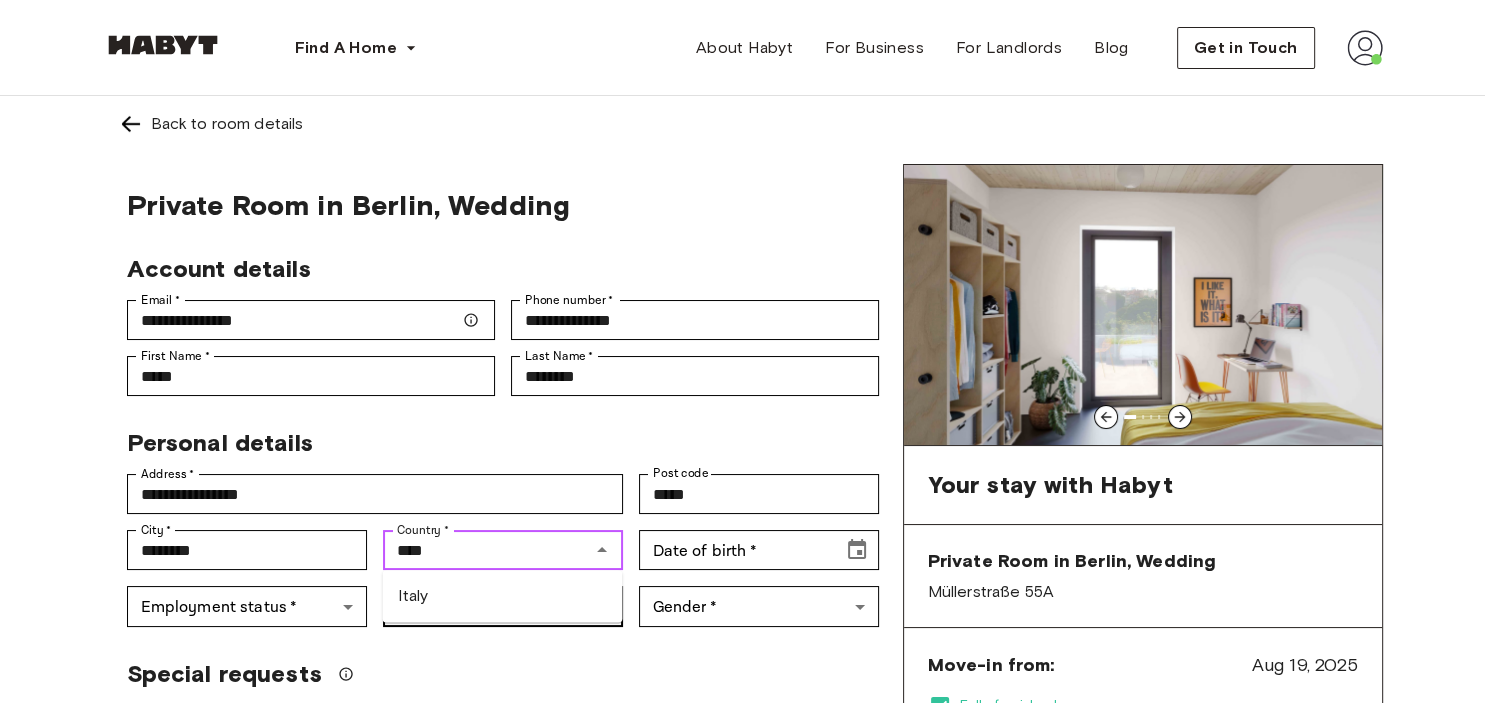 type on "*****" 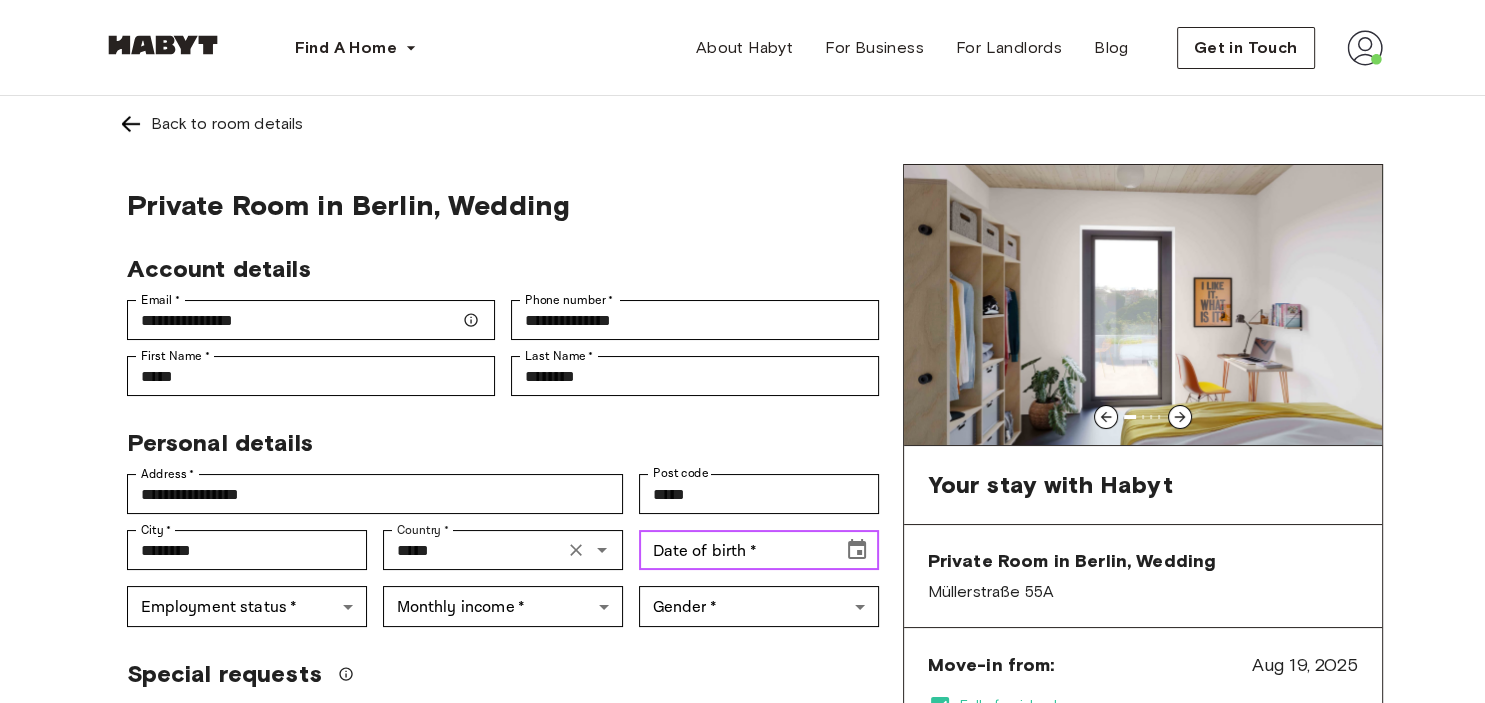click 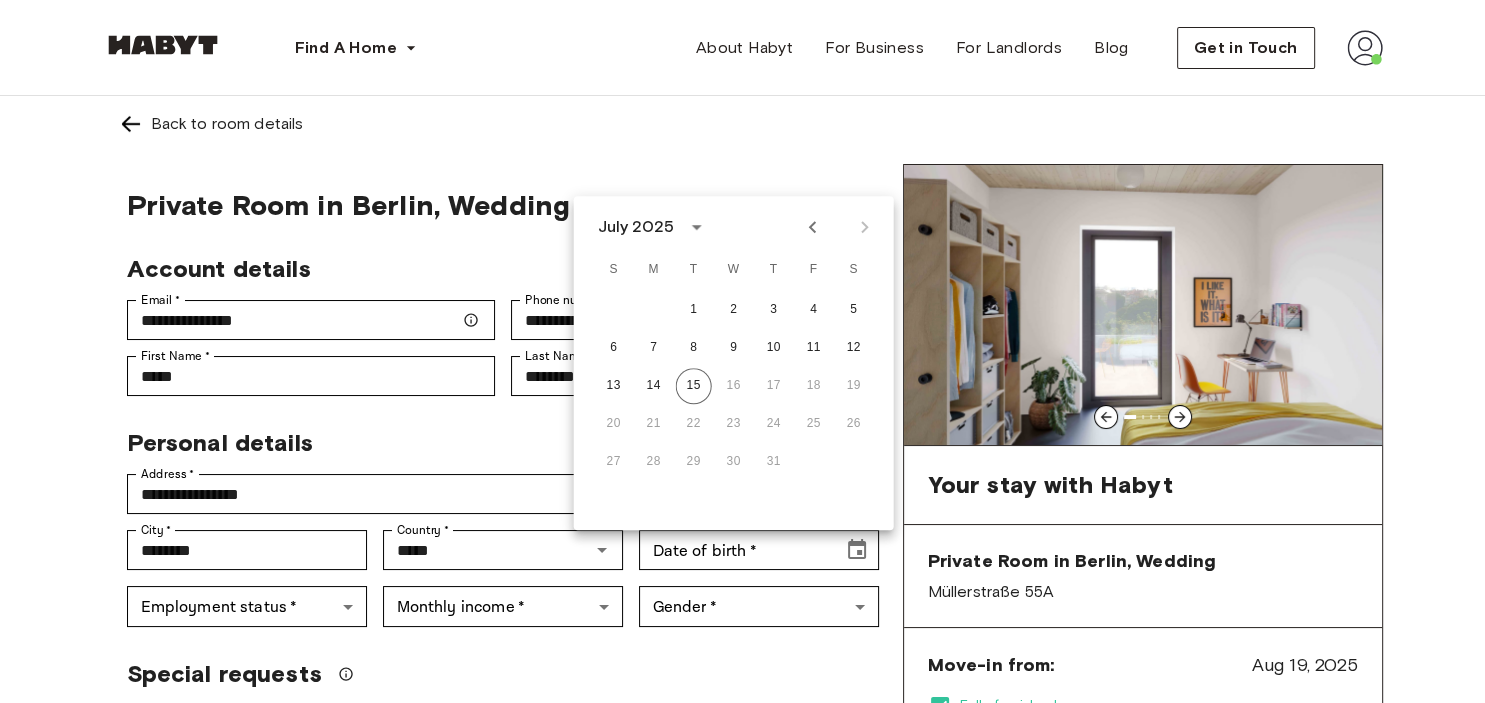 click on "July 2025" at bounding box center [636, 227] 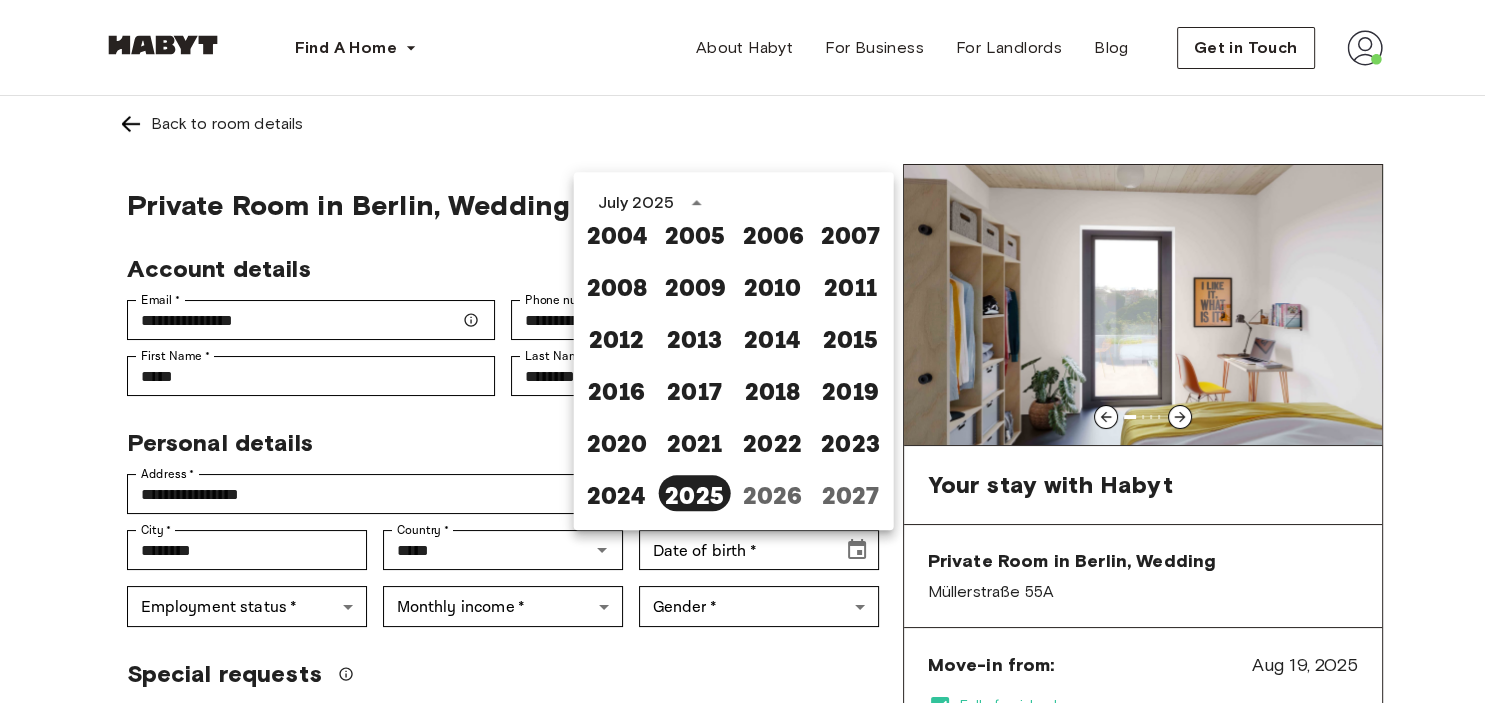 scroll, scrollTop: 1256, scrollLeft: 0, axis: vertical 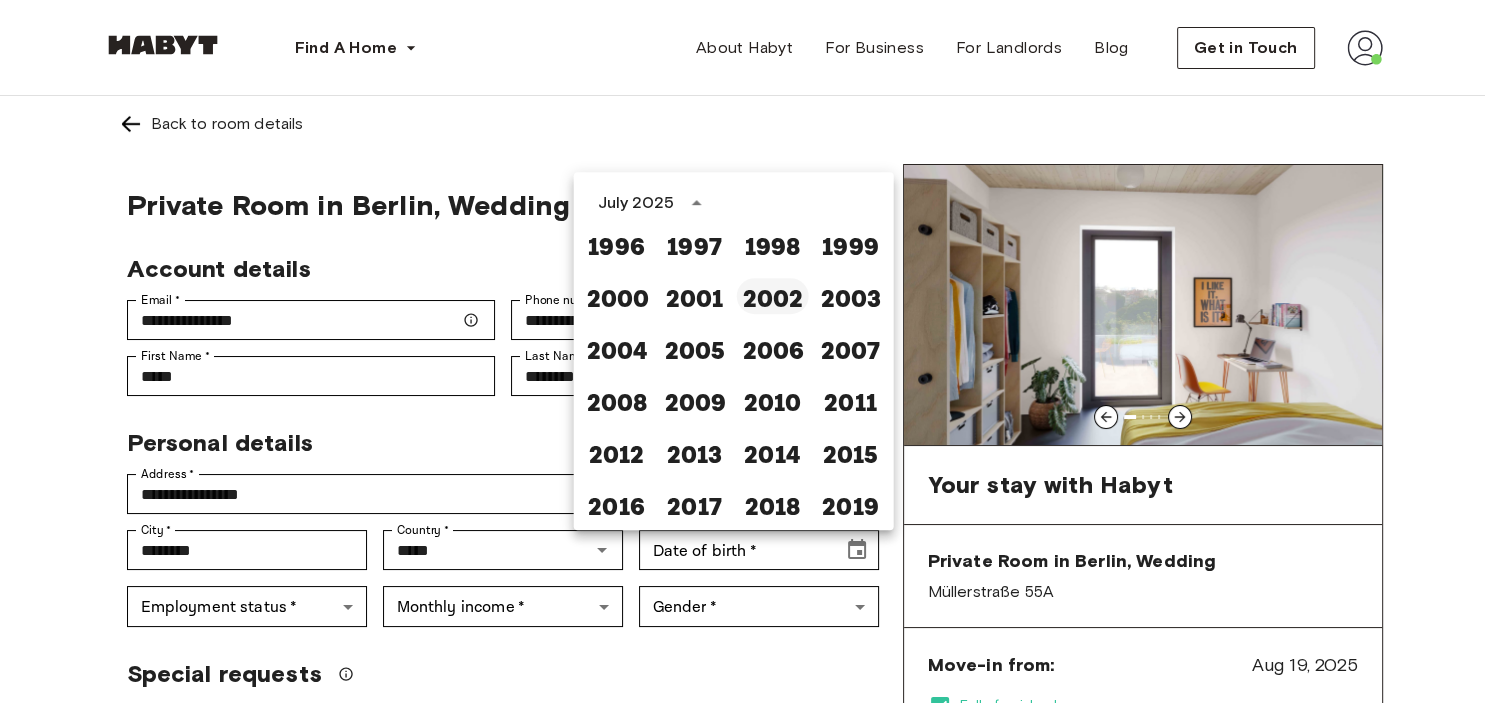 click on "2002" at bounding box center (773, 296) 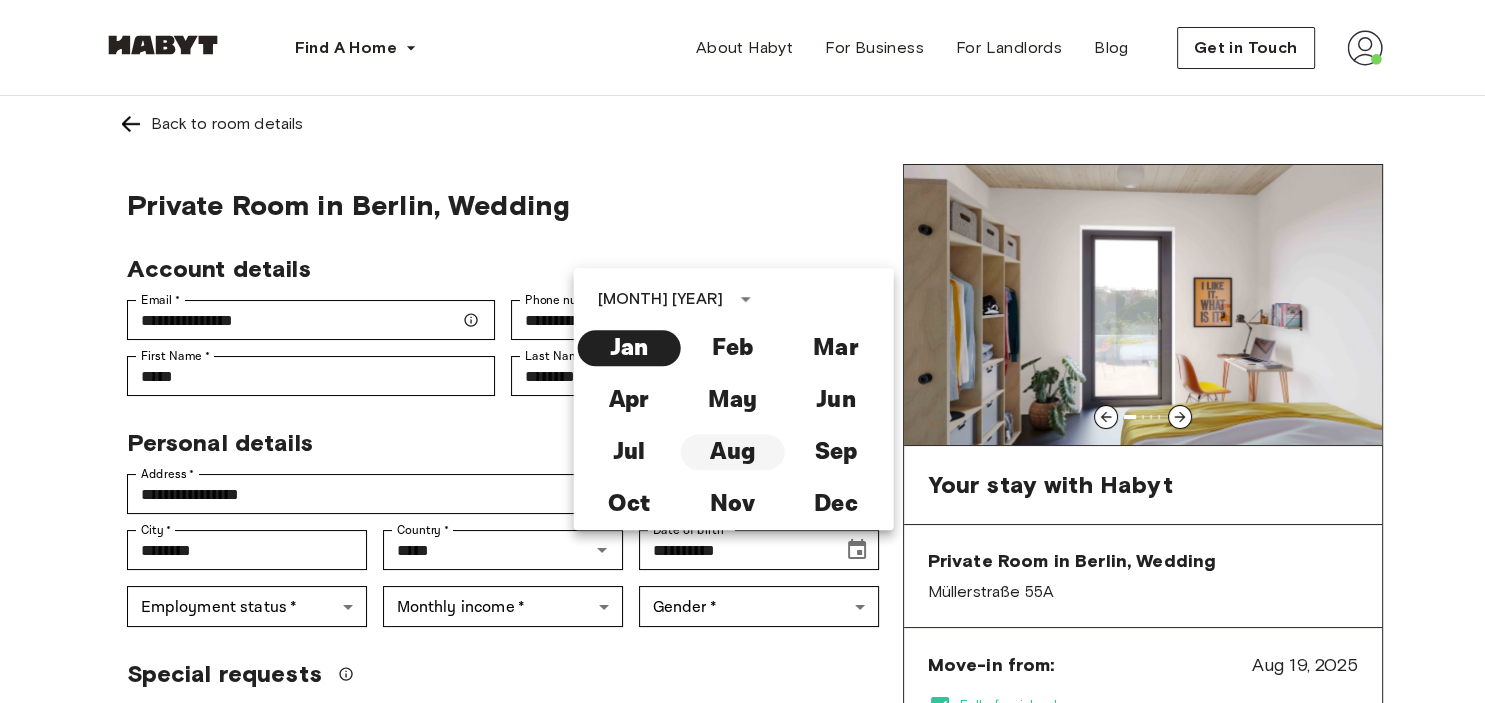 click on "Aug" at bounding box center (732, 452) 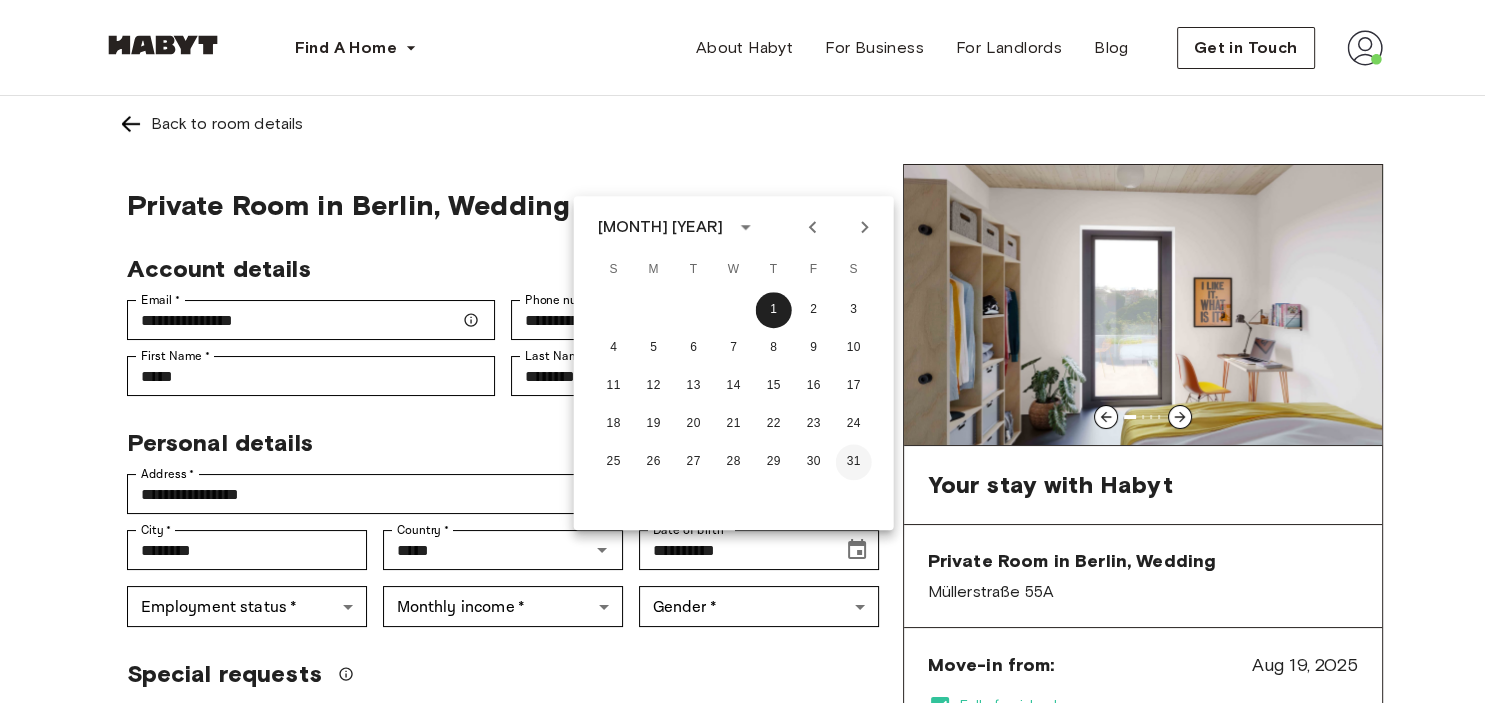 click on "31" at bounding box center [854, 462] 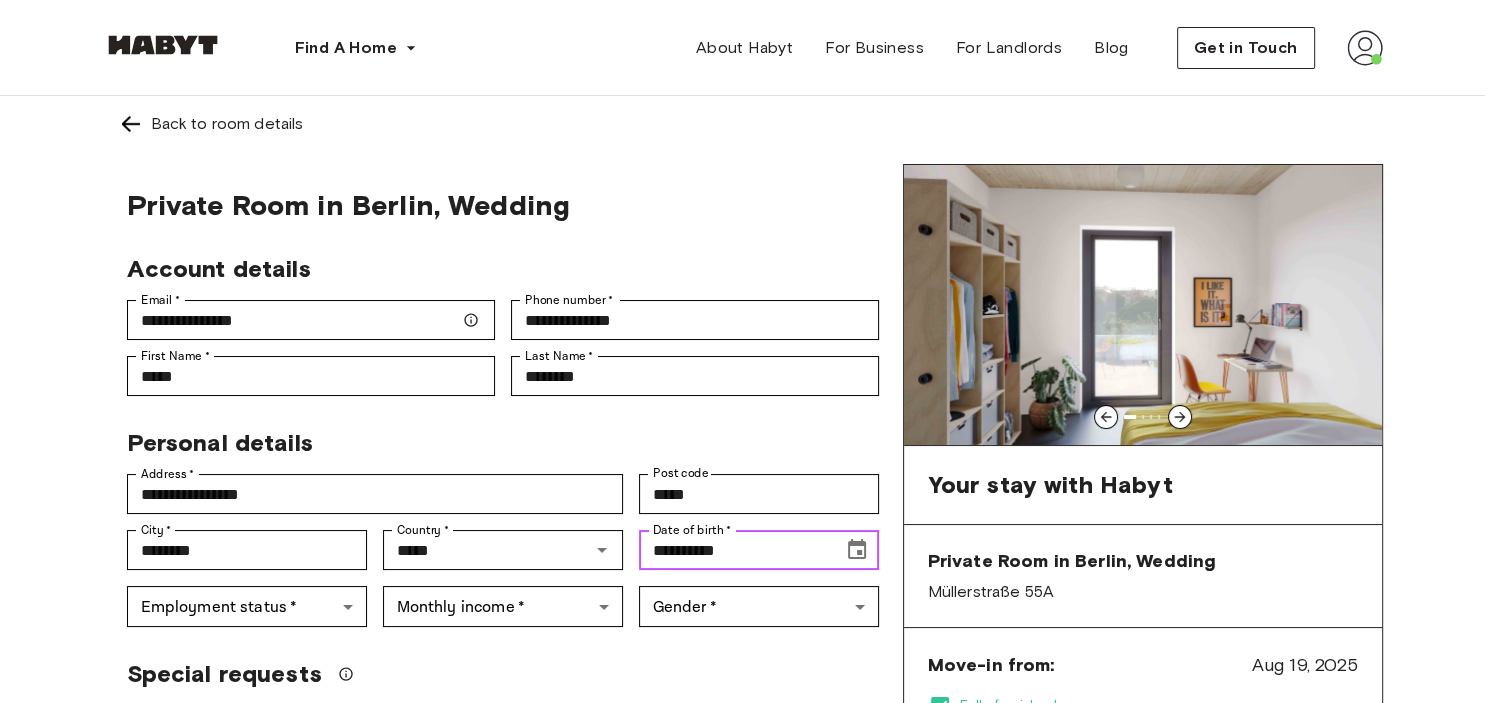 type on "**********" 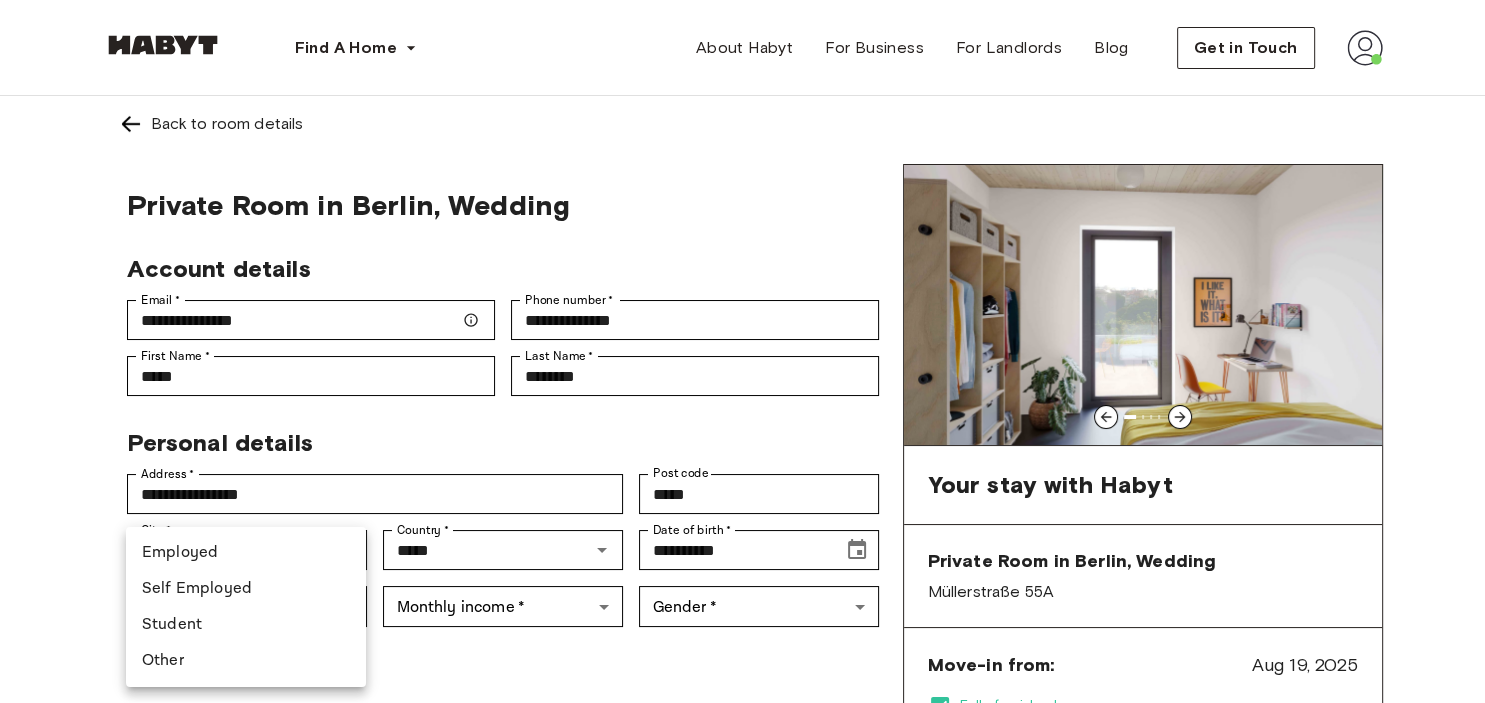 click on "**********" at bounding box center [742, 1191] 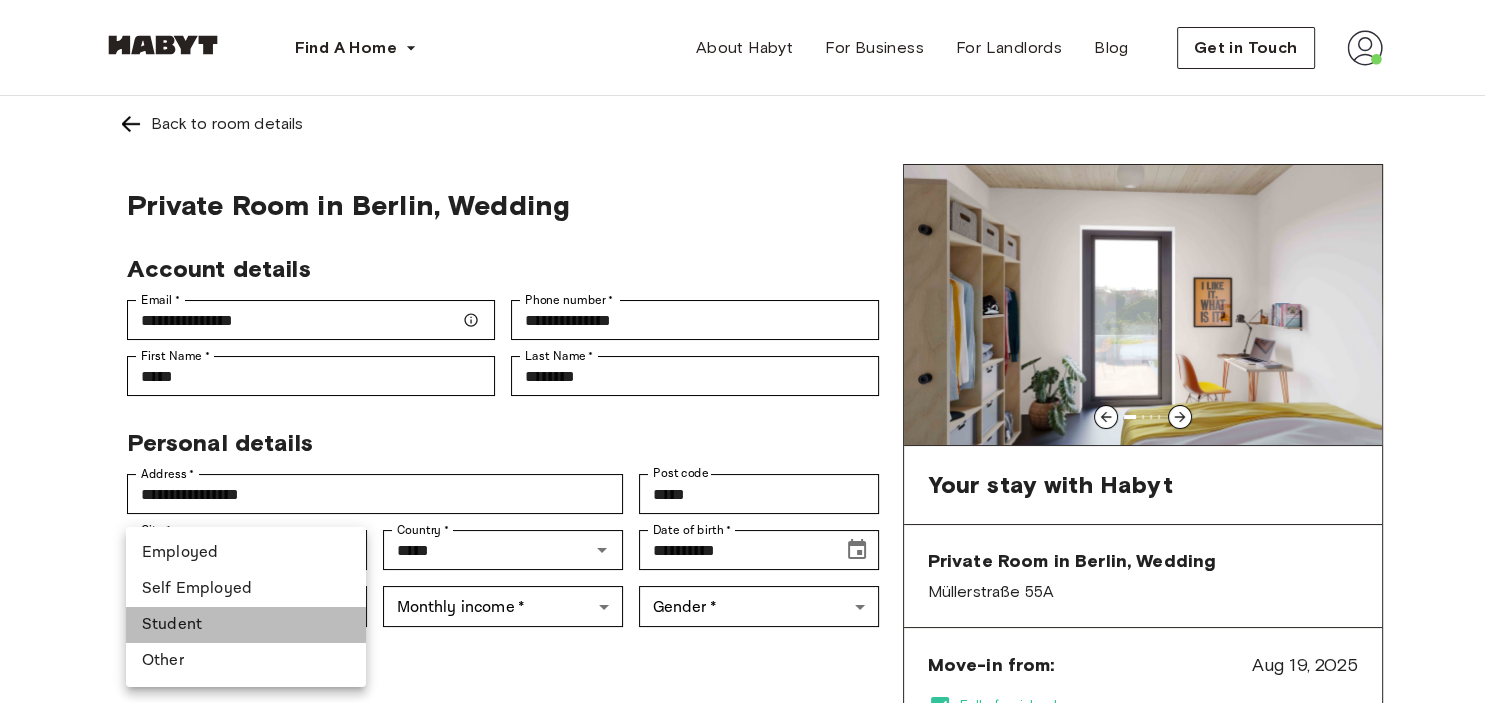 drag, startPoint x: 191, startPoint y: 626, endPoint x: 371, endPoint y: 605, distance: 181.22086 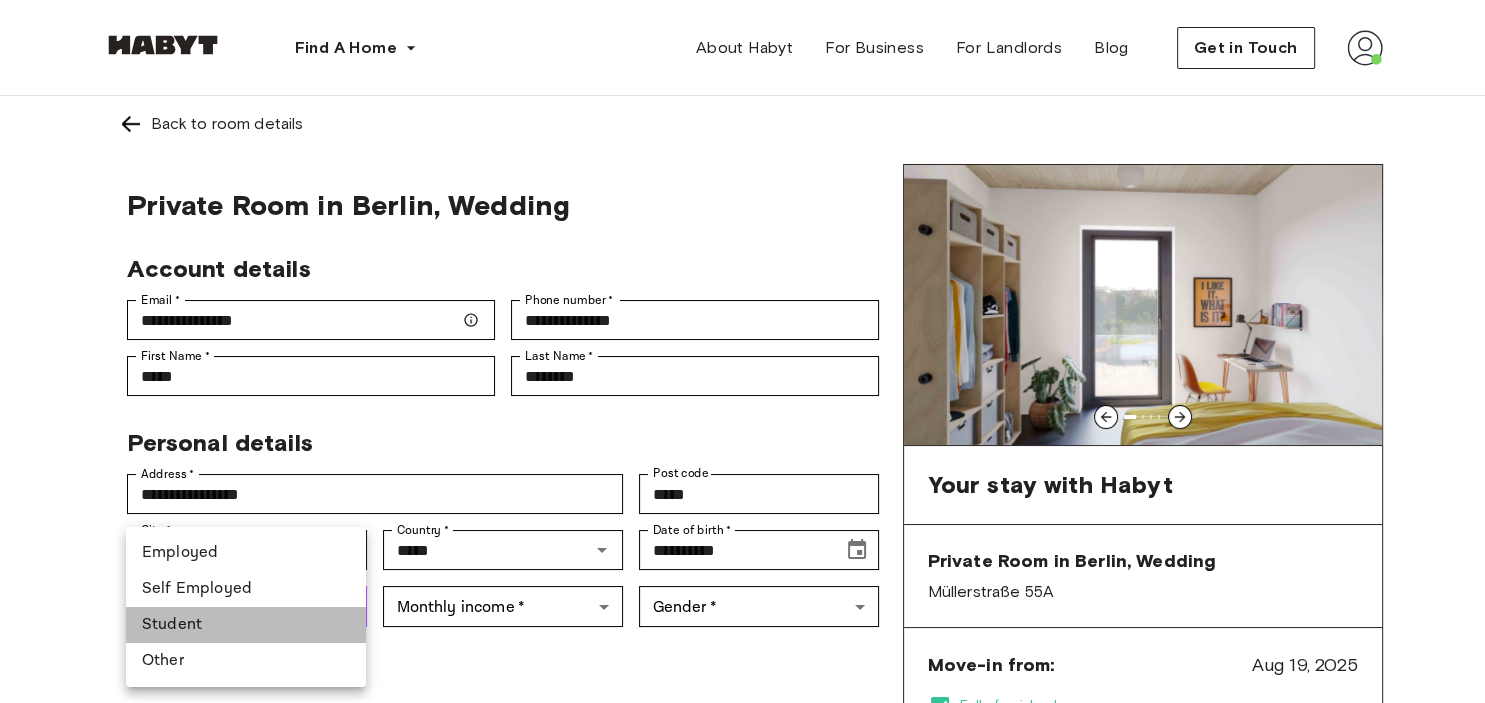 type on "*******" 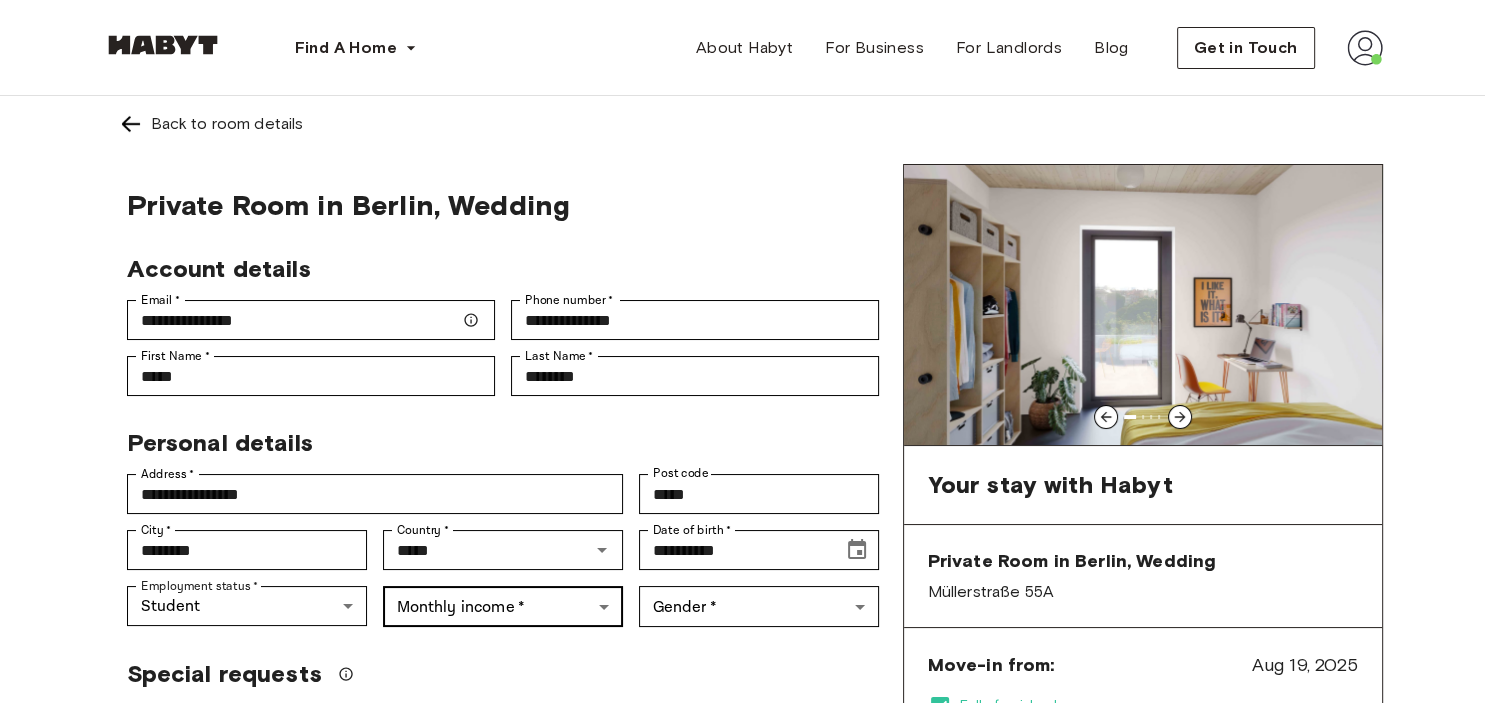 click on "**********" at bounding box center [742, 1191] 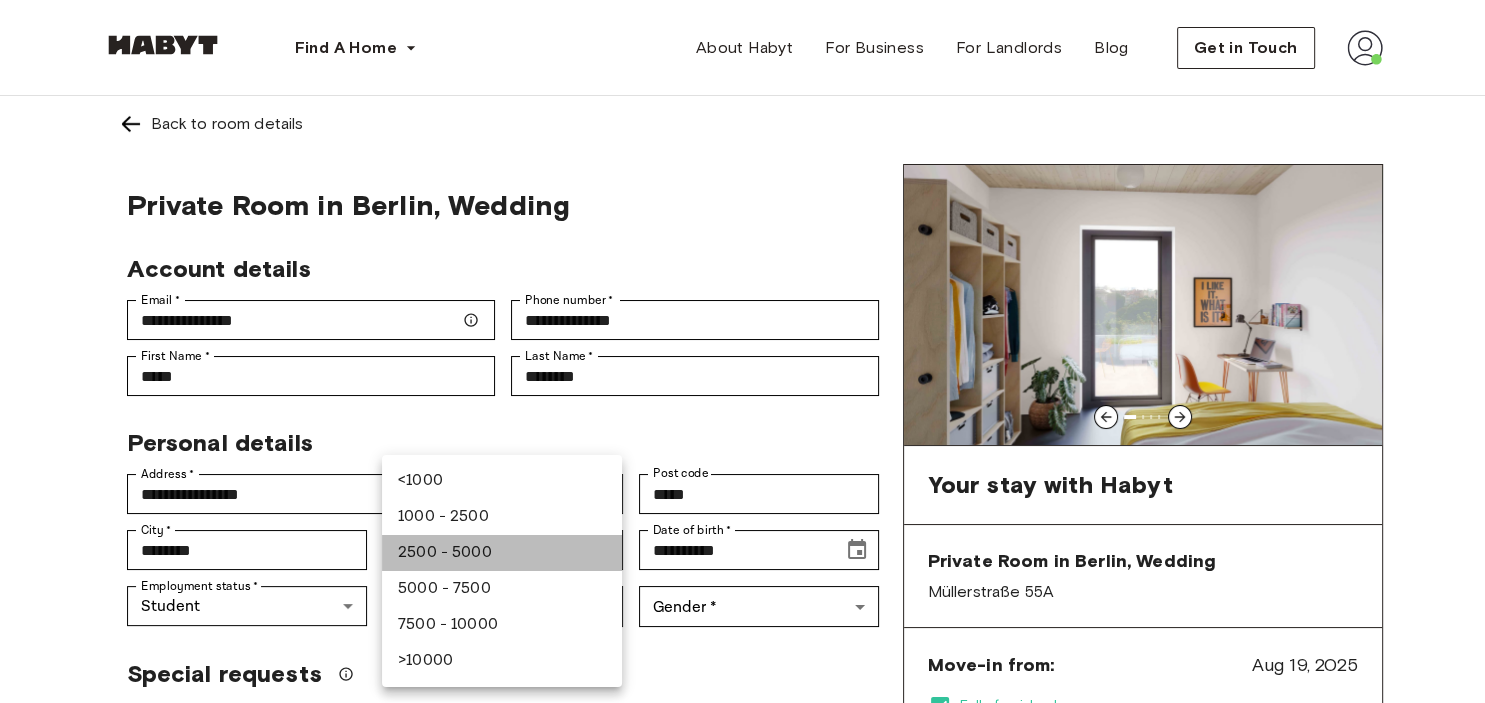 click on "2500 - 5000" at bounding box center [502, 553] 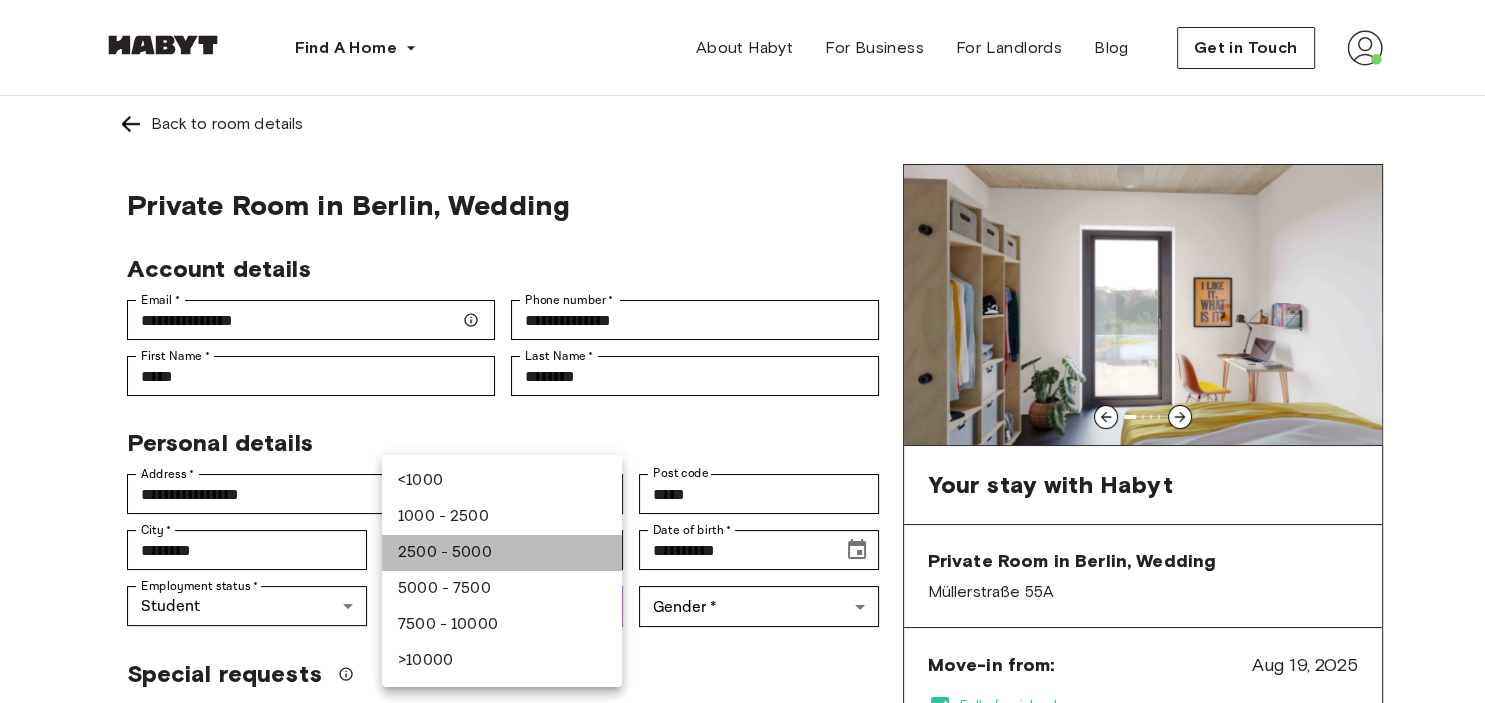 type on "******" 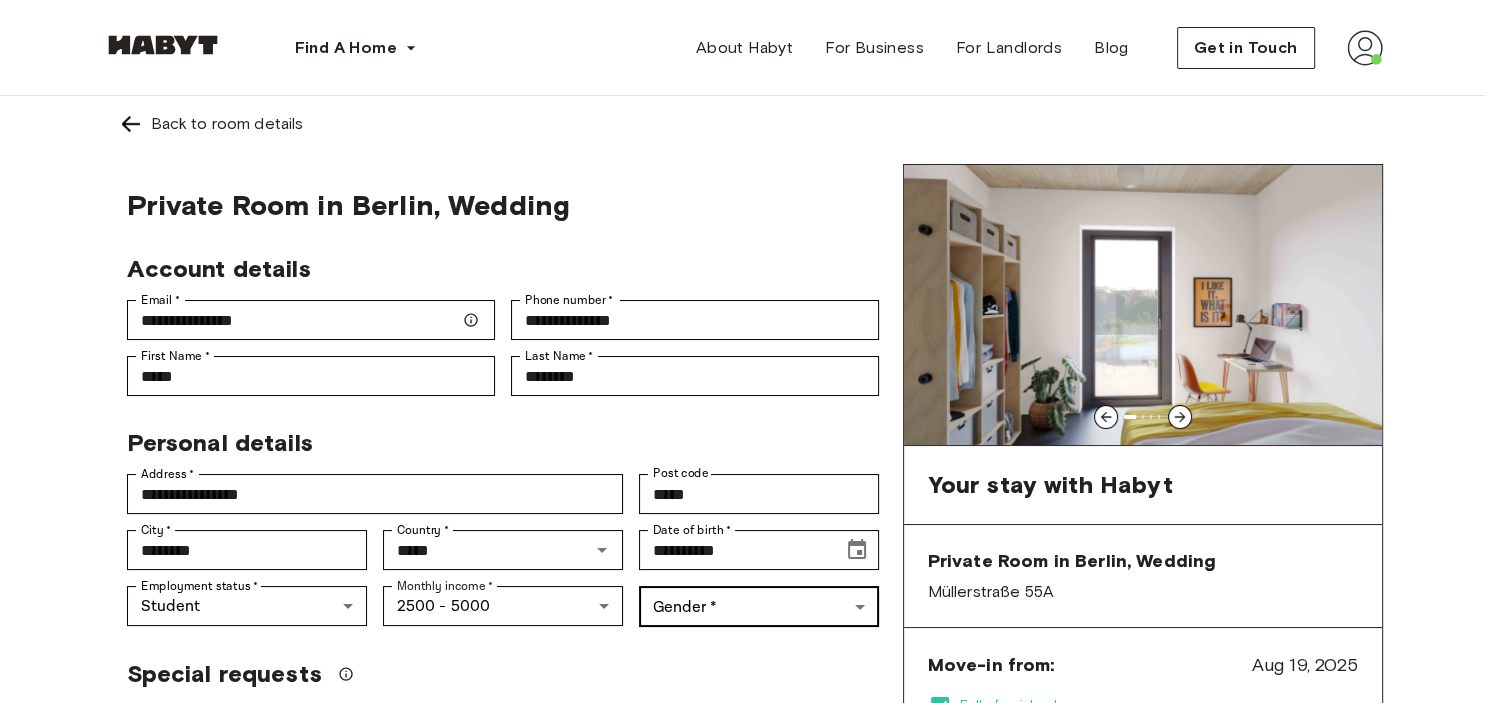 click on "**********" at bounding box center [742, 1191] 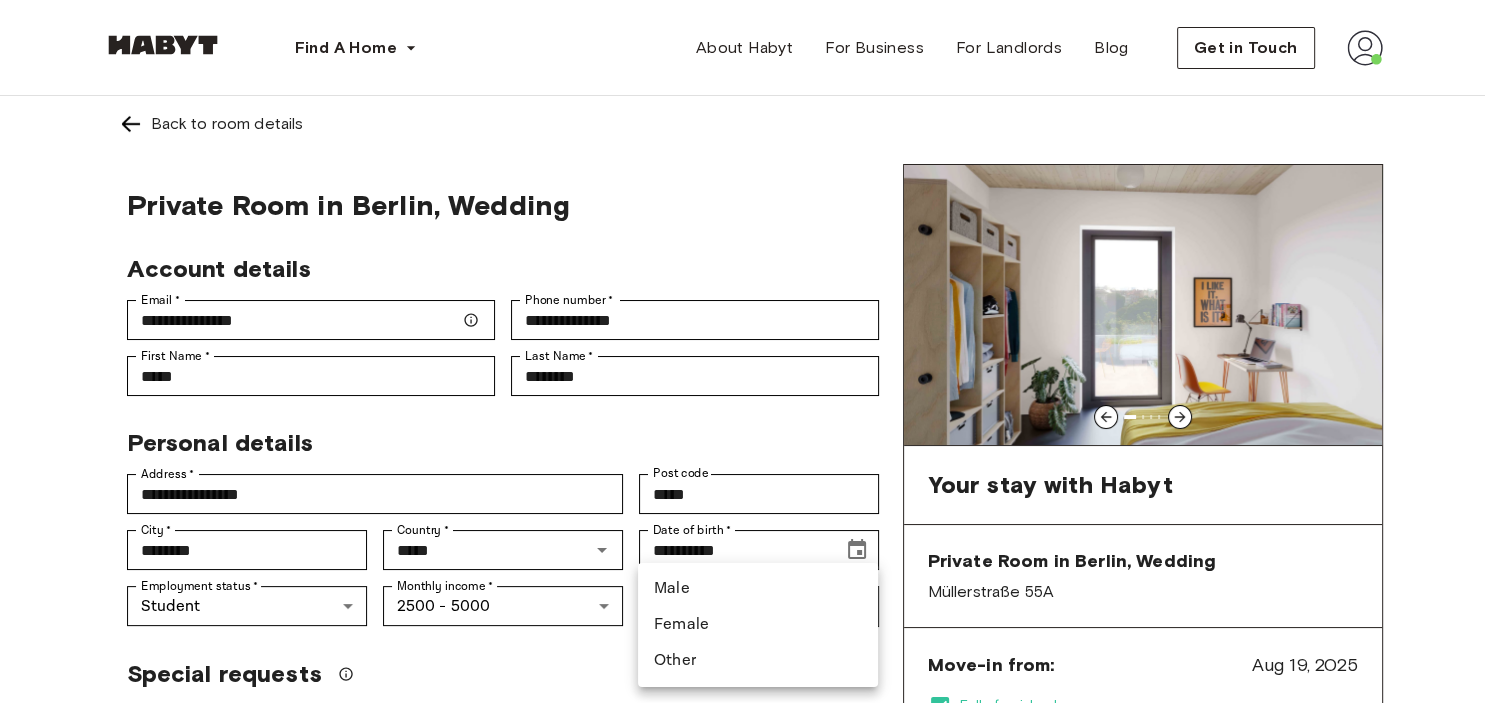 click on "Female" at bounding box center (758, 625) 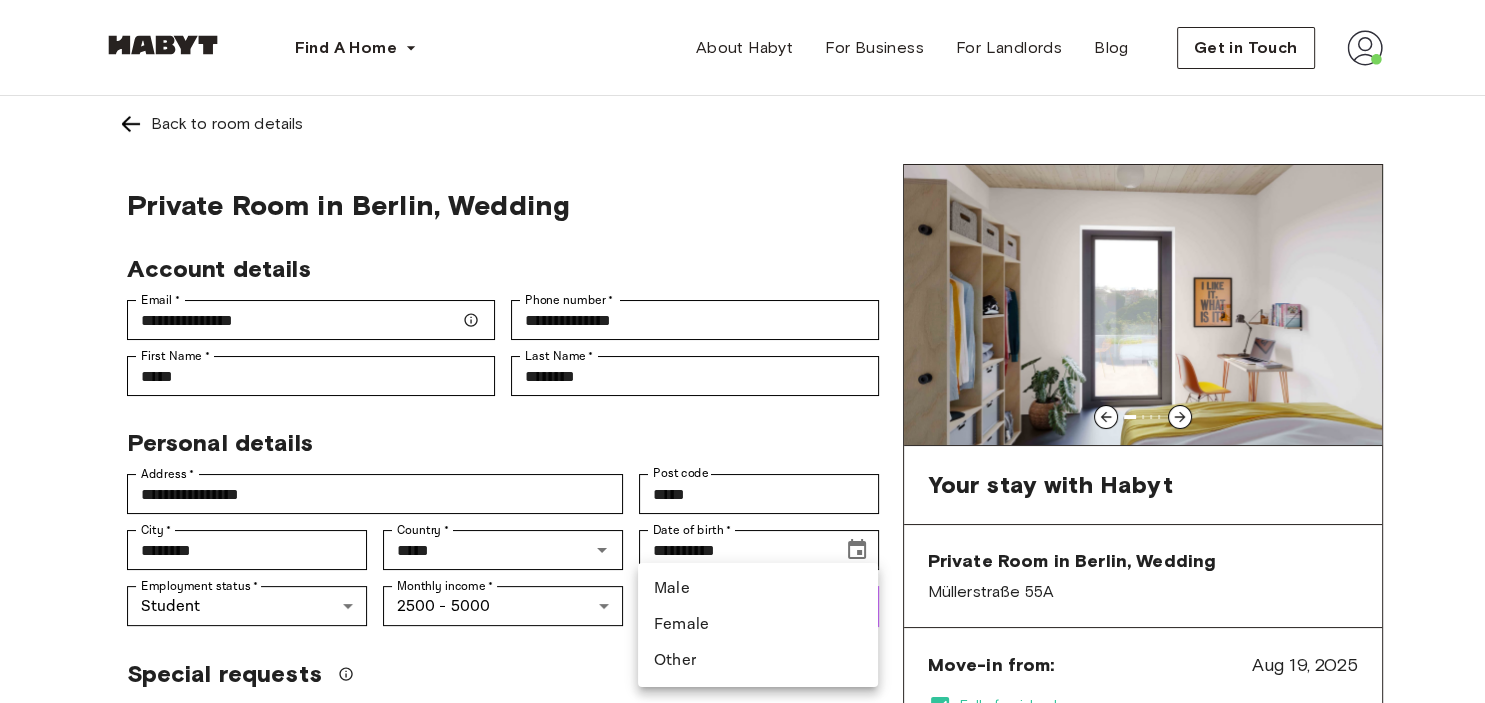 type on "******" 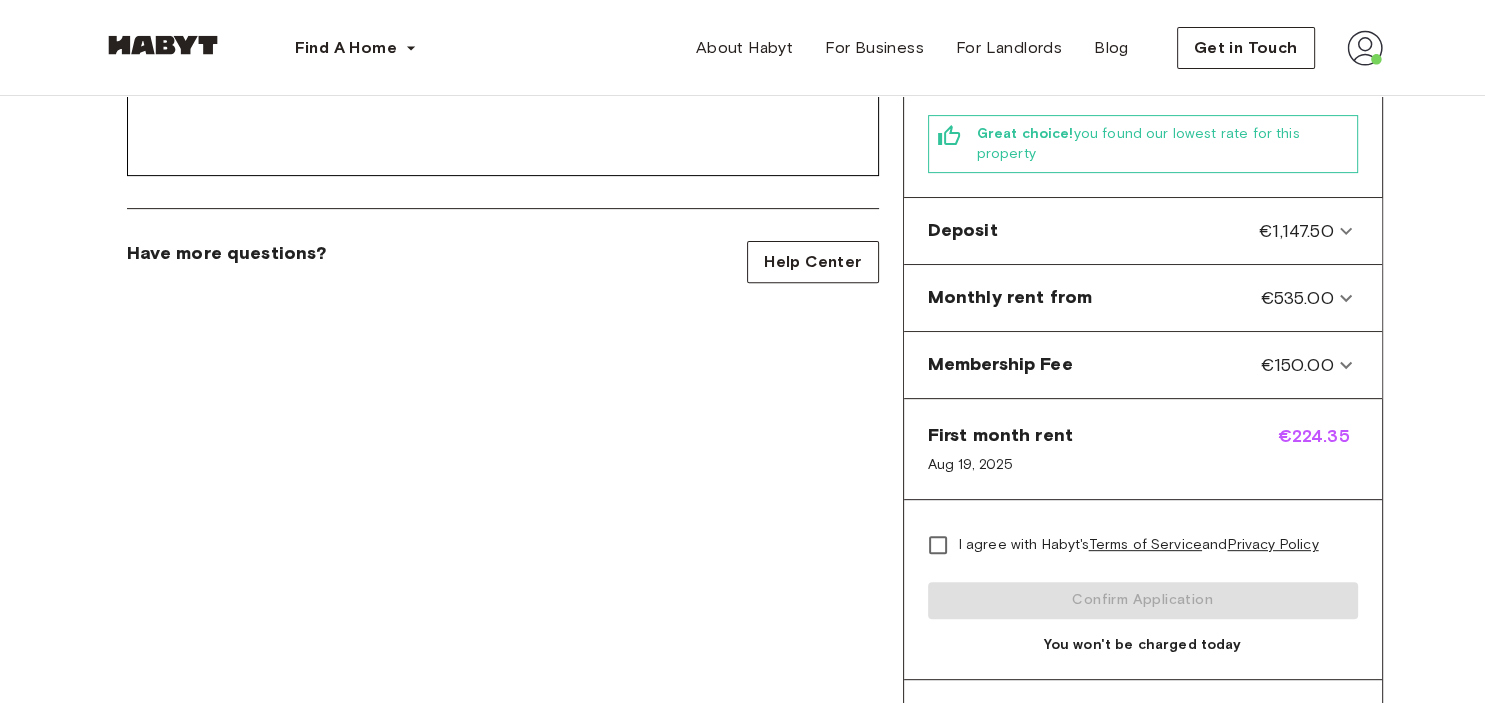 scroll, scrollTop: 633, scrollLeft: 0, axis: vertical 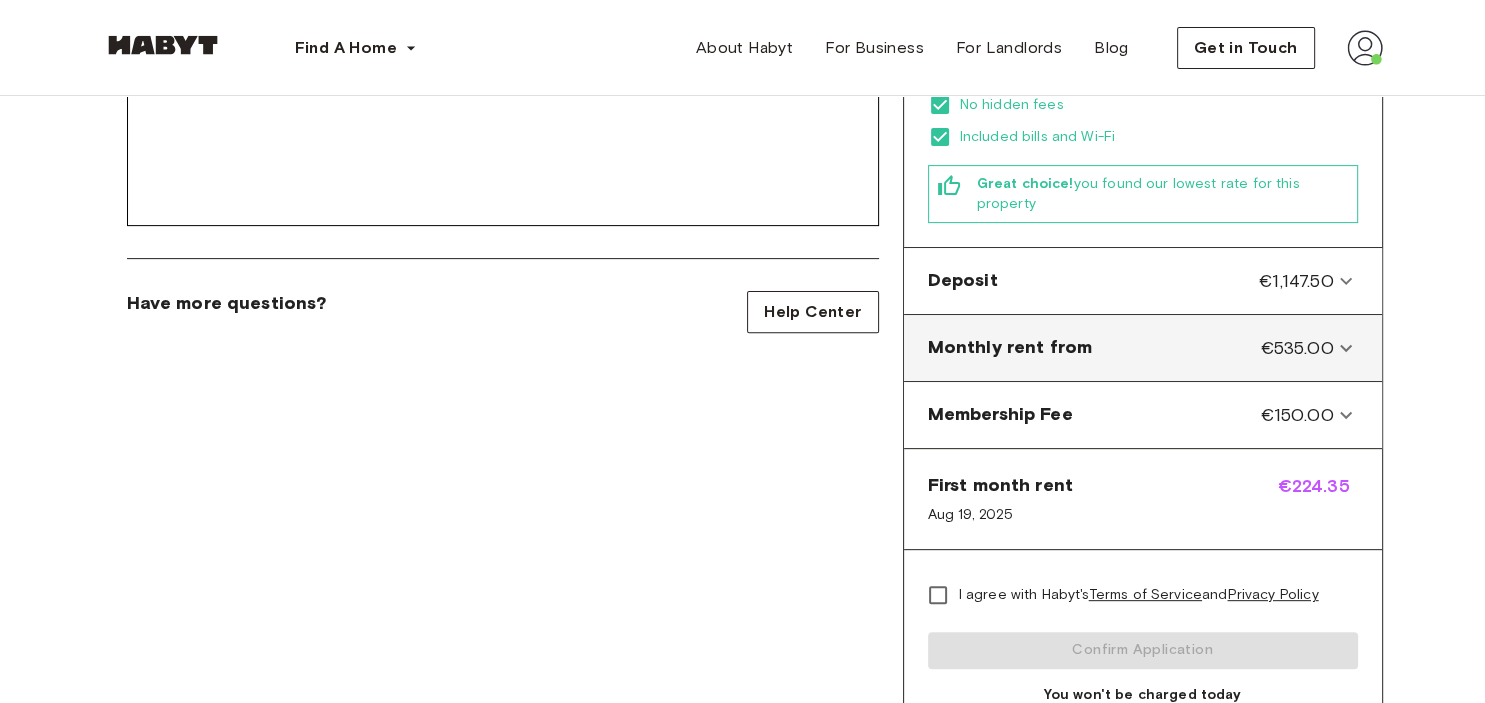 click 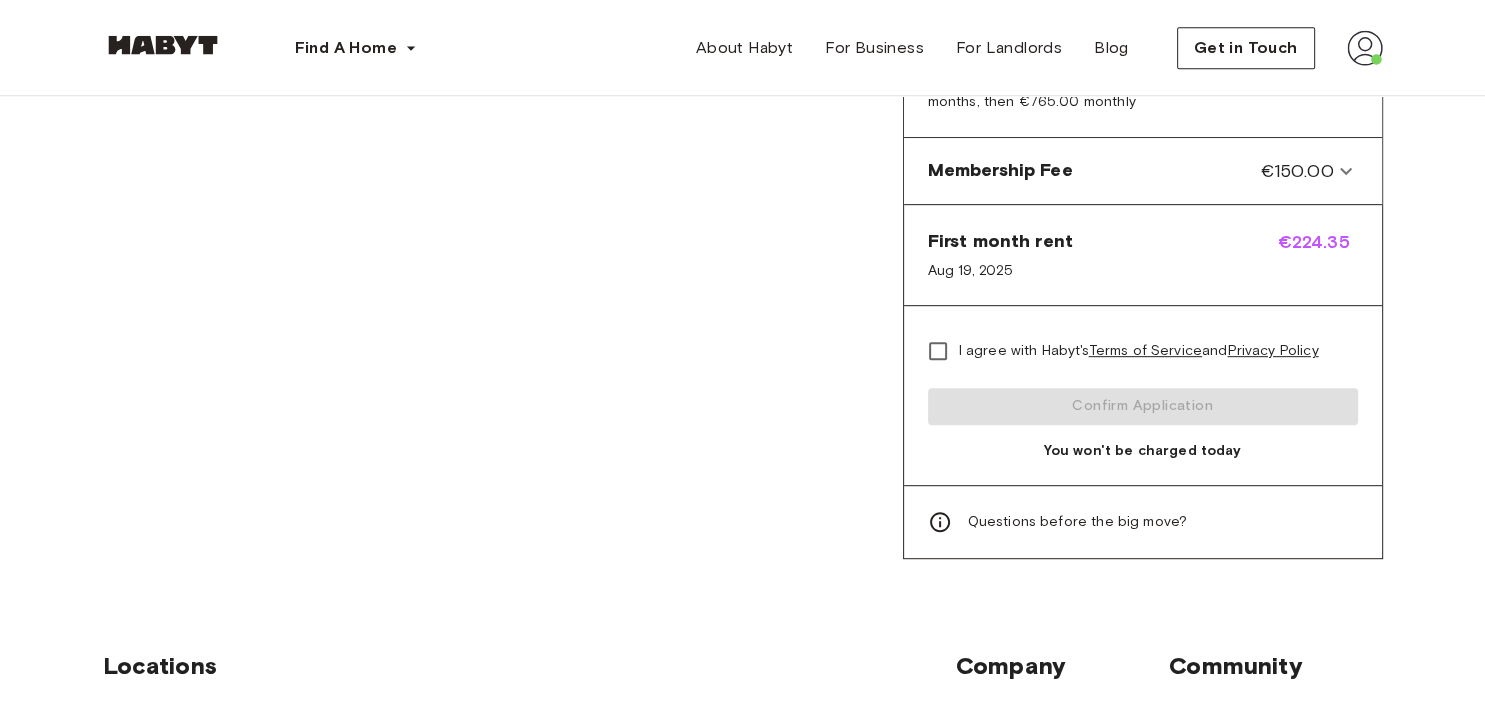 scroll, scrollTop: 950, scrollLeft: 0, axis: vertical 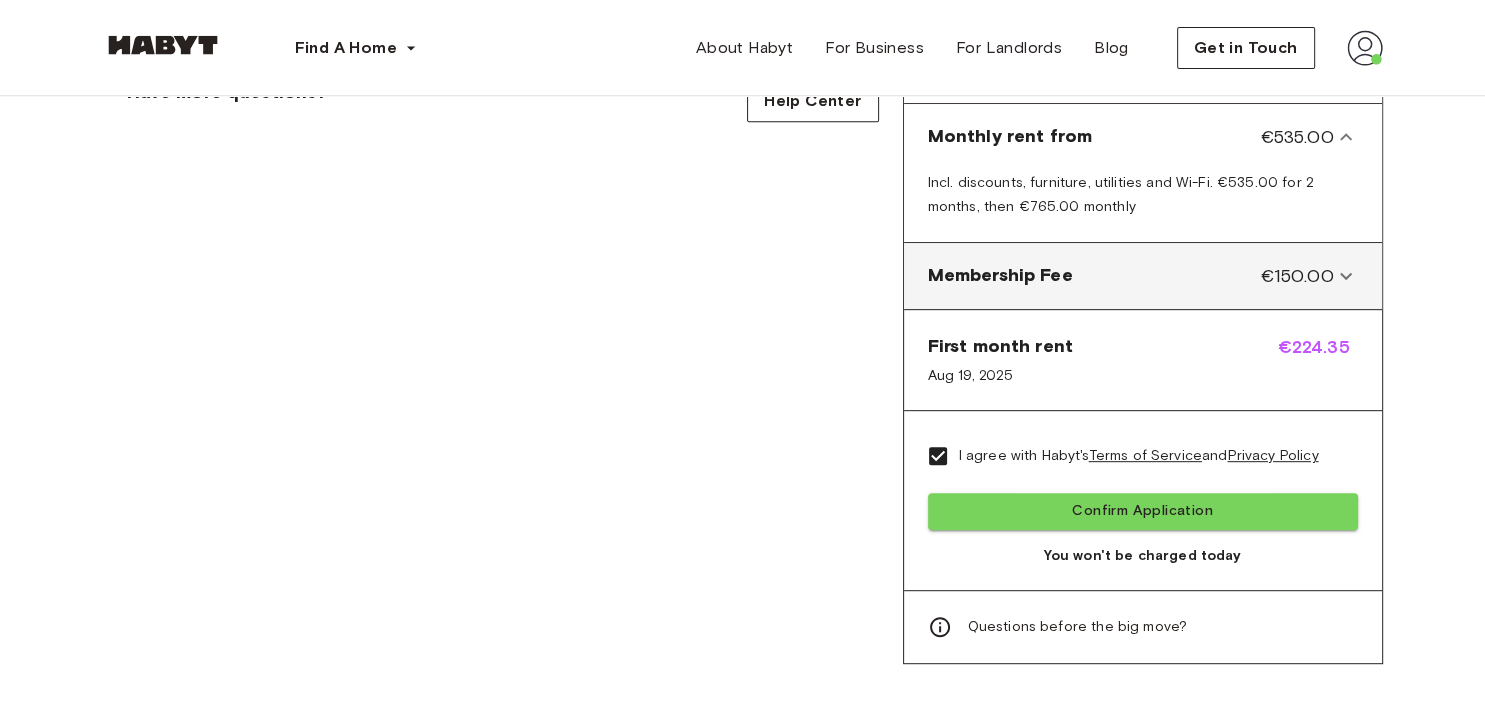 click 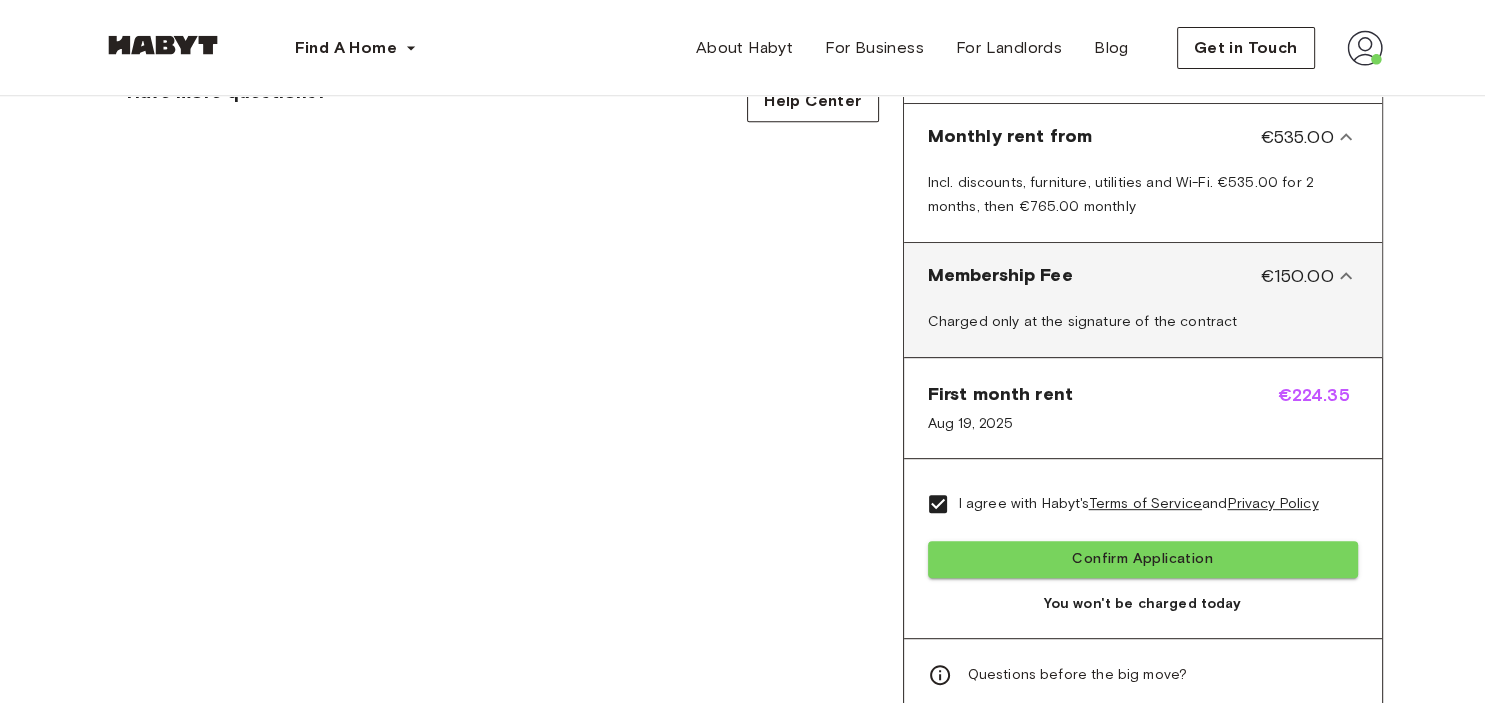 click 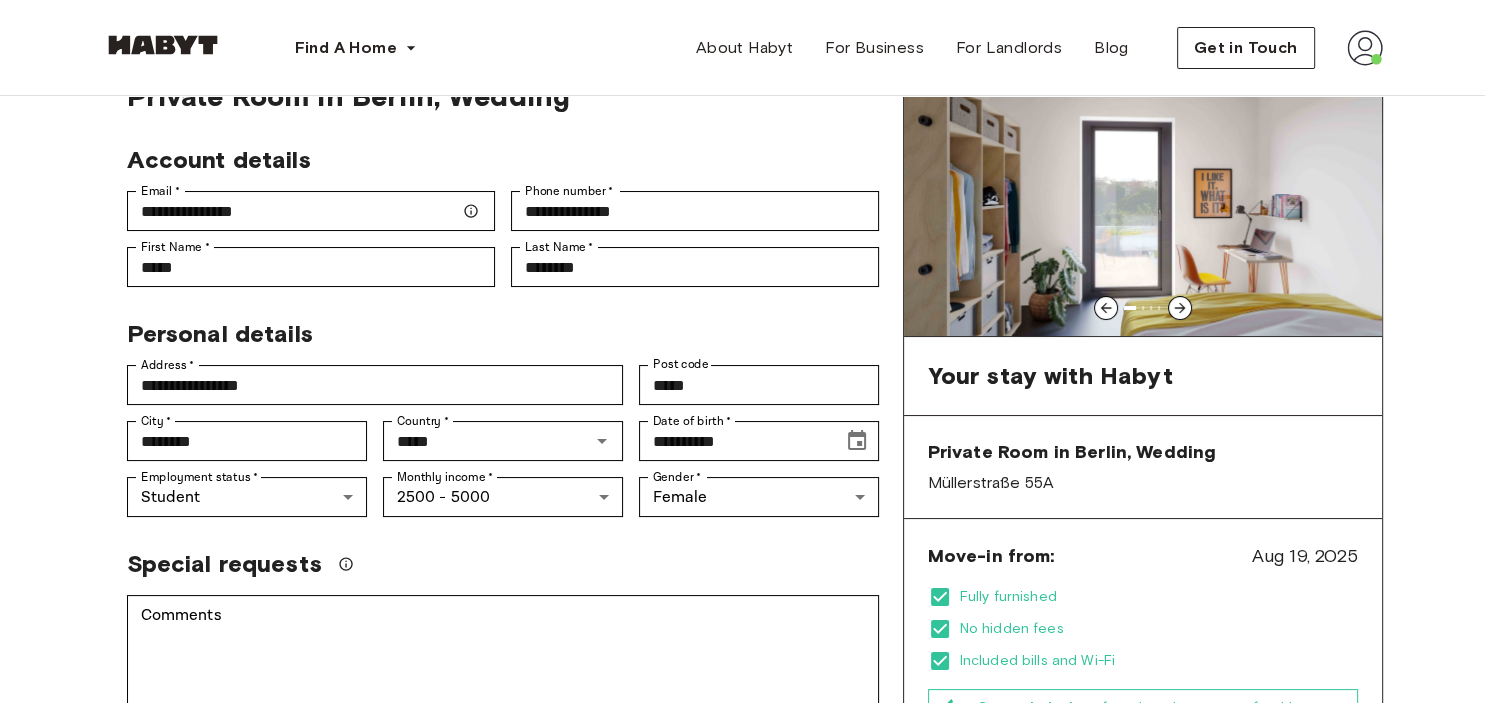 scroll, scrollTop: 211, scrollLeft: 0, axis: vertical 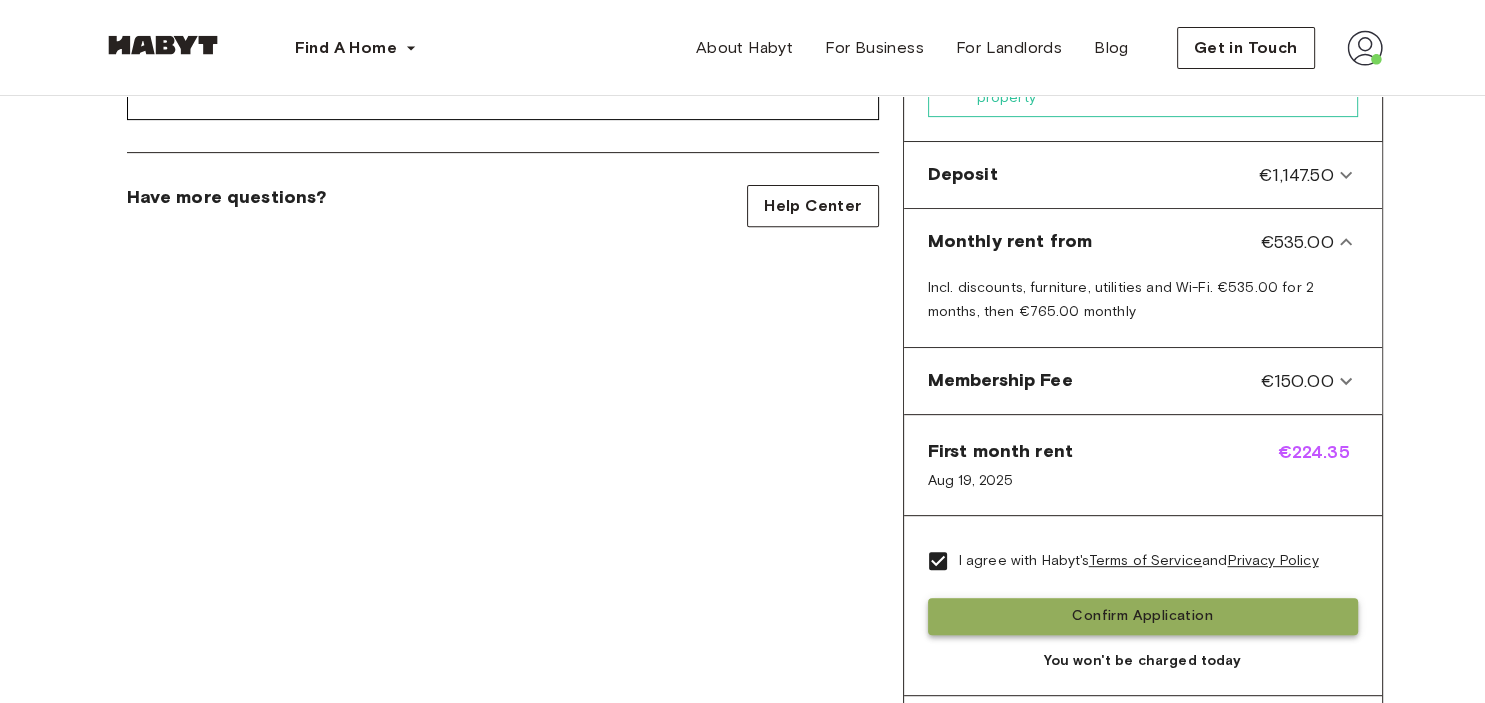 click on "Confirm Application" at bounding box center [1143, 616] 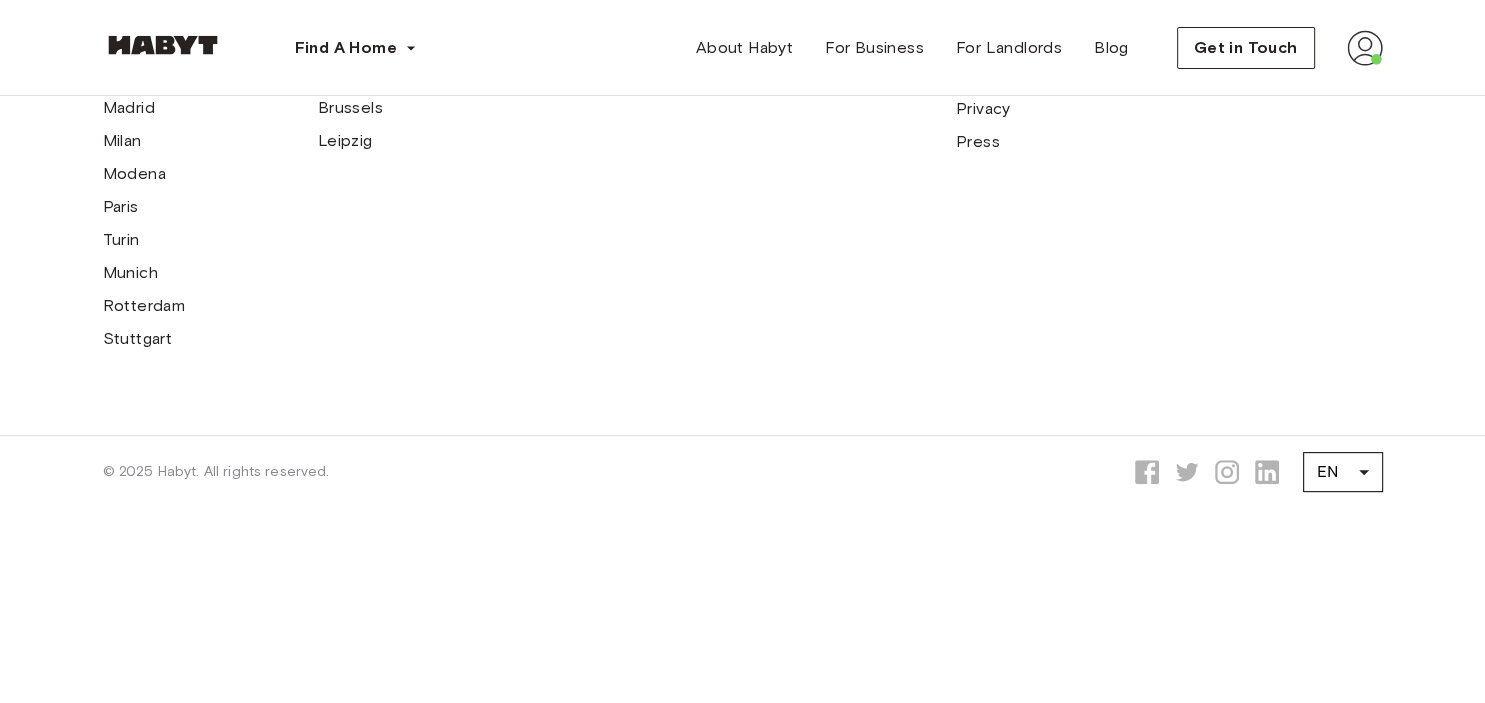 scroll, scrollTop: 0, scrollLeft: 0, axis: both 